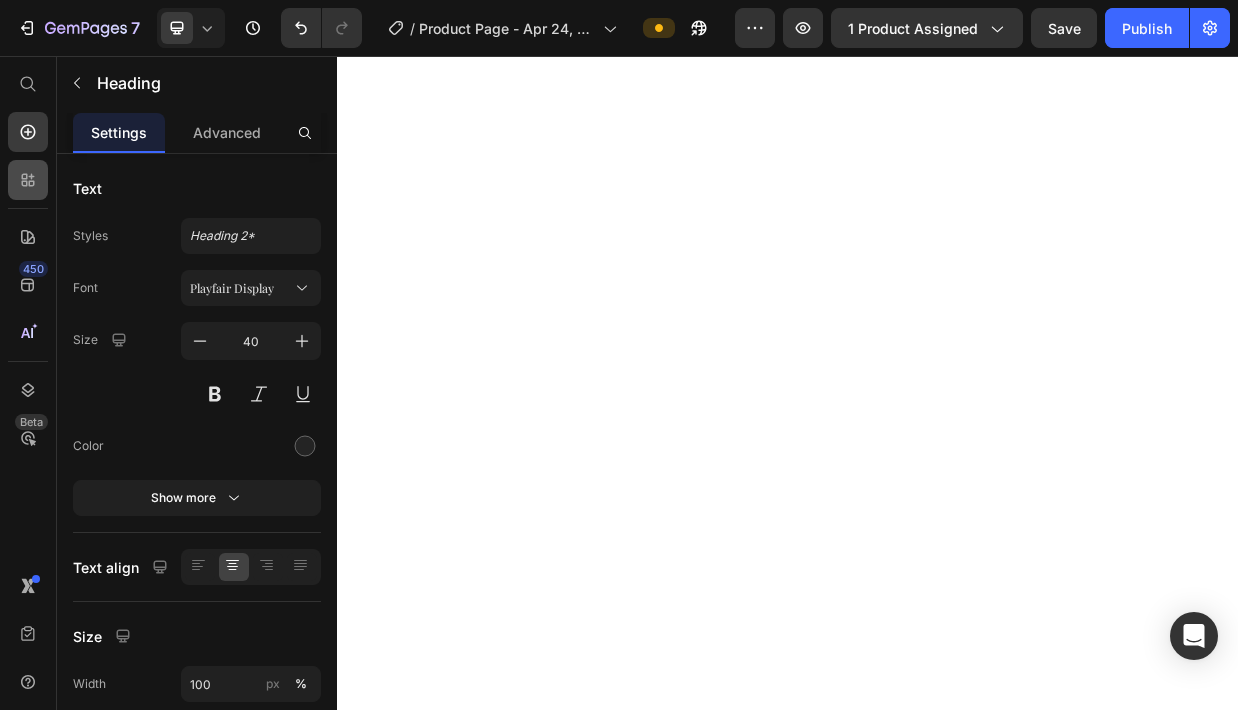scroll, scrollTop: 0, scrollLeft: 0, axis: both 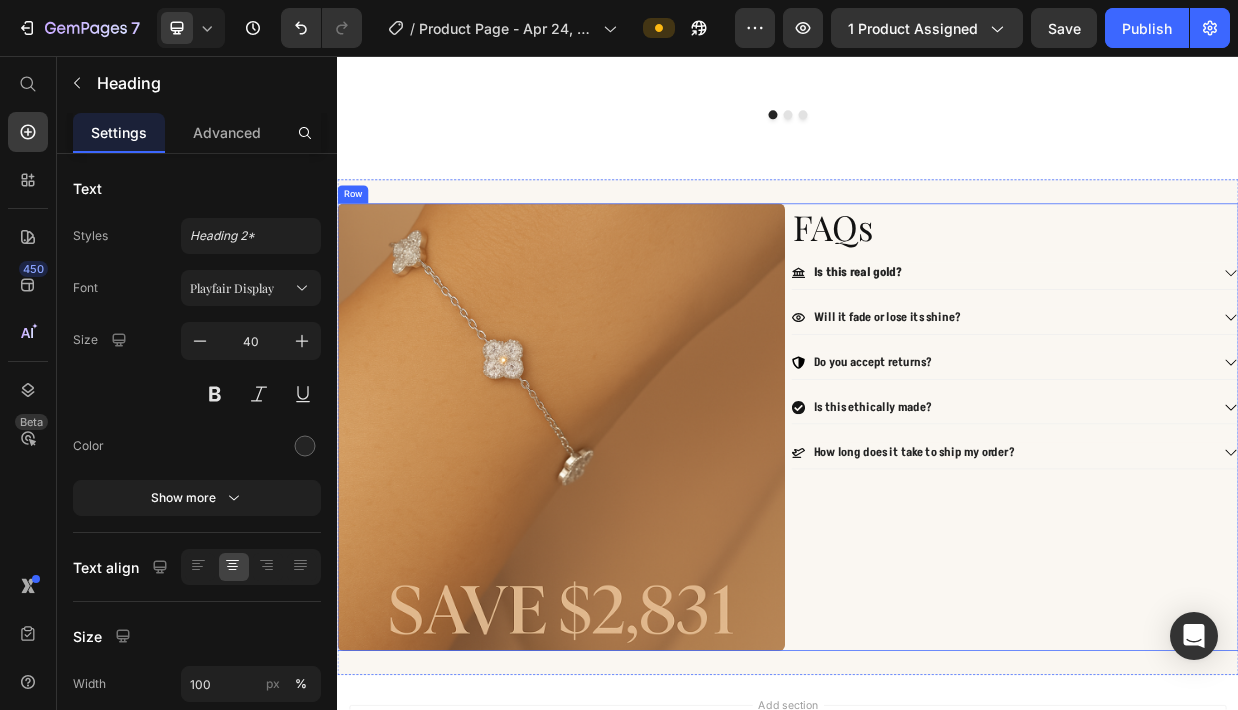 click on "FAQs Heading
Is this real gold?
Will it fade or lose its shine?
Do you accept returns?
Is this ethically made?
How long does it take to ship my order? Accordion" at bounding box center (1239, 551) 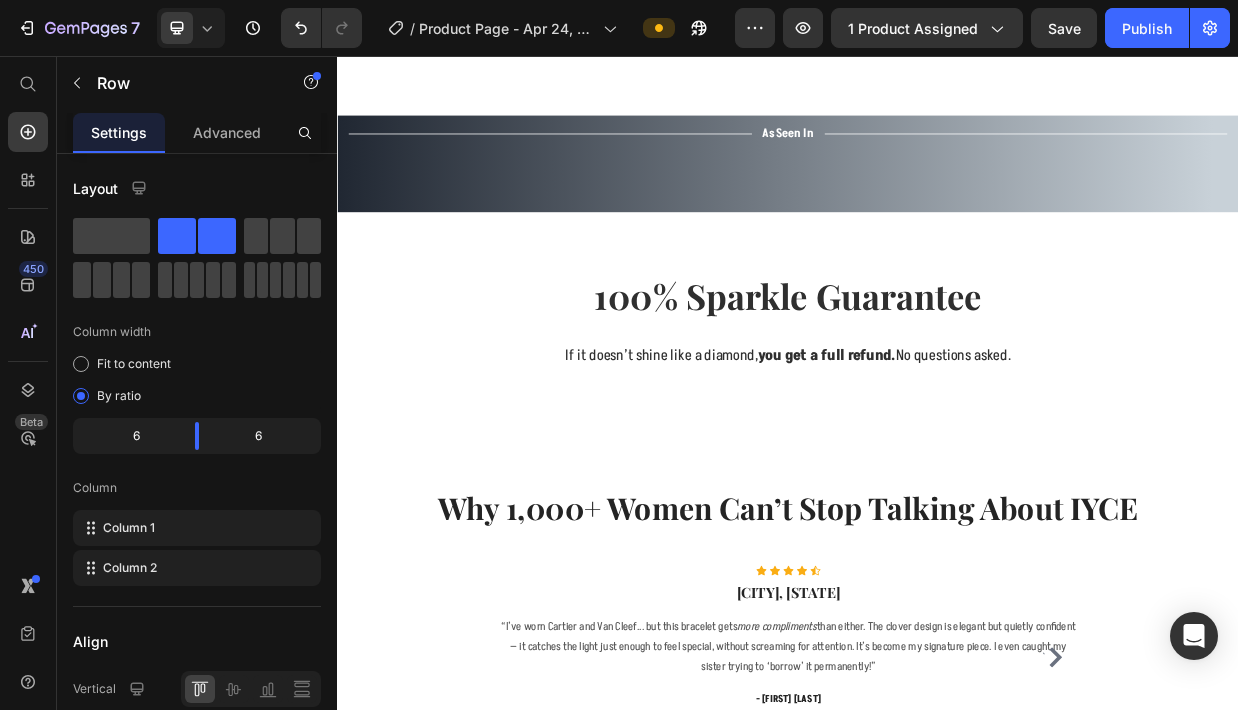 scroll, scrollTop: 923, scrollLeft: 0, axis: vertical 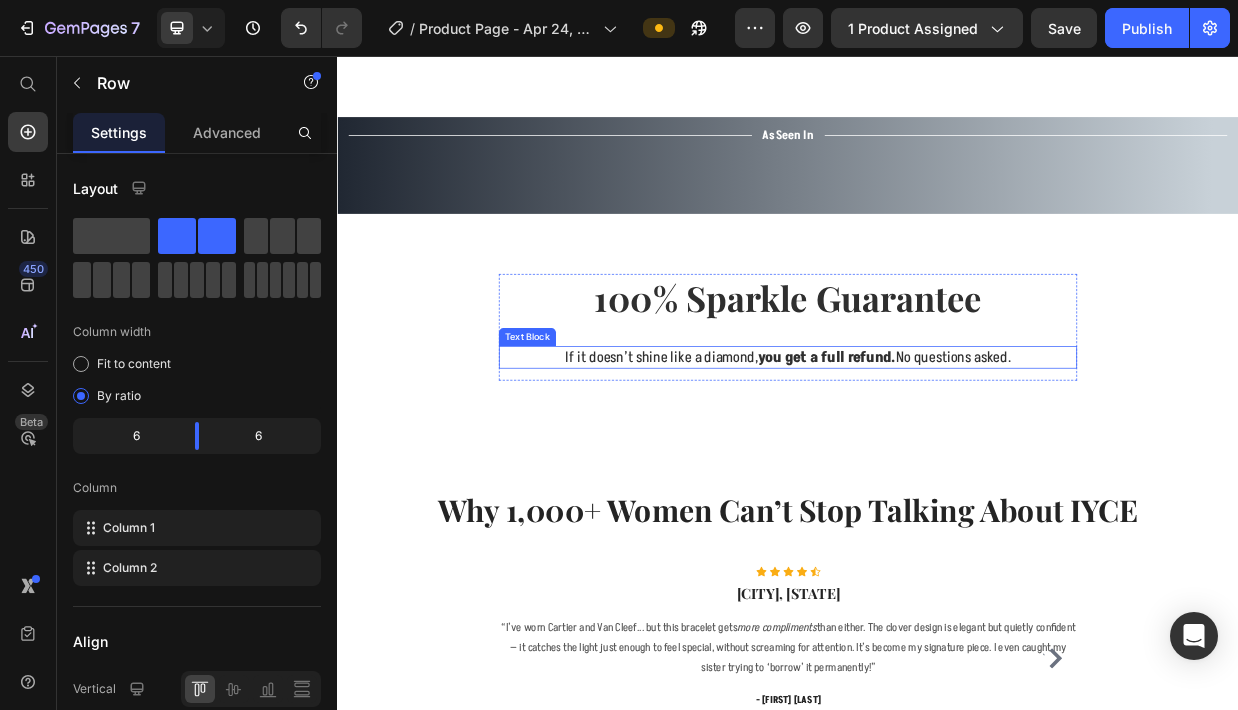 click on "If it doesn’t shine like a diamond,  you get a full refund.  No questions asked." at bounding box center (937, 458) 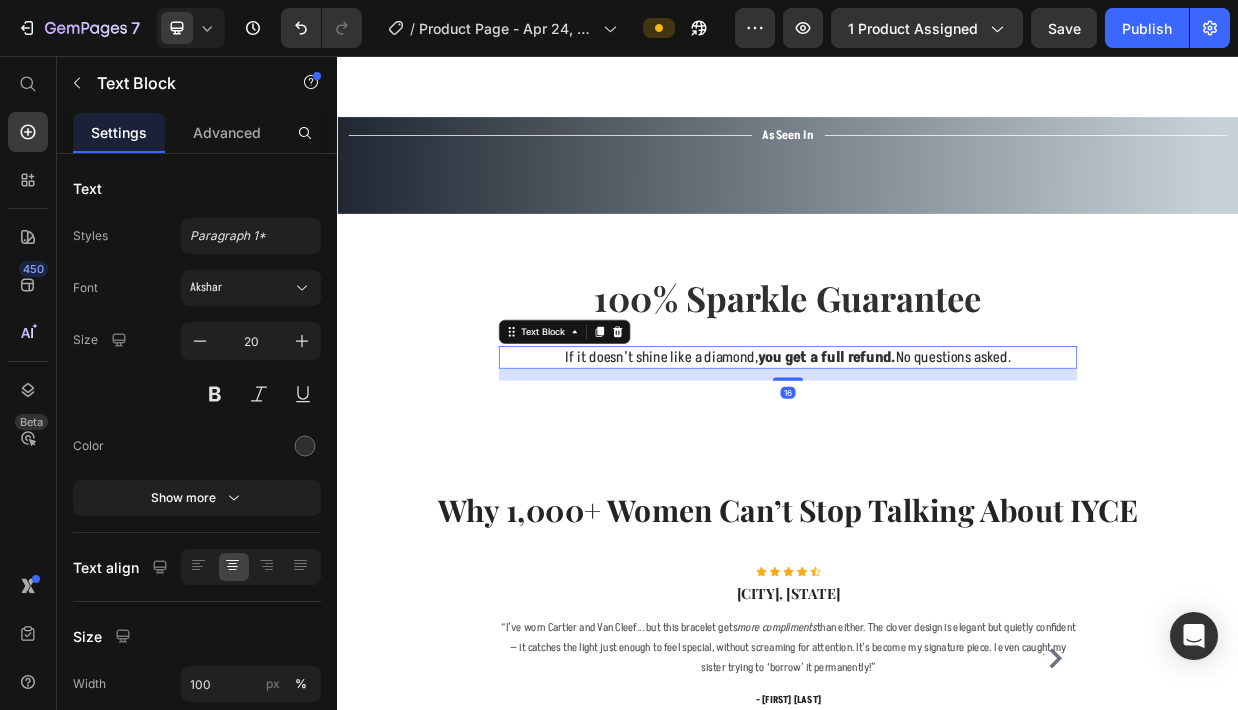 click on "If it doesn’t shine like a diamond,  you get a full refund.  No questions asked." at bounding box center (937, 458) 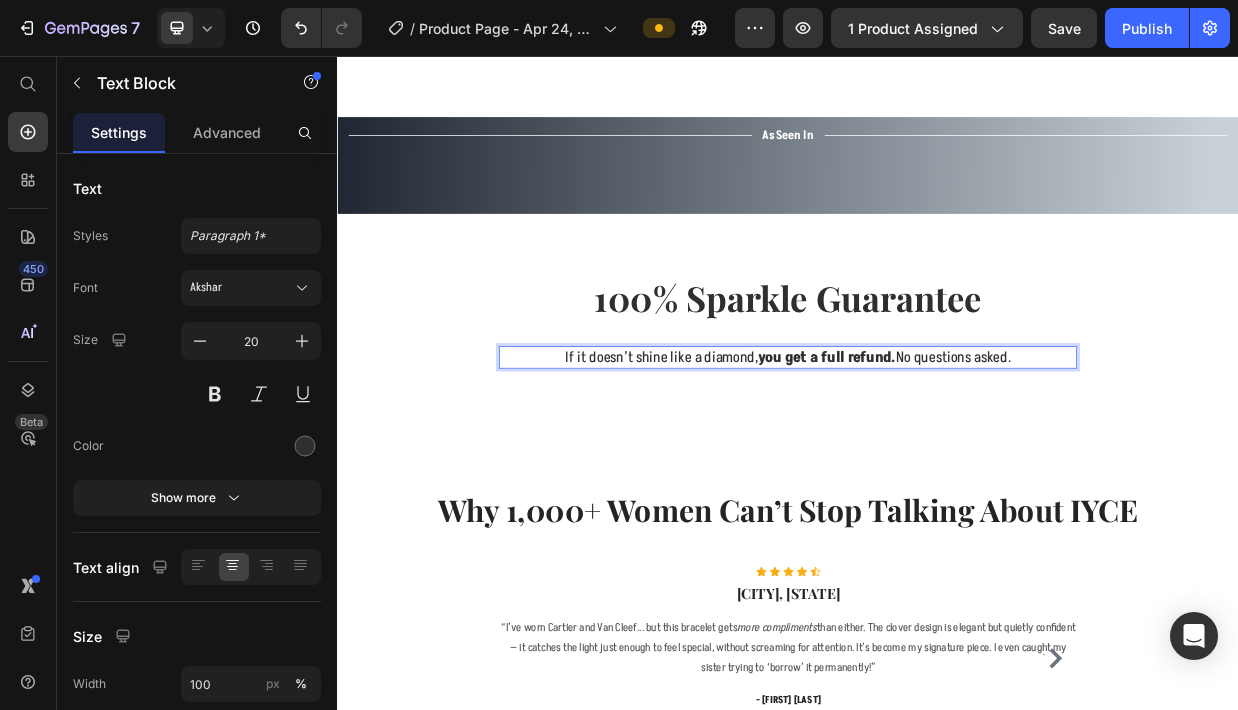 click on "If it doesn’t shine like a diamond,  you get a full refund.  No questions asked." at bounding box center [937, 458] 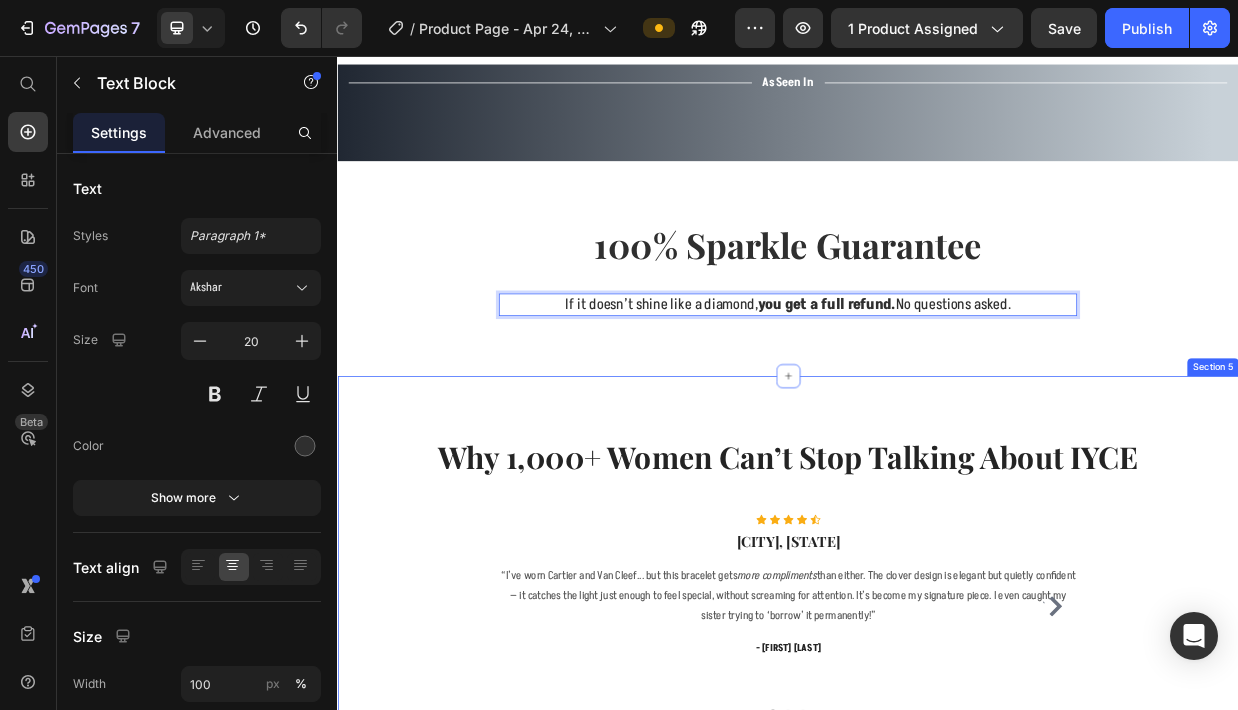 scroll, scrollTop: 994, scrollLeft: 0, axis: vertical 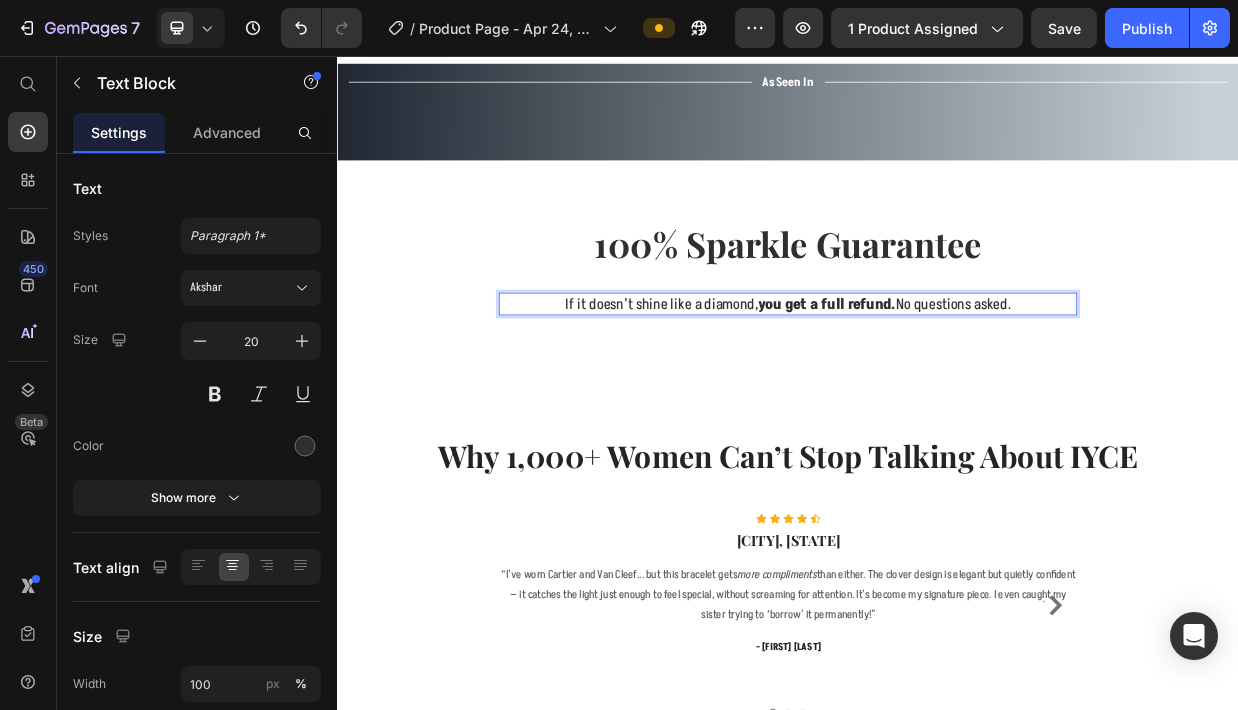 click on "you get a full refund." at bounding box center (989, 387) 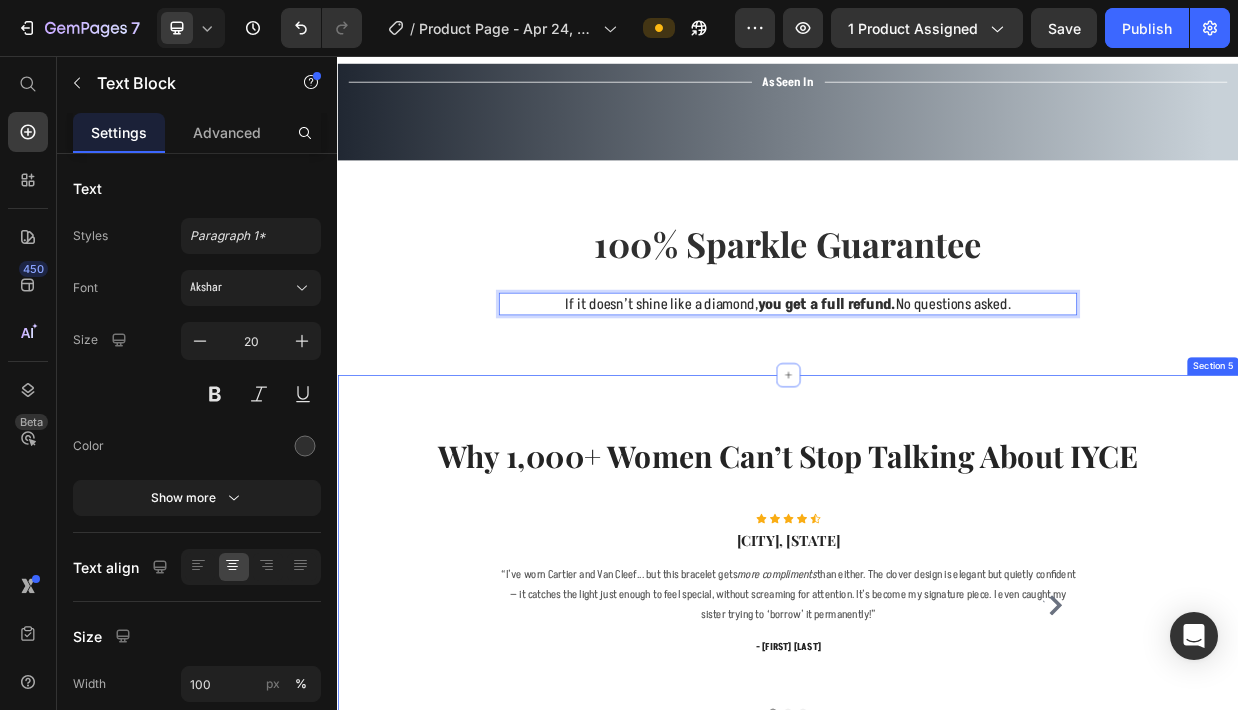 click on "100% Sparkle Guarantee Heading If it doesn’t shine like a diamond,  you get a full refund.  No questions asked. Text Block   16 Row Section 4" at bounding box center (937, 339) 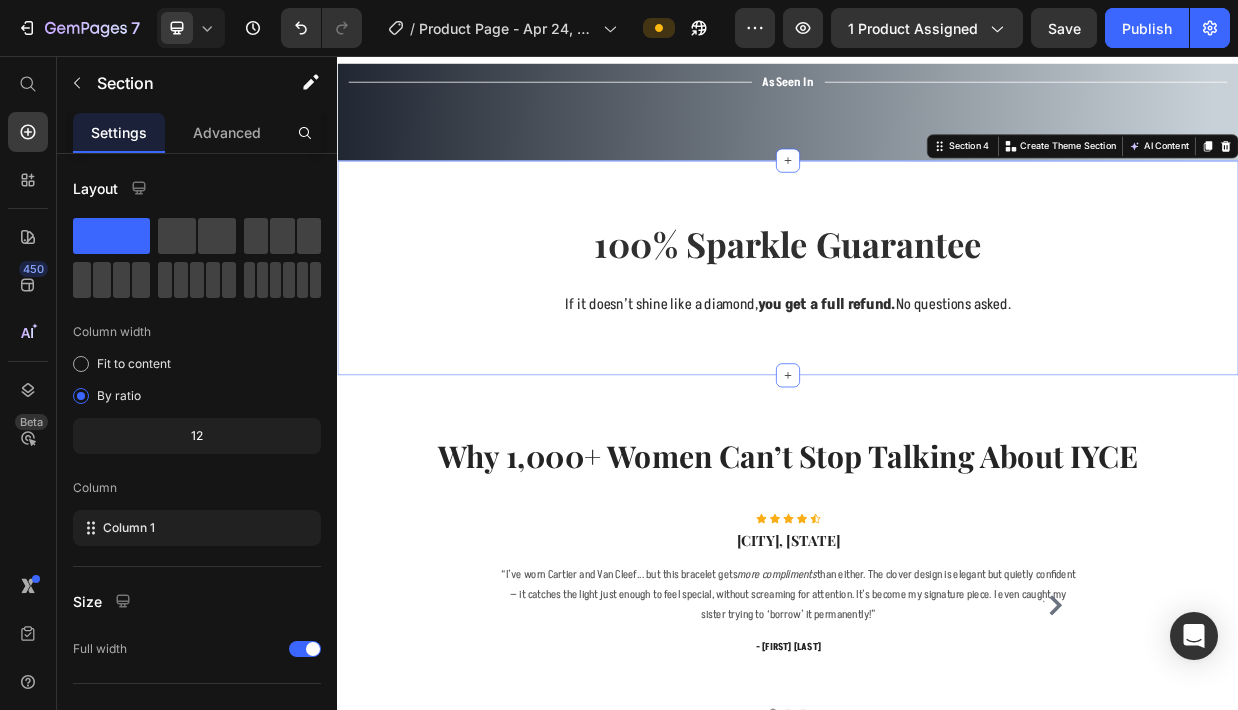 click on "you get a full refund." at bounding box center (989, 387) 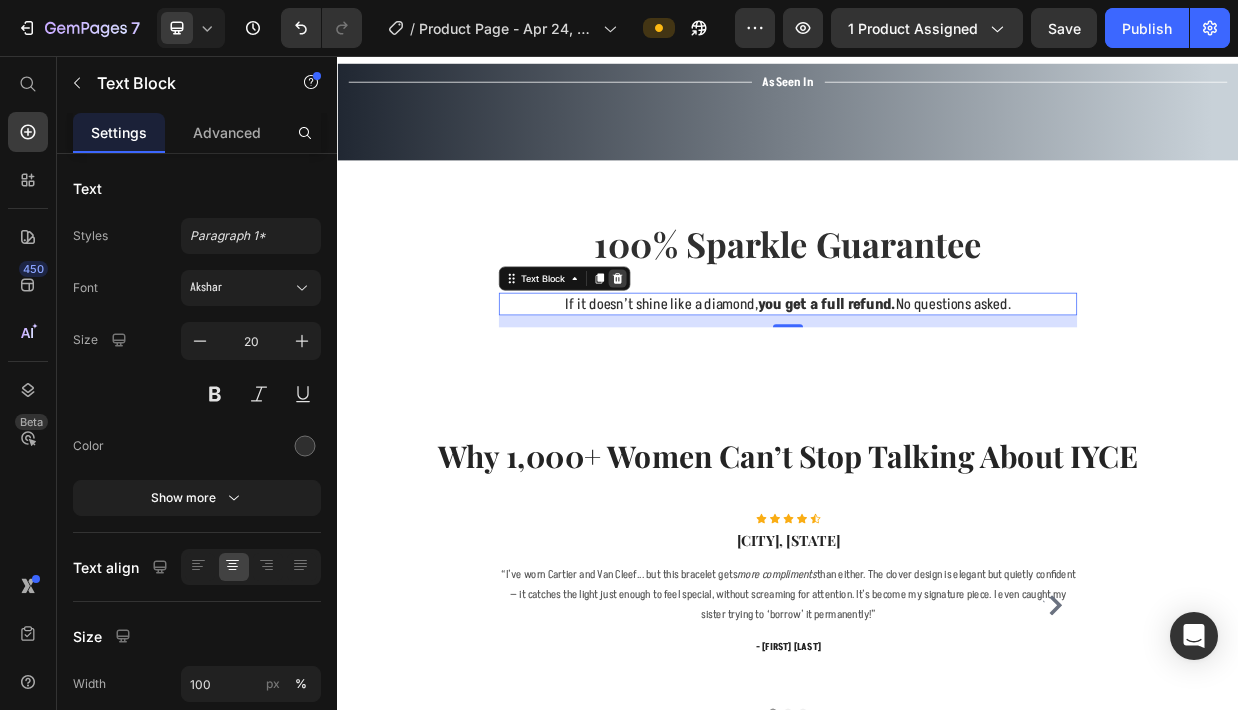 click 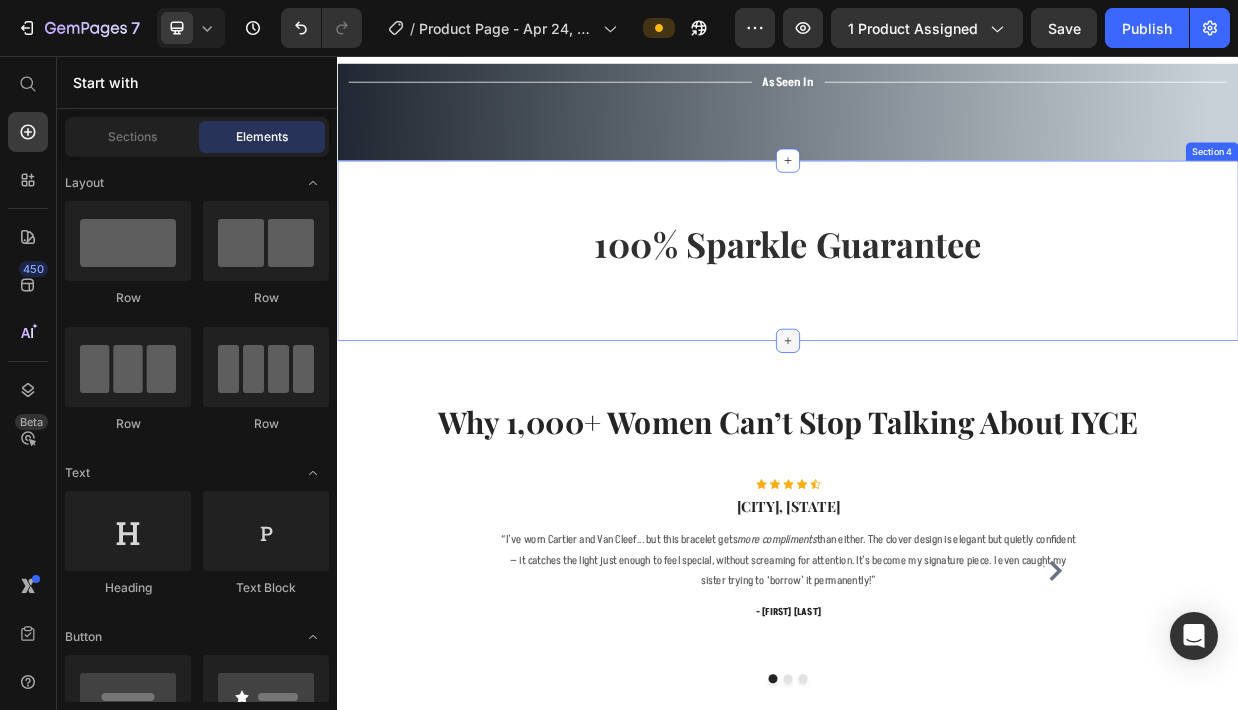 click at bounding box center [937, 436] 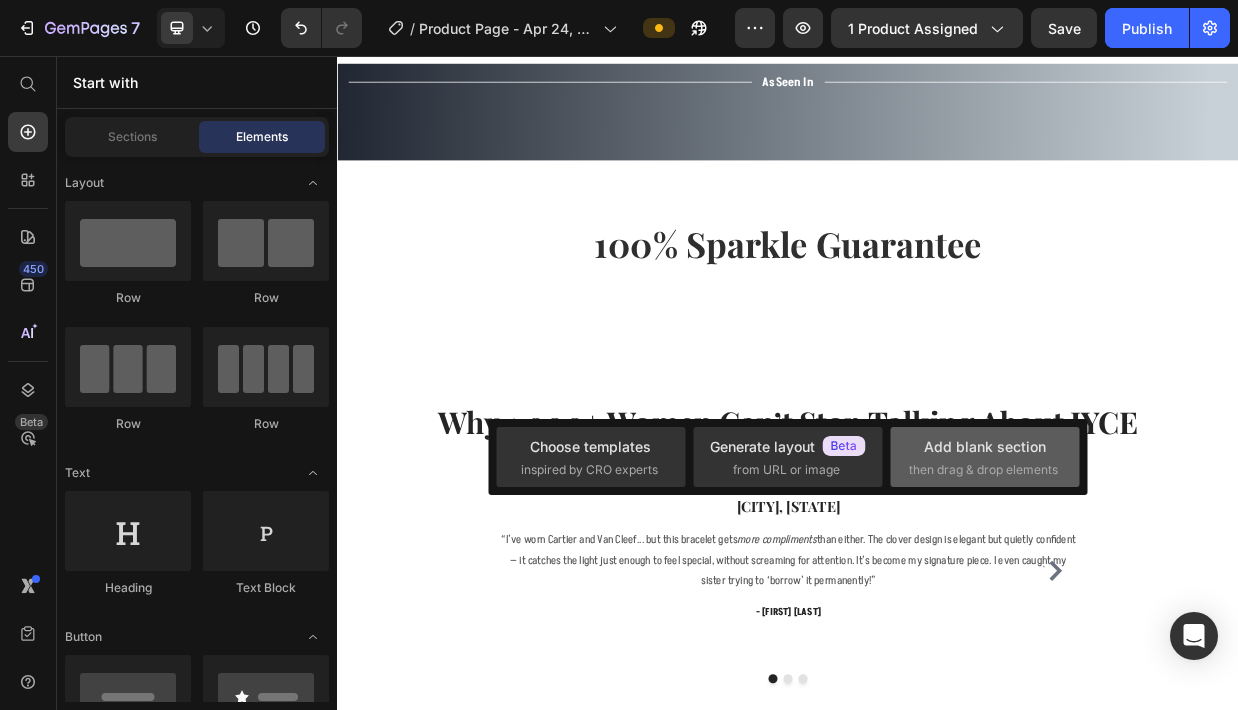 click on "Add blank section" at bounding box center (985, 446) 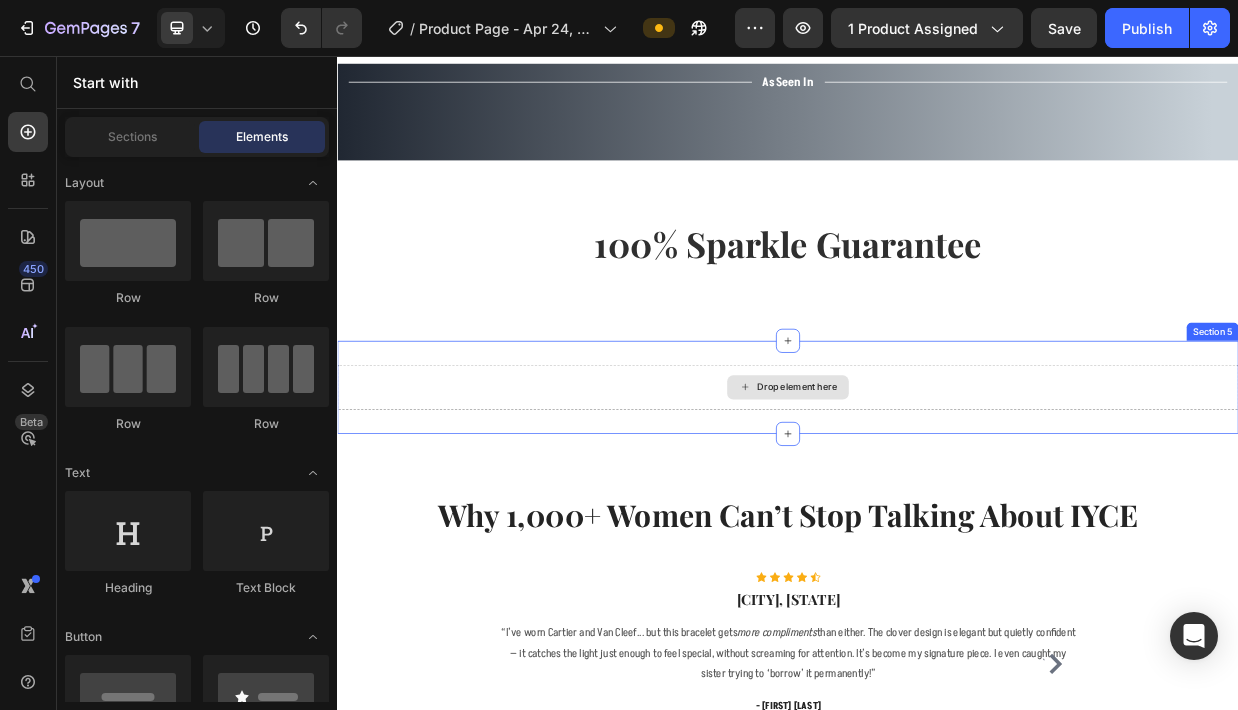 click on "Drop element here" at bounding box center [949, 498] 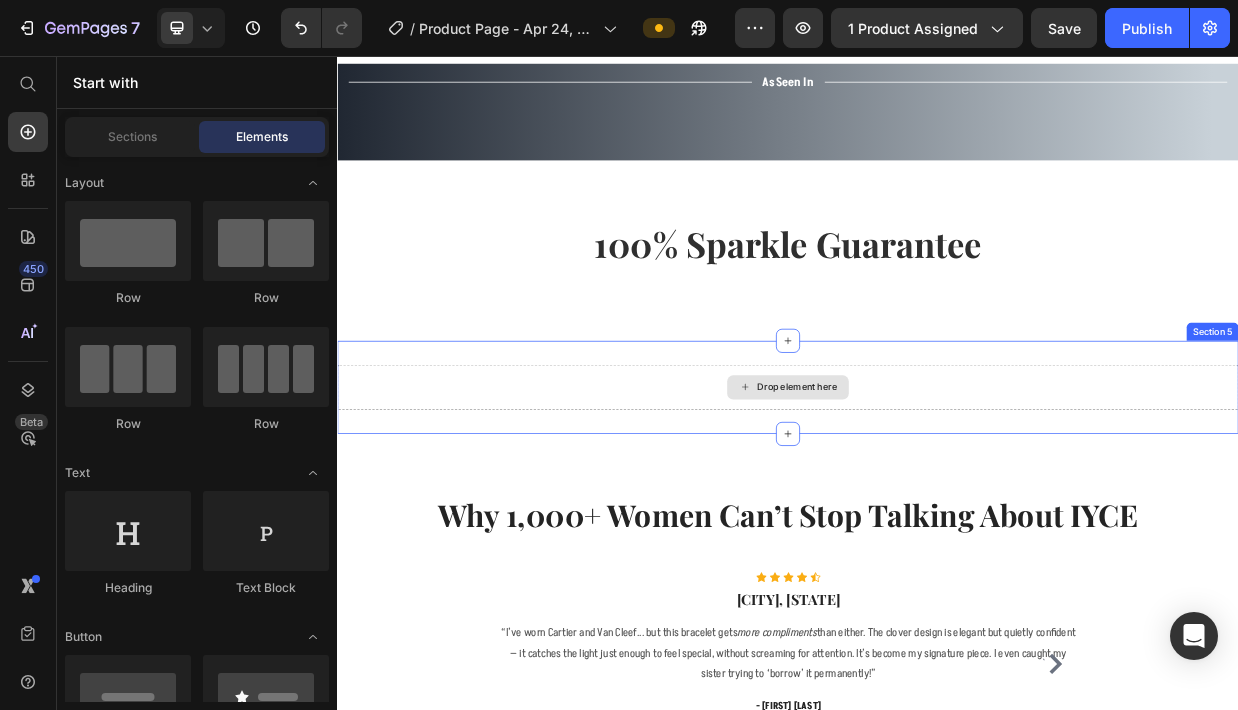 click on "Drop element here" at bounding box center [937, 498] 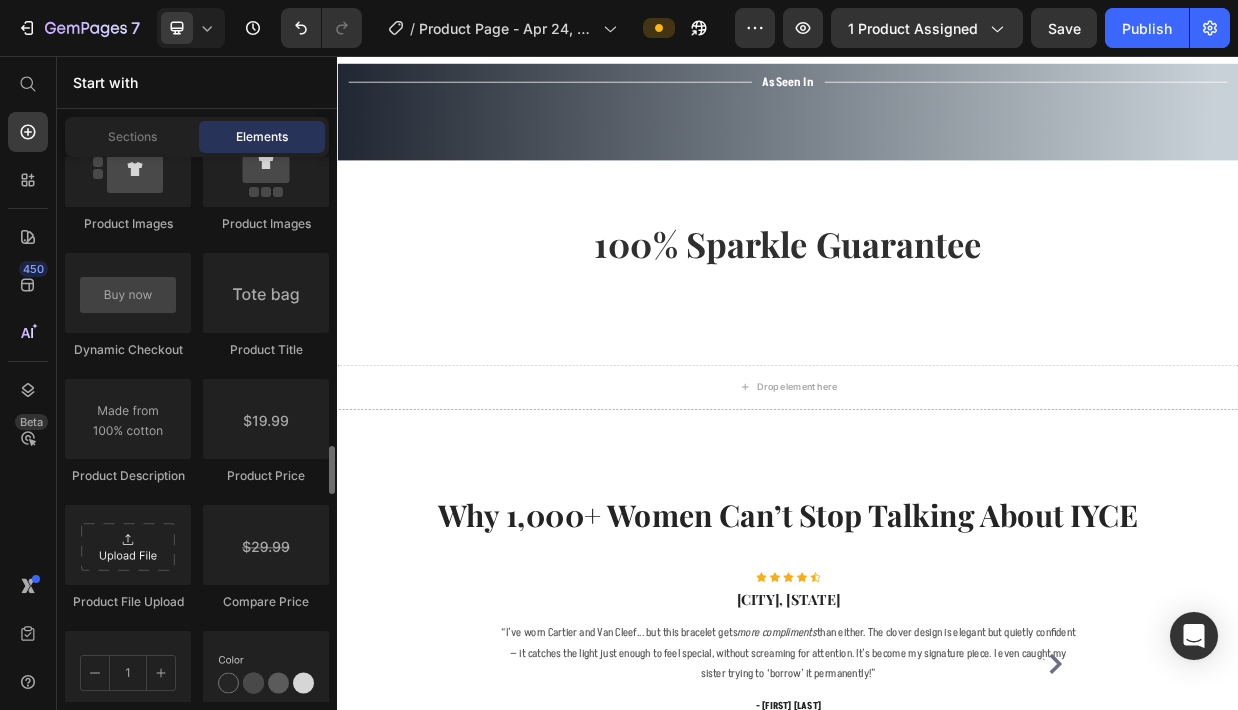 scroll, scrollTop: 3266, scrollLeft: 0, axis: vertical 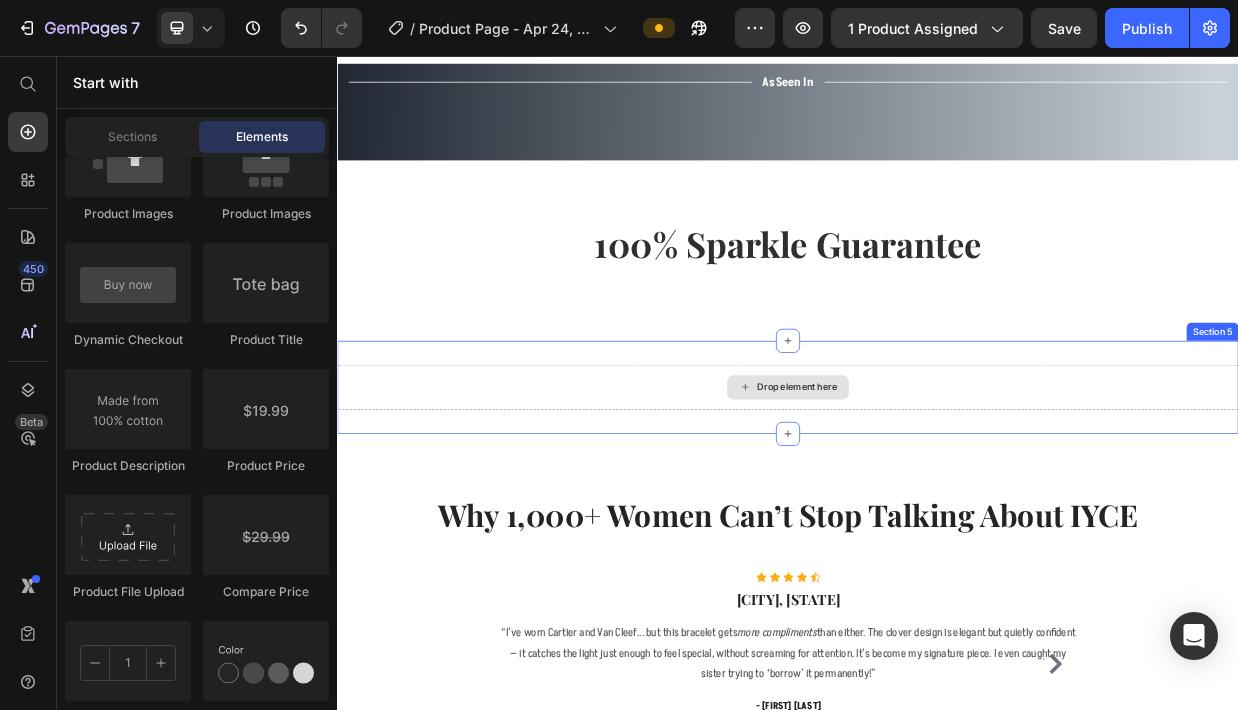 click on "Drop element here" at bounding box center [937, 498] 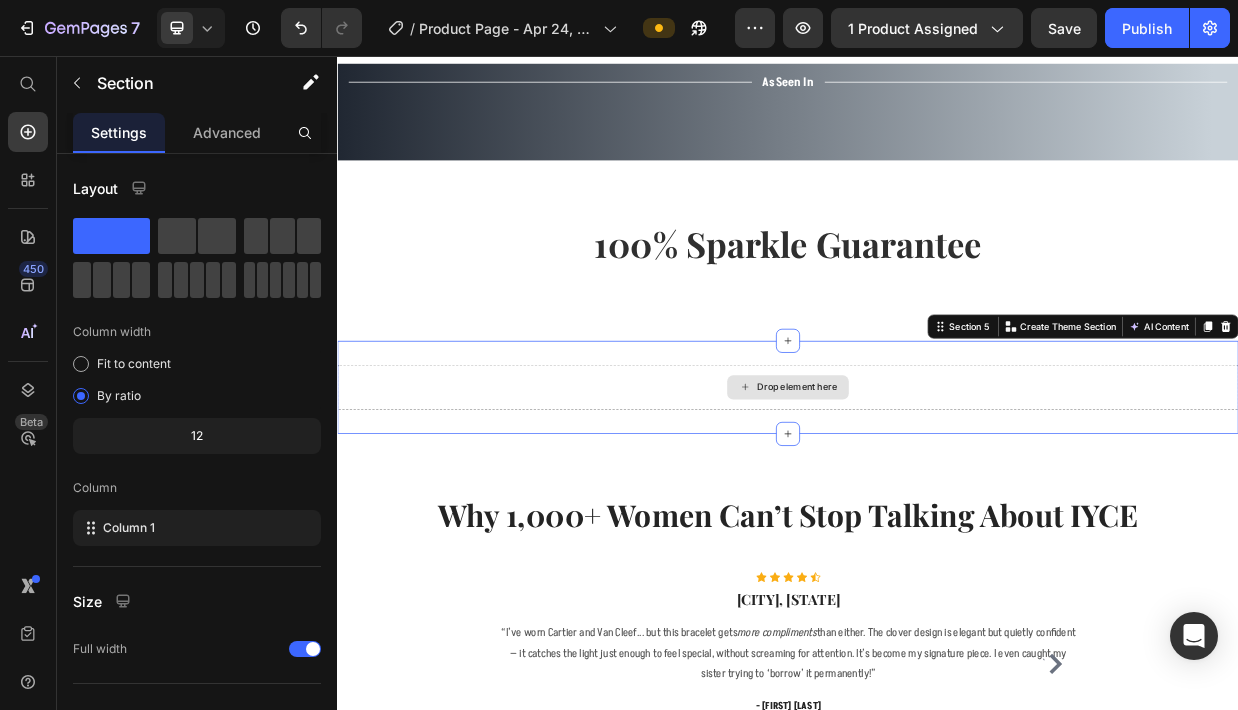 click on "Drop element here" at bounding box center (937, 498) 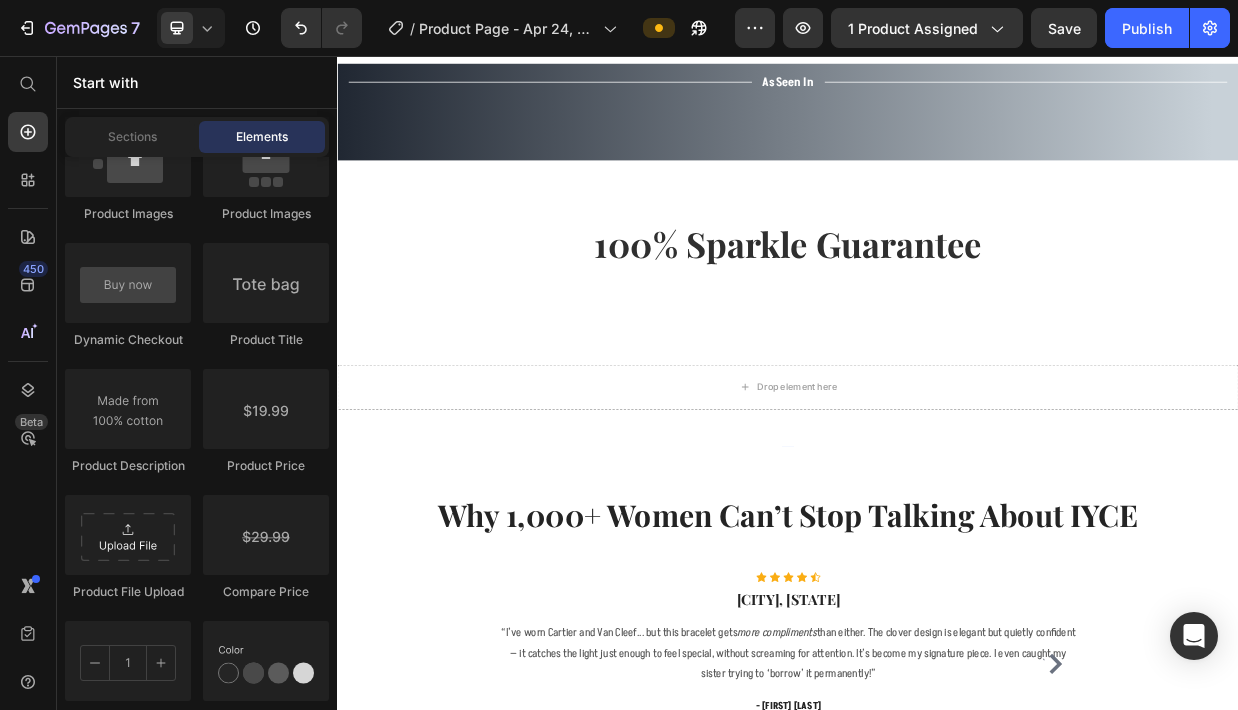 click on "Start with Sections Elements Hero Section Product Detail Brands Trusted Badges Guarantee Product Breakdown How to use Testimonials Compare Bundle FAQs Social Proof Brand Story Product List Collection Blog List Contact Sticky Add to Cart Custom Footer Browse Library 450 Layout
Row
Row
Row
Row Text
Heading
Text Block Button
Button
Button
Sticky Back to top Media
Image
Image" at bounding box center (197, 383) 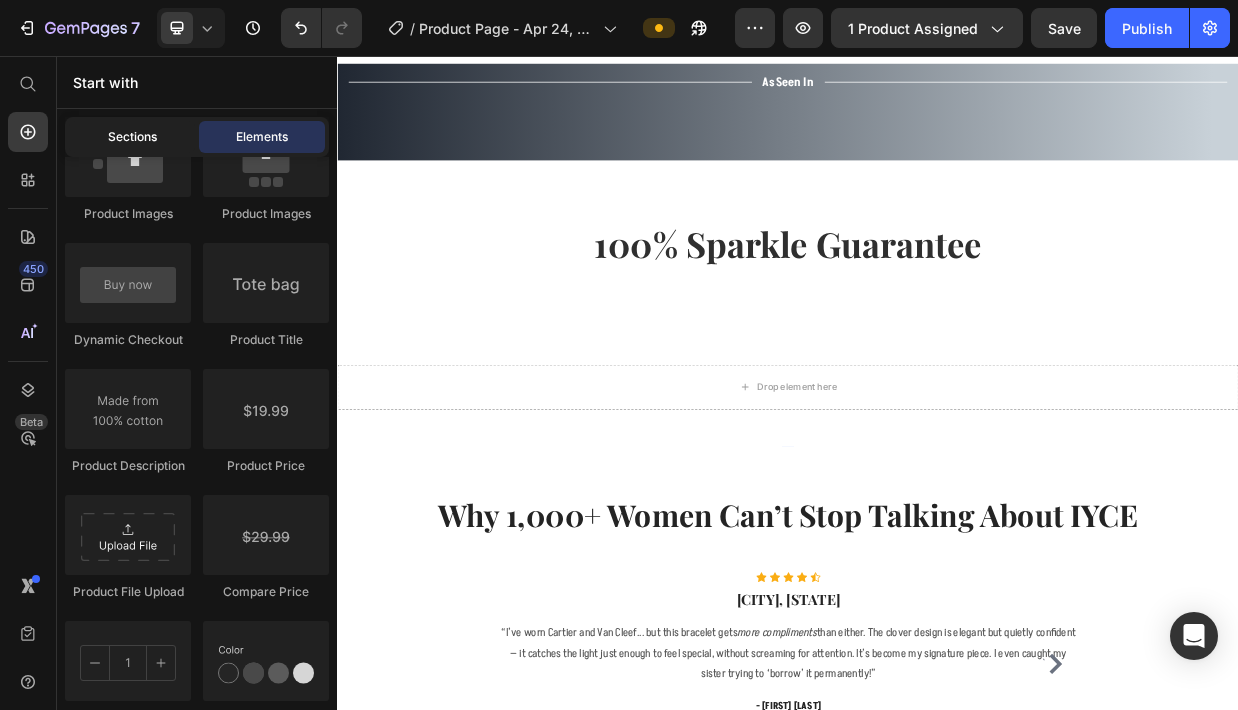 click on "Sections" at bounding box center [132, 137] 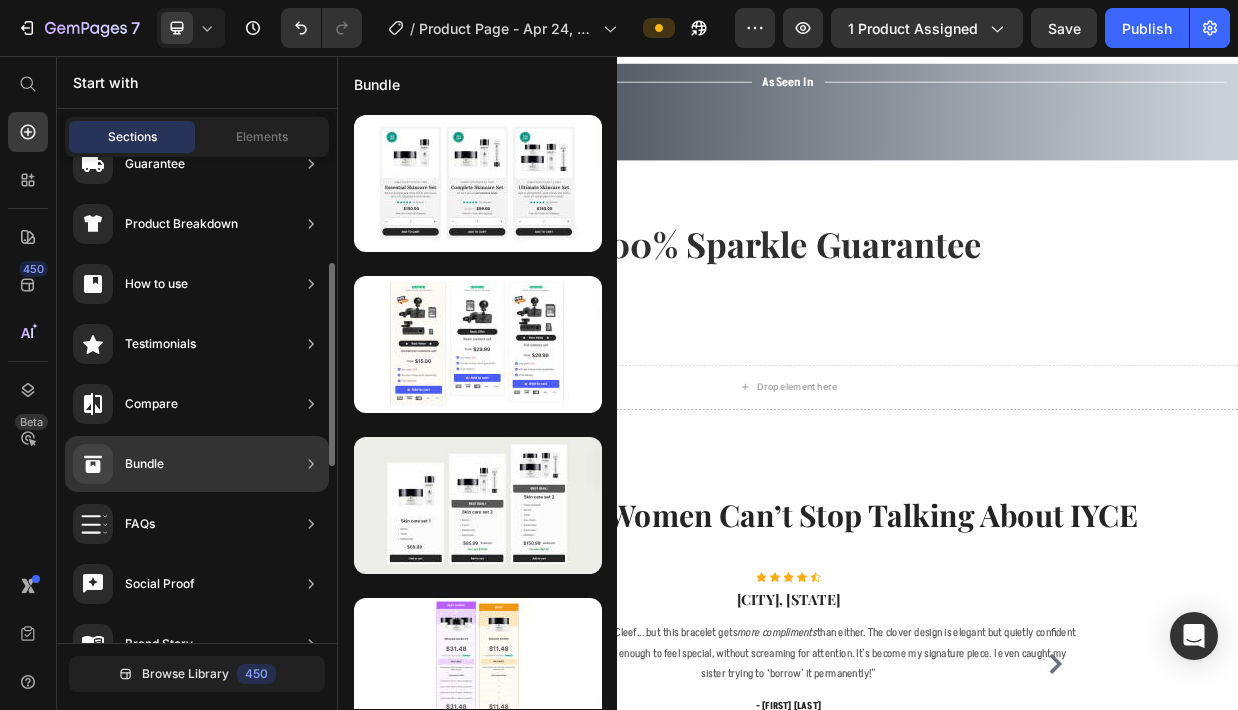 scroll, scrollTop: 280, scrollLeft: 0, axis: vertical 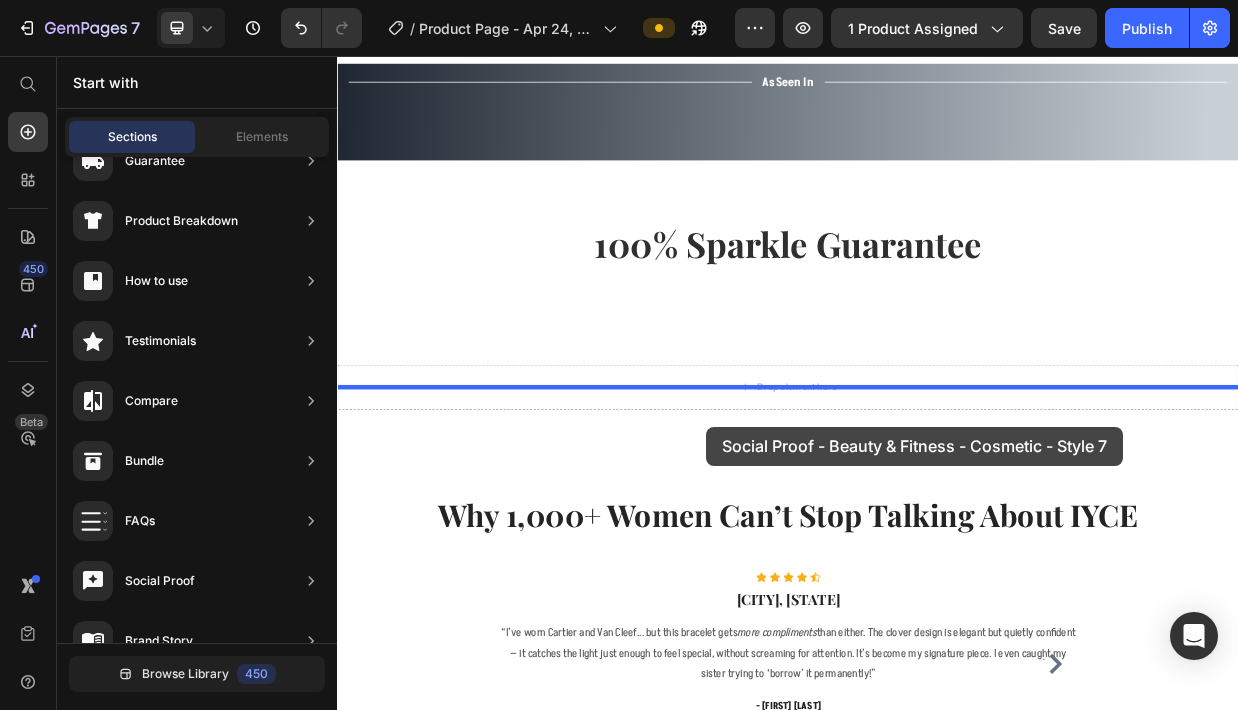 drag, startPoint x: 847, startPoint y: 700, endPoint x: 829, endPoint y: 550, distance: 151.07614 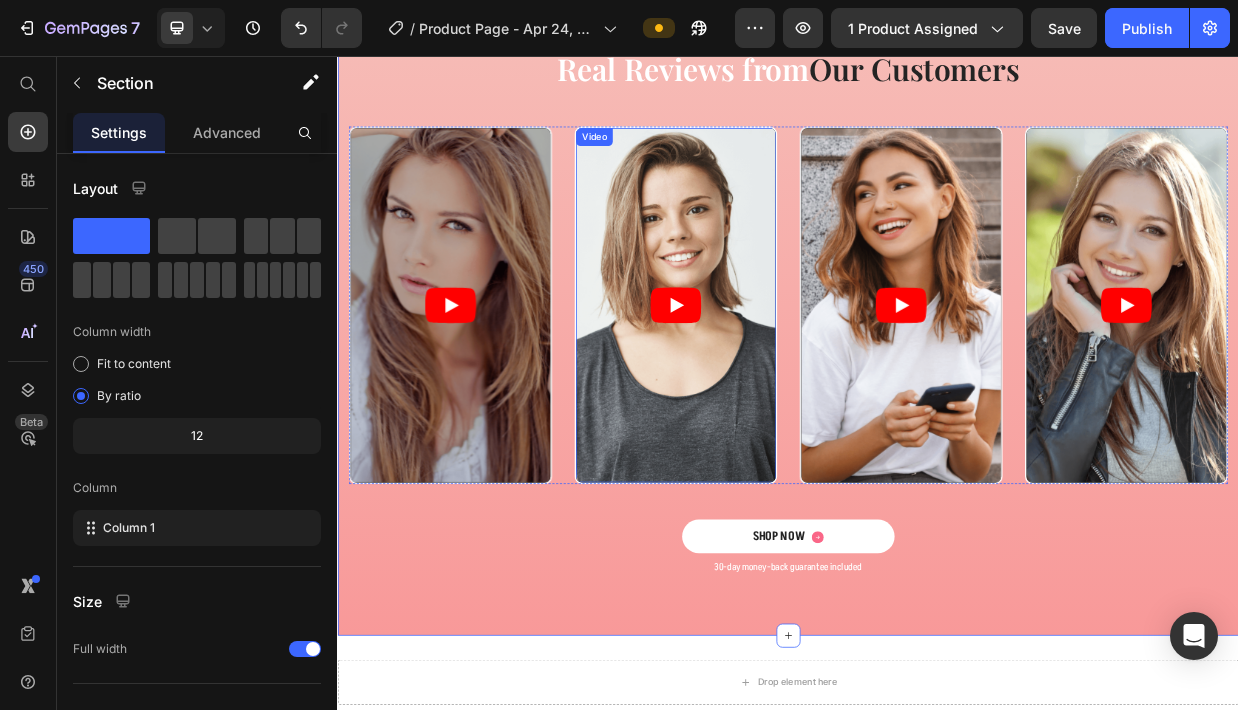 scroll, scrollTop: 1534, scrollLeft: 0, axis: vertical 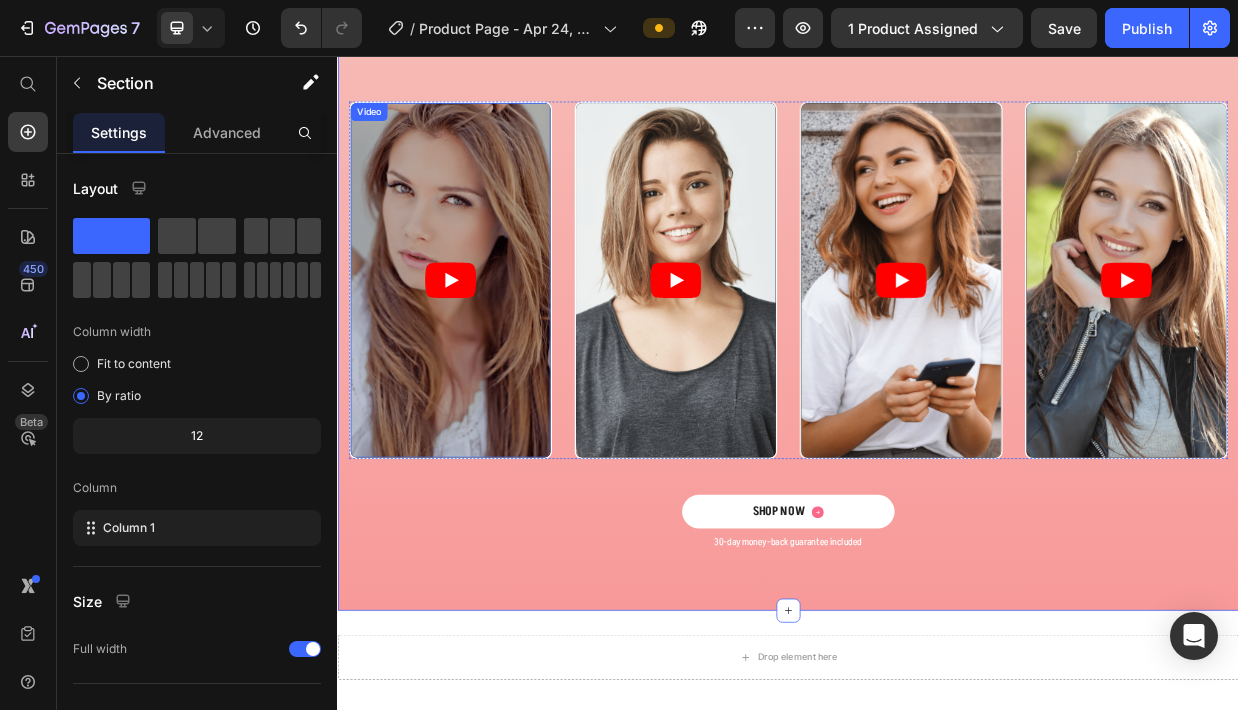 click 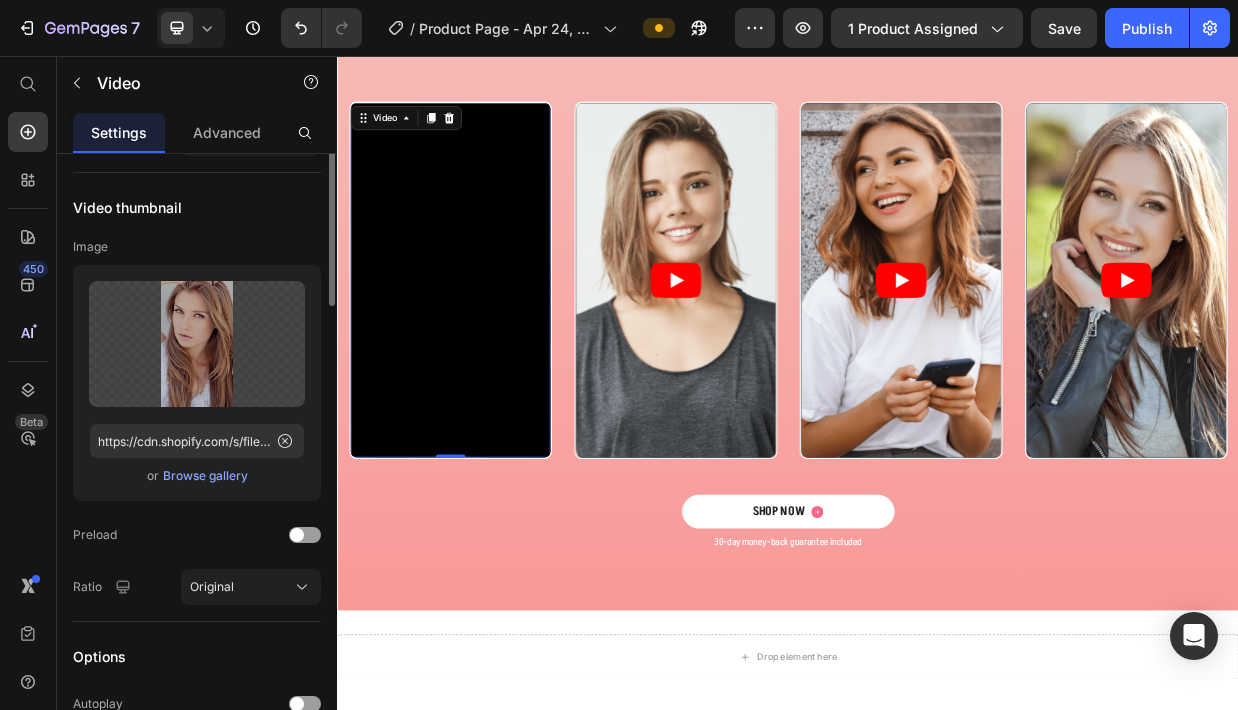 scroll, scrollTop: 0, scrollLeft: 0, axis: both 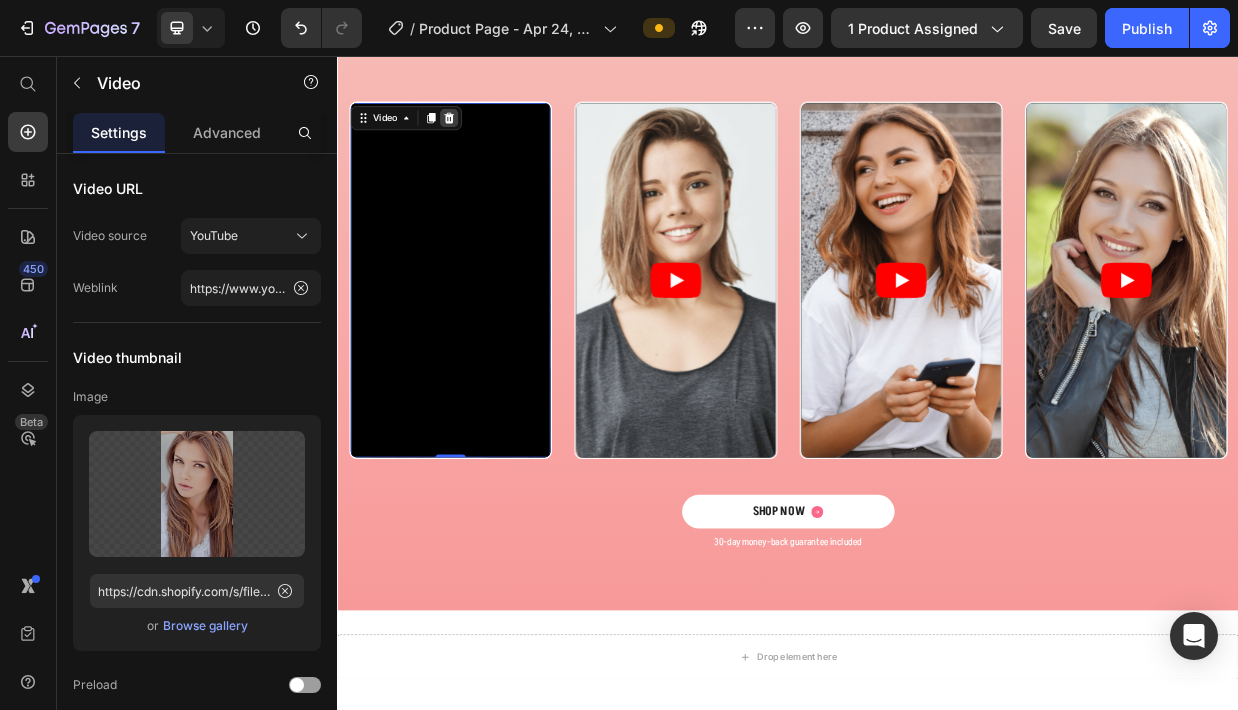 click 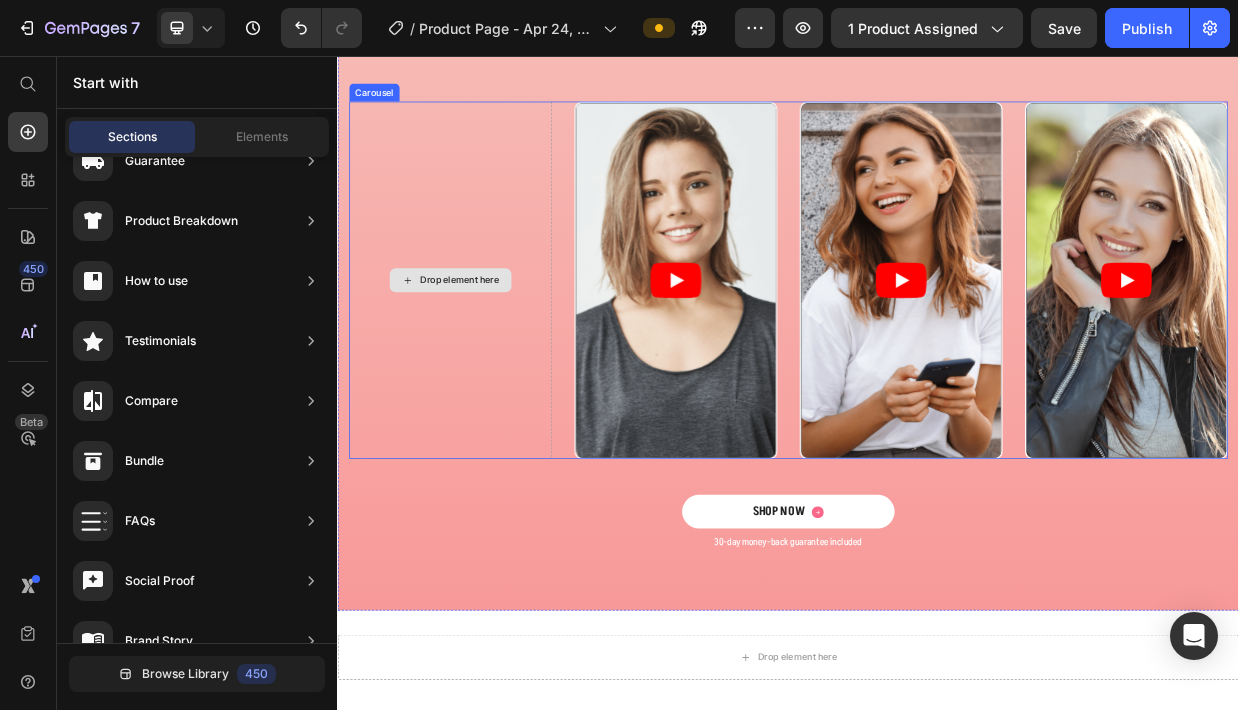click on "Drop element here" at bounding box center (499, 355) 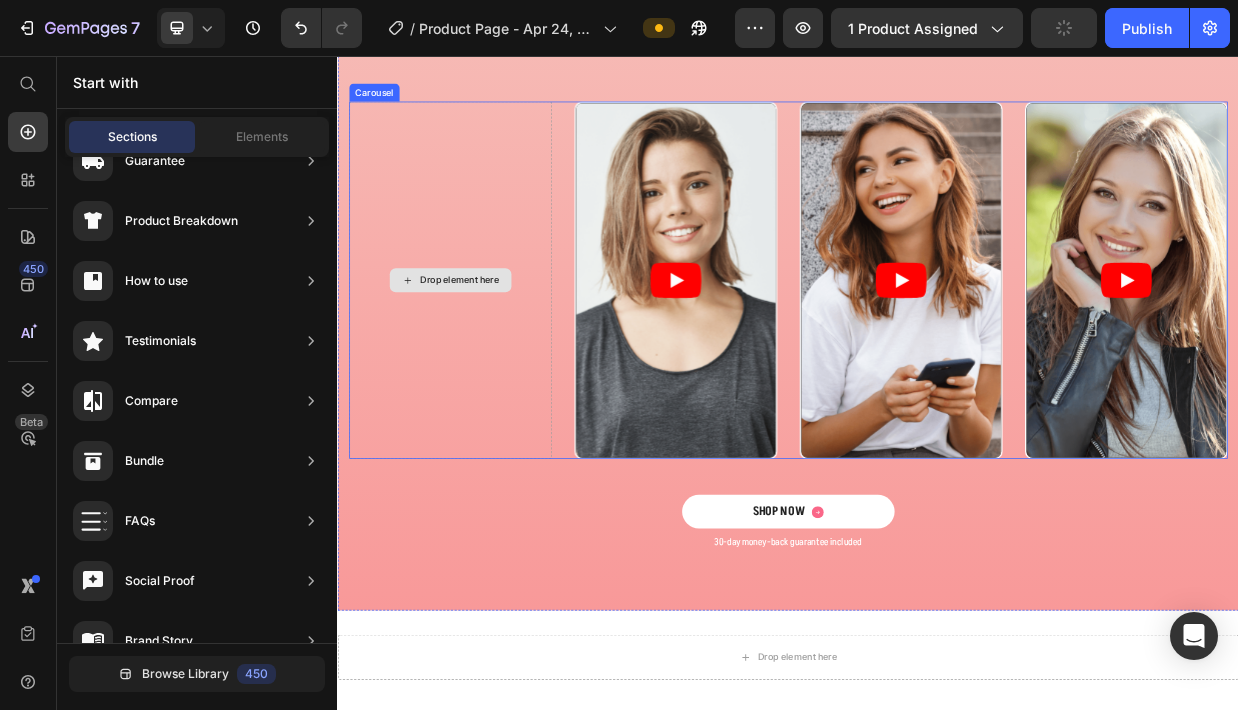 click on "Drop element here" at bounding box center [487, 355] 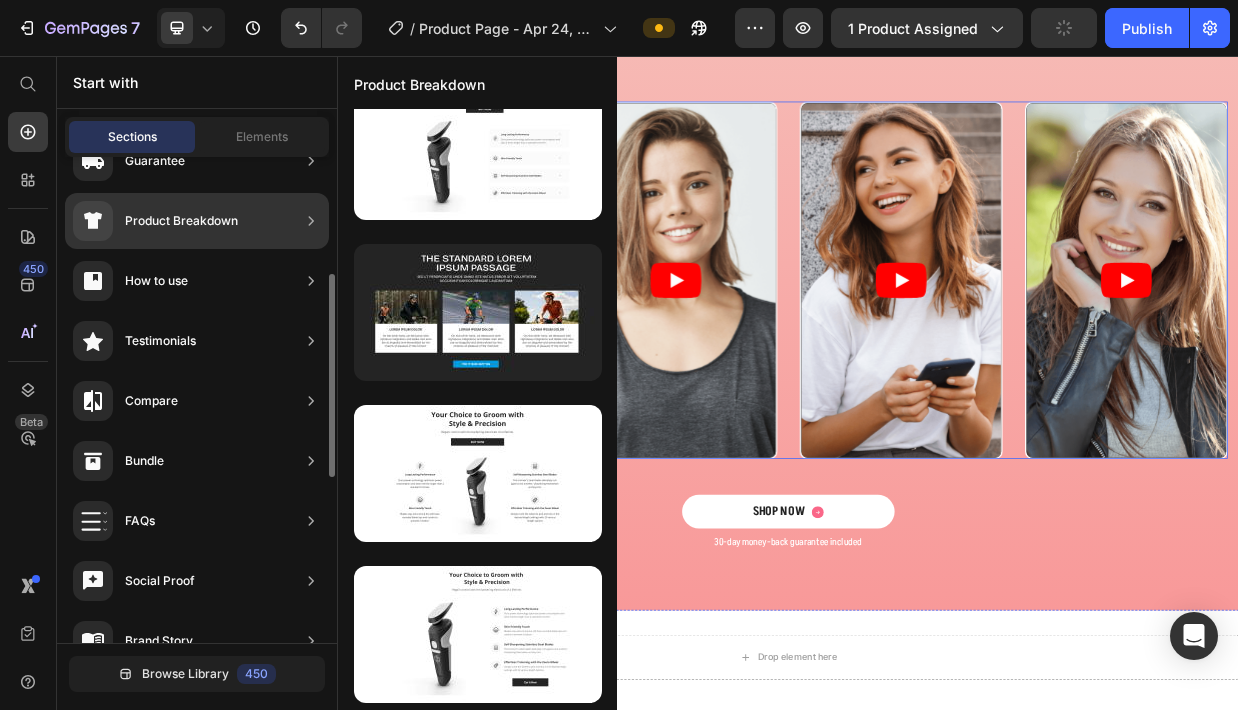 scroll, scrollTop: 193, scrollLeft: 0, axis: vertical 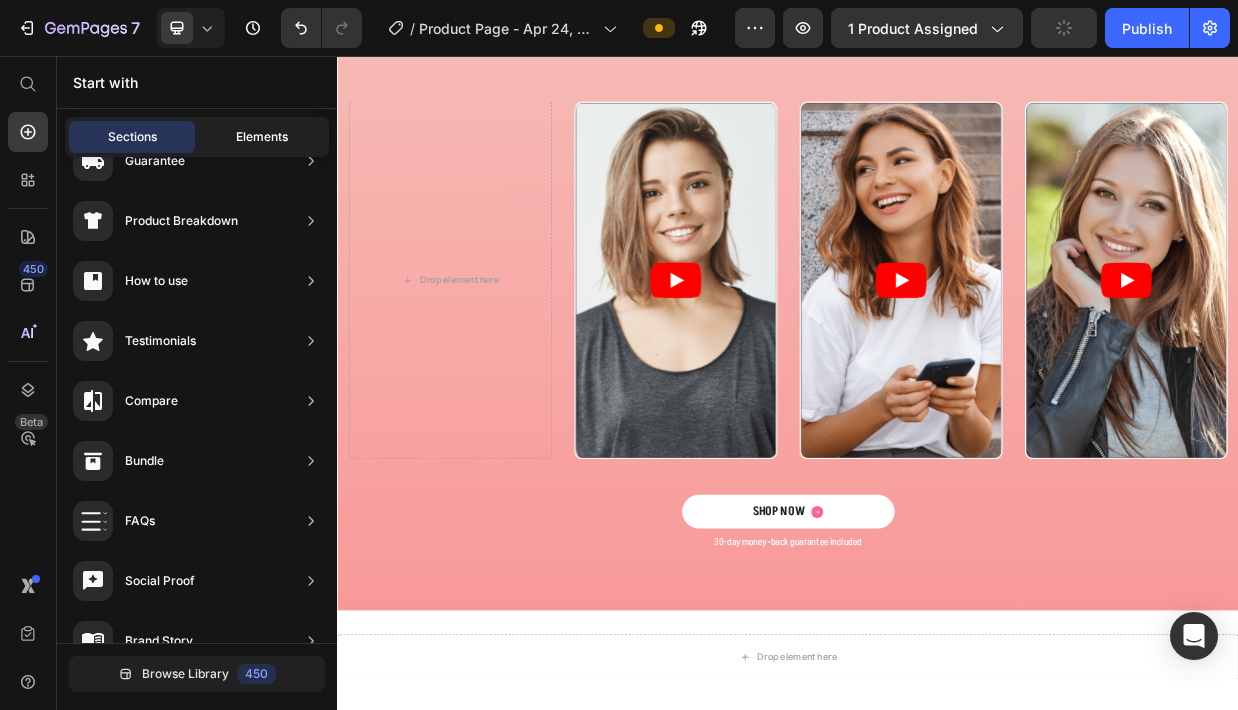 click on "Elements" 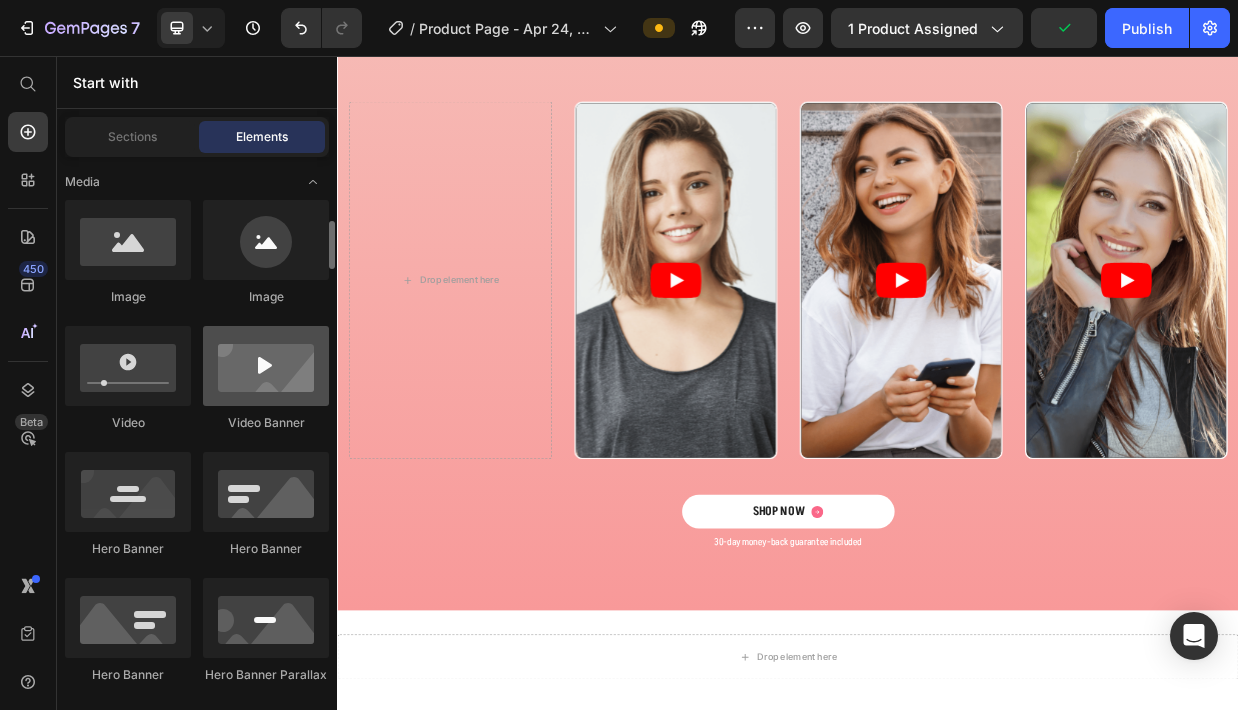 scroll, scrollTop: 744, scrollLeft: 0, axis: vertical 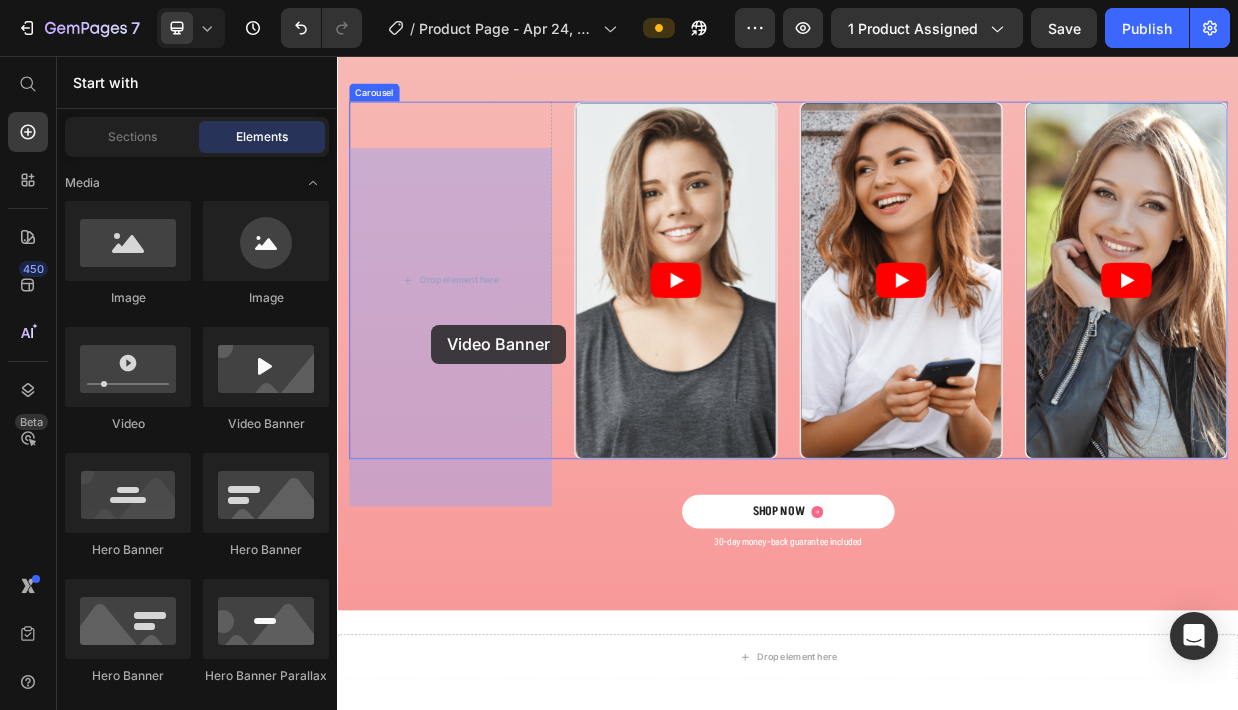 drag, startPoint x: 589, startPoint y: 444, endPoint x: 459, endPoint y: 413, distance: 133.64505 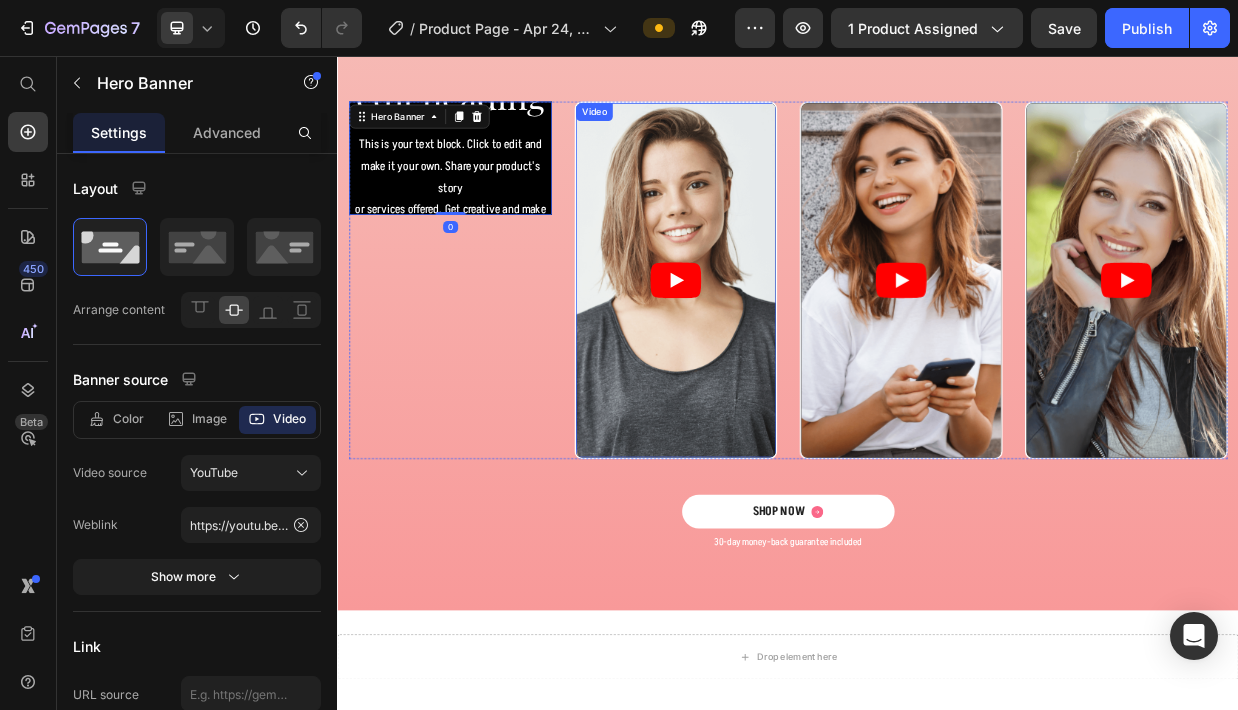 click at bounding box center [787, 355] 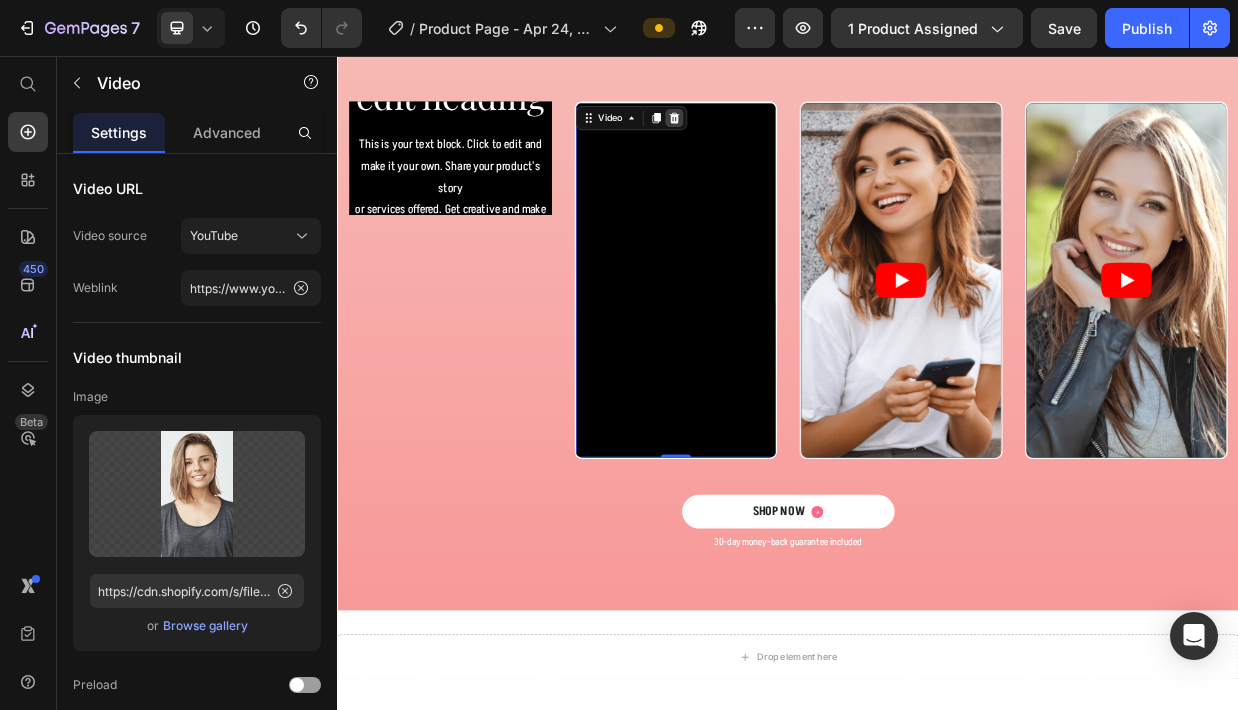 click 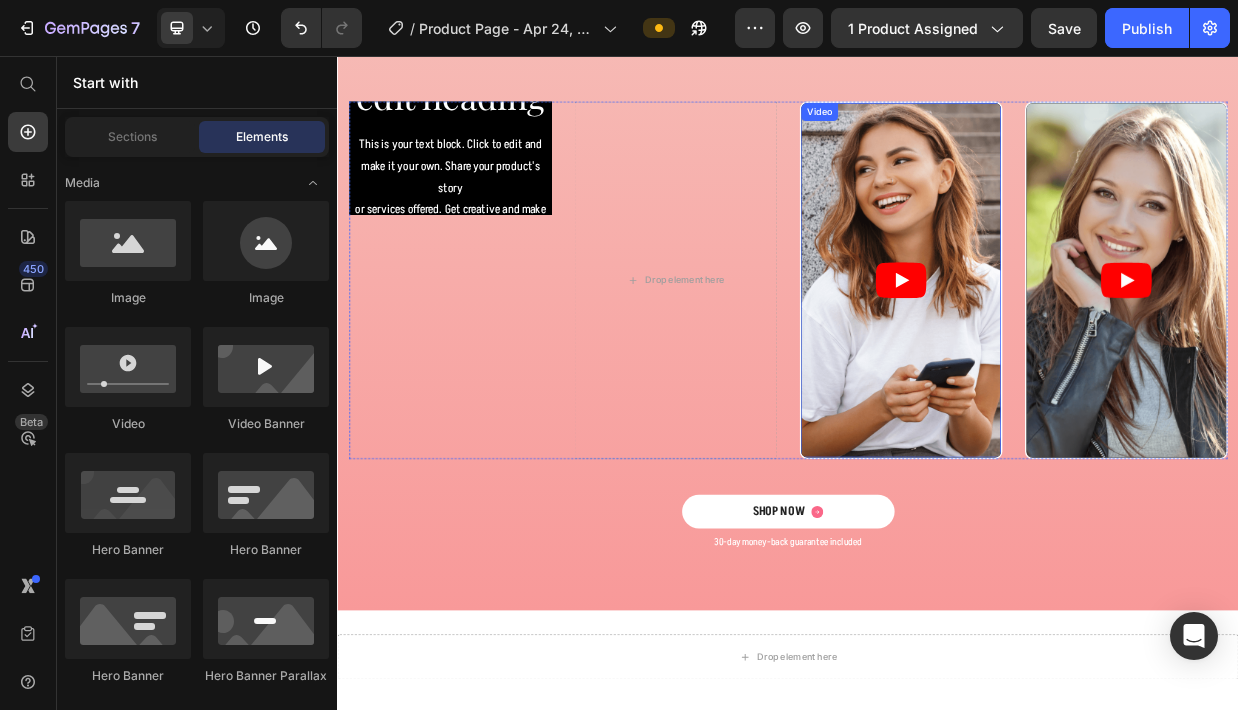 click at bounding box center (1087, 355) 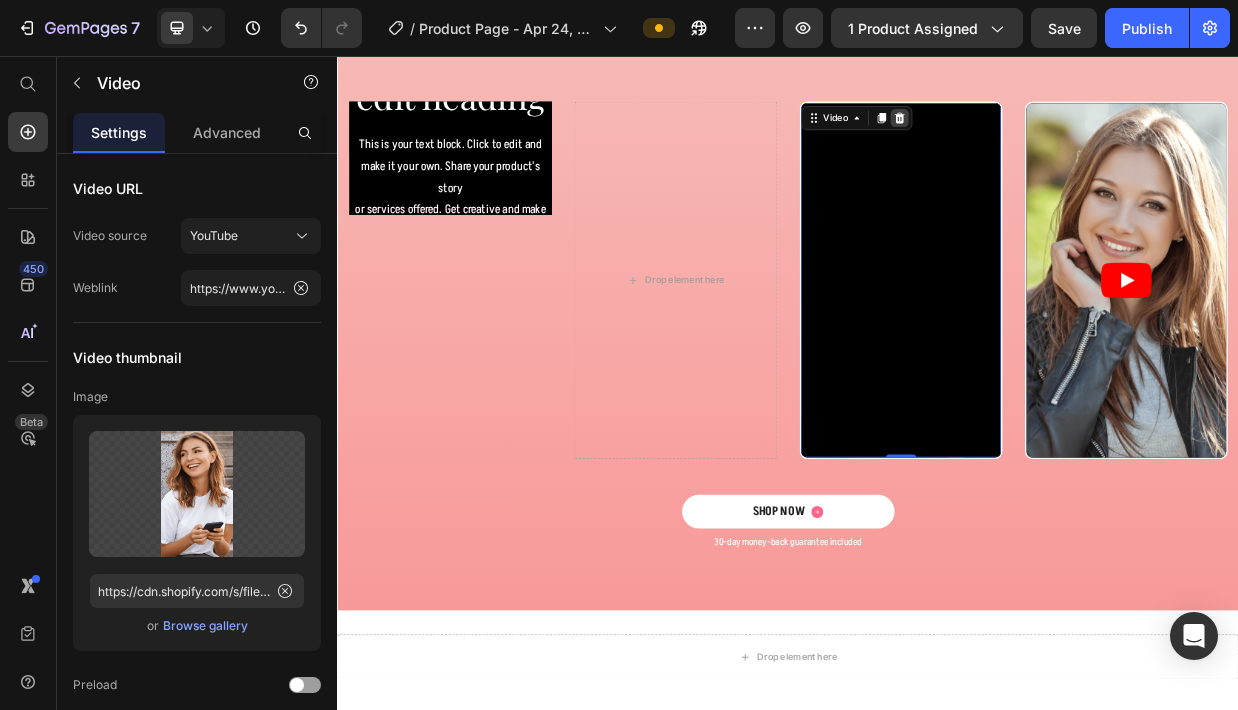click 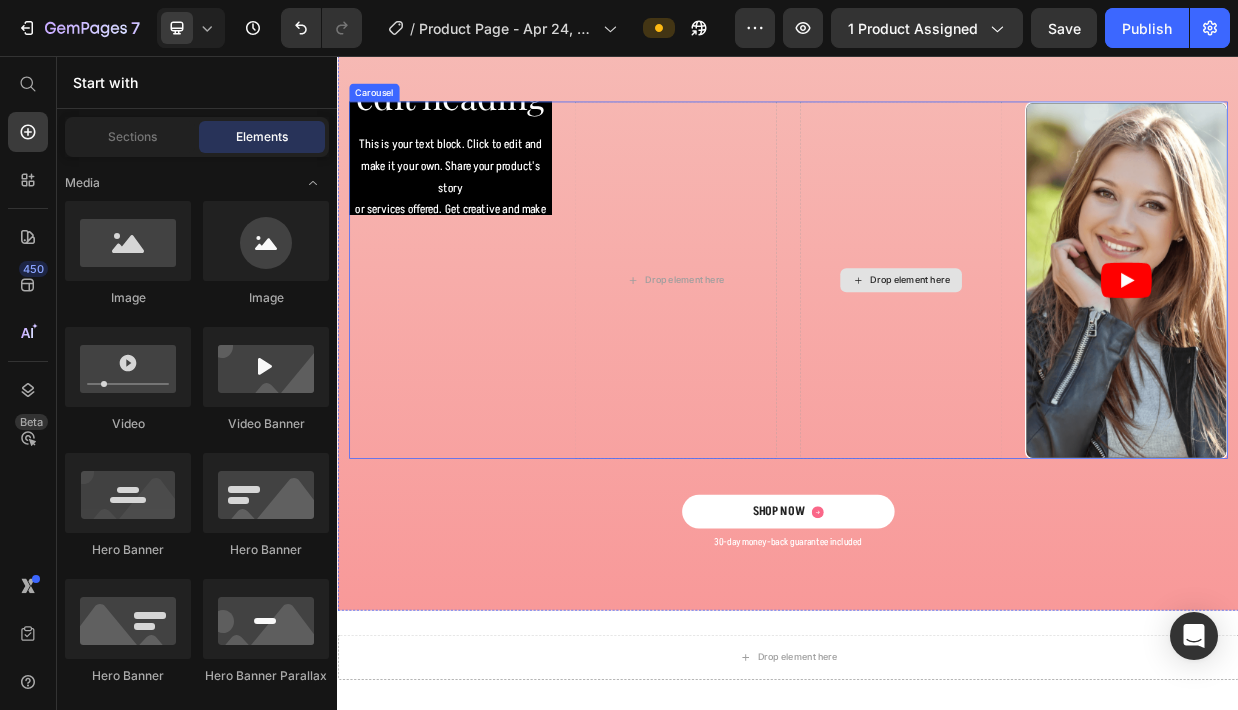 click at bounding box center [1387, 355] 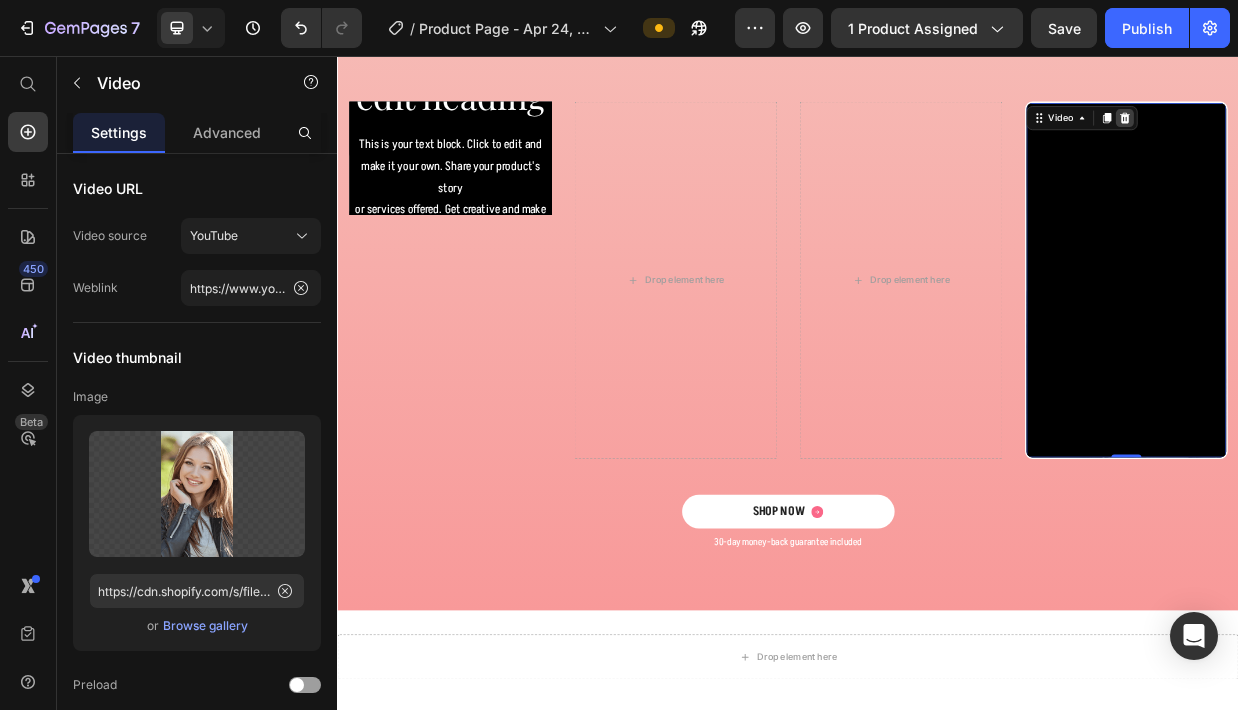 click 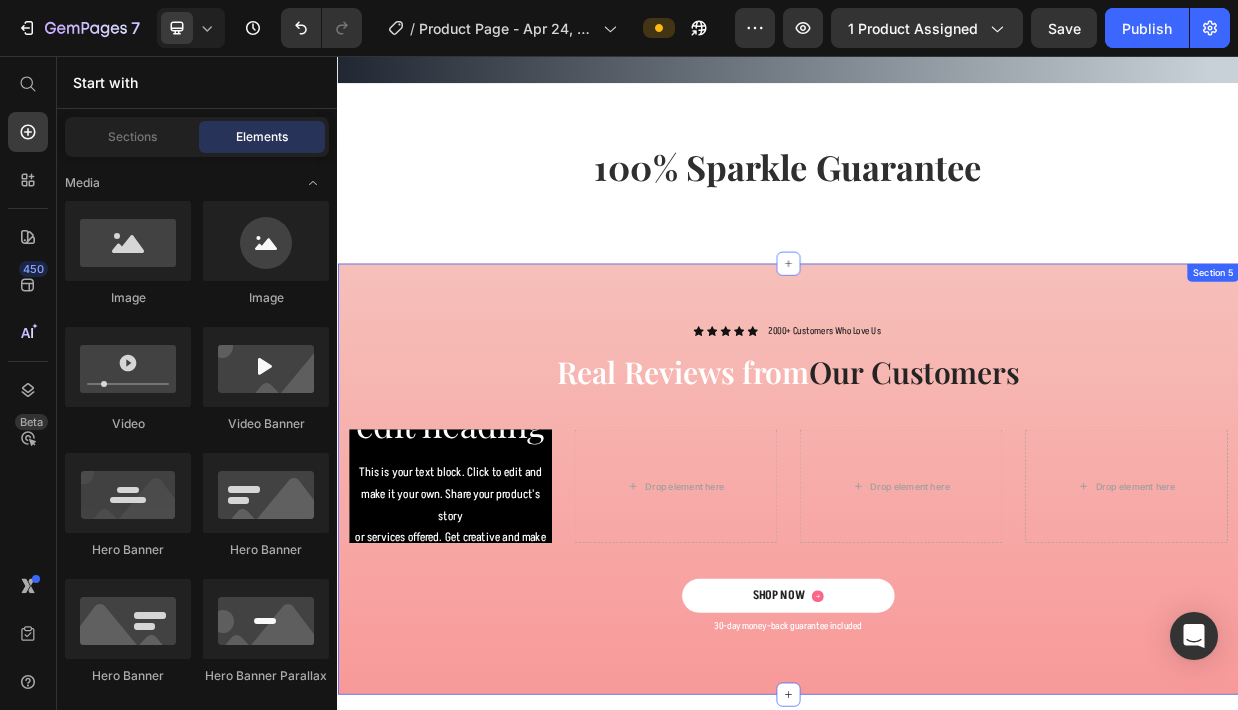 scroll, scrollTop: 1046, scrollLeft: 0, axis: vertical 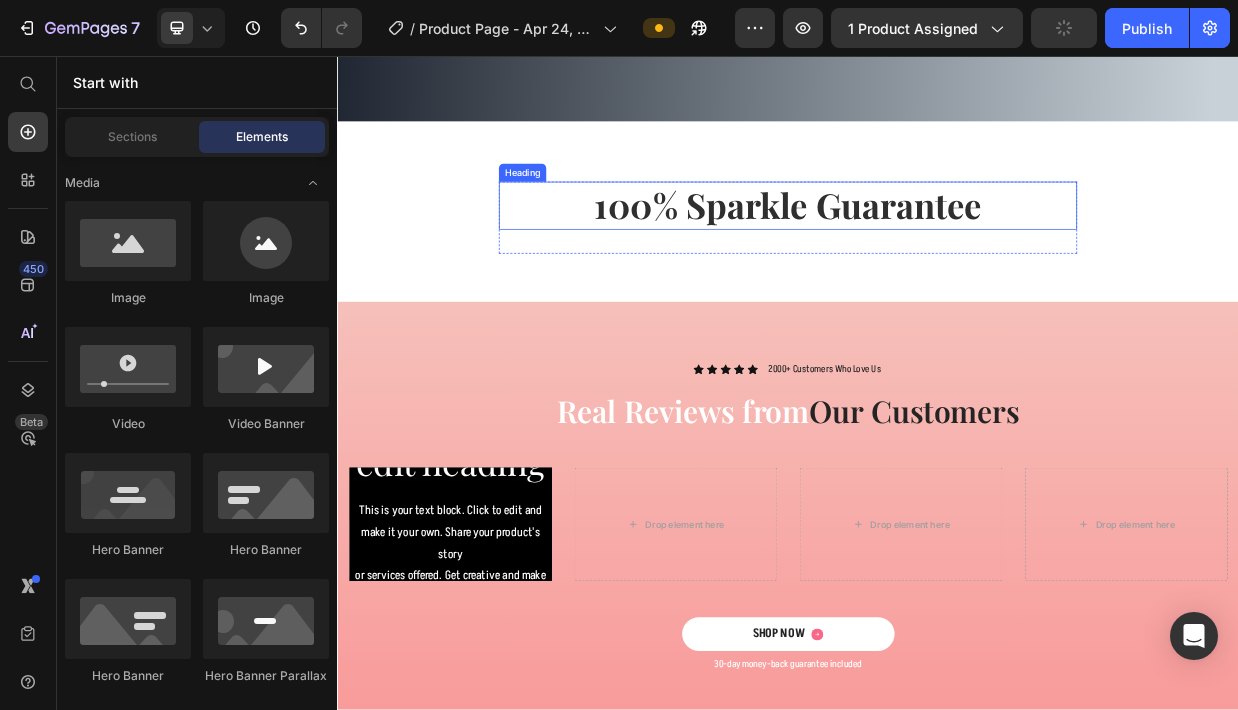 click on "100% Sparkle Guarantee" at bounding box center (937, 256) 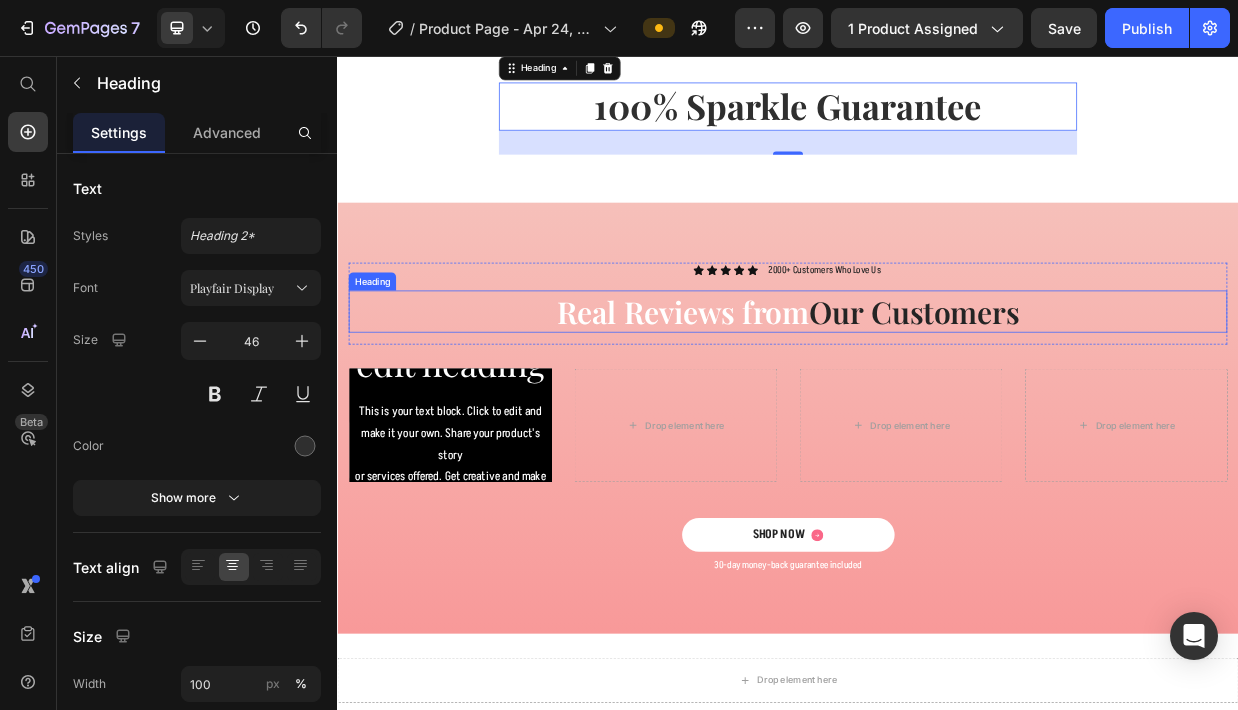scroll, scrollTop: 1180, scrollLeft: 0, axis: vertical 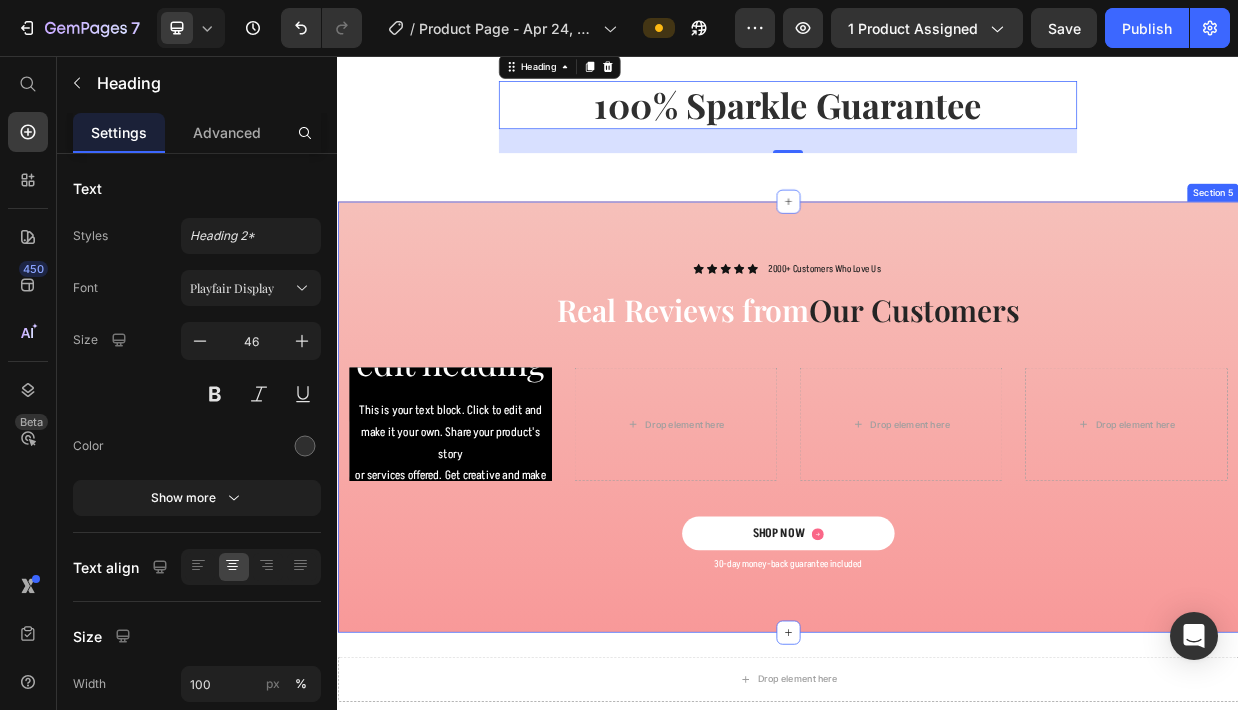click on "Icon Icon Icon Icon Icon Icon List 2000+ Customers Who Love Us Text Block Row Real Reviews from  Our Customers Heading Row Click here to edit heading Heading This is your text block. Click to edit and make it your own. Share your product's story                   or services offered. Get creative and make it yours! Text Block Get started Button Hero Banner
Drop element here
Drop element here
Drop element here Carousel
SHOP NOW Button 30-day money-back guarantee included  Text Block Row Section 5" at bounding box center (937, 537) 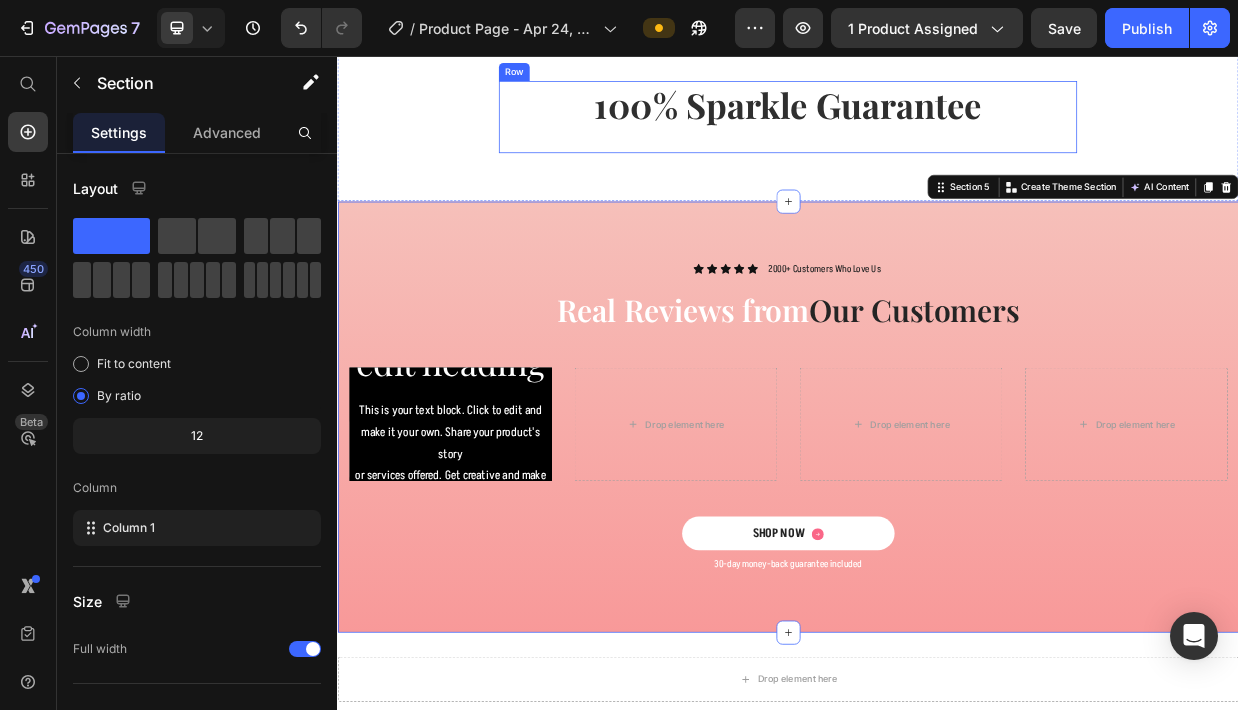 click on "100% Sparkle Guarantee" at bounding box center (937, 122) 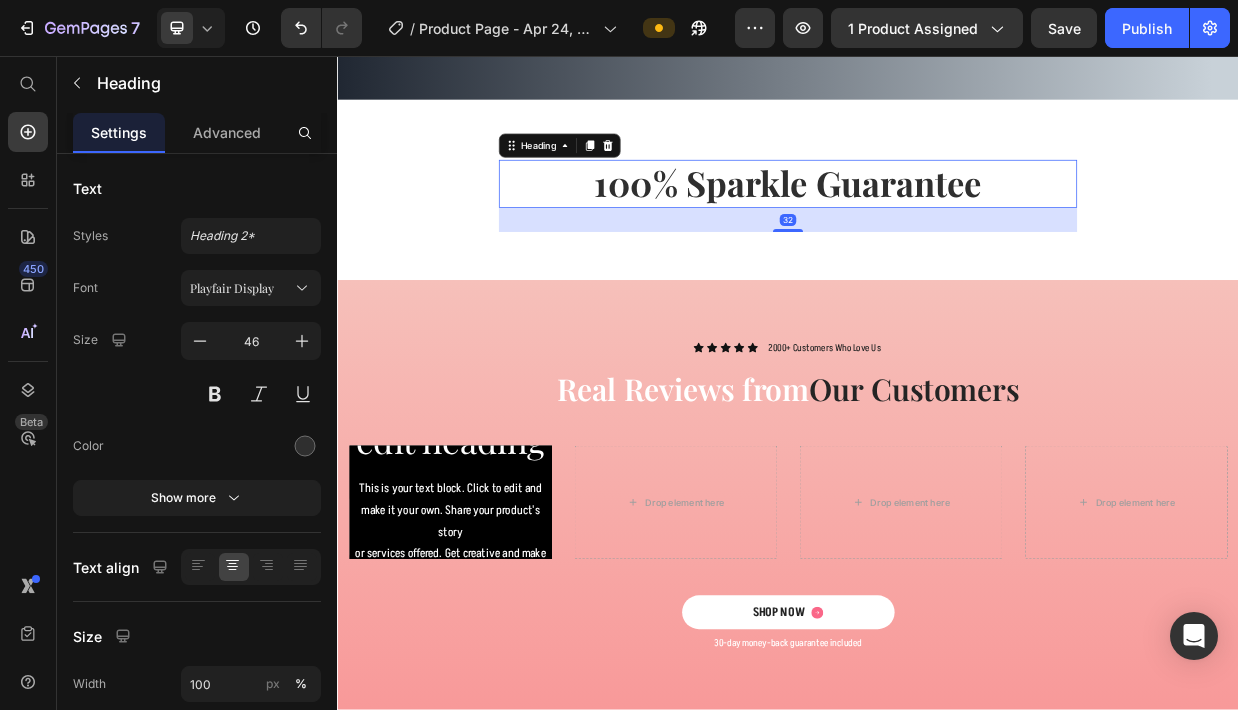 scroll, scrollTop: 1050, scrollLeft: 0, axis: vertical 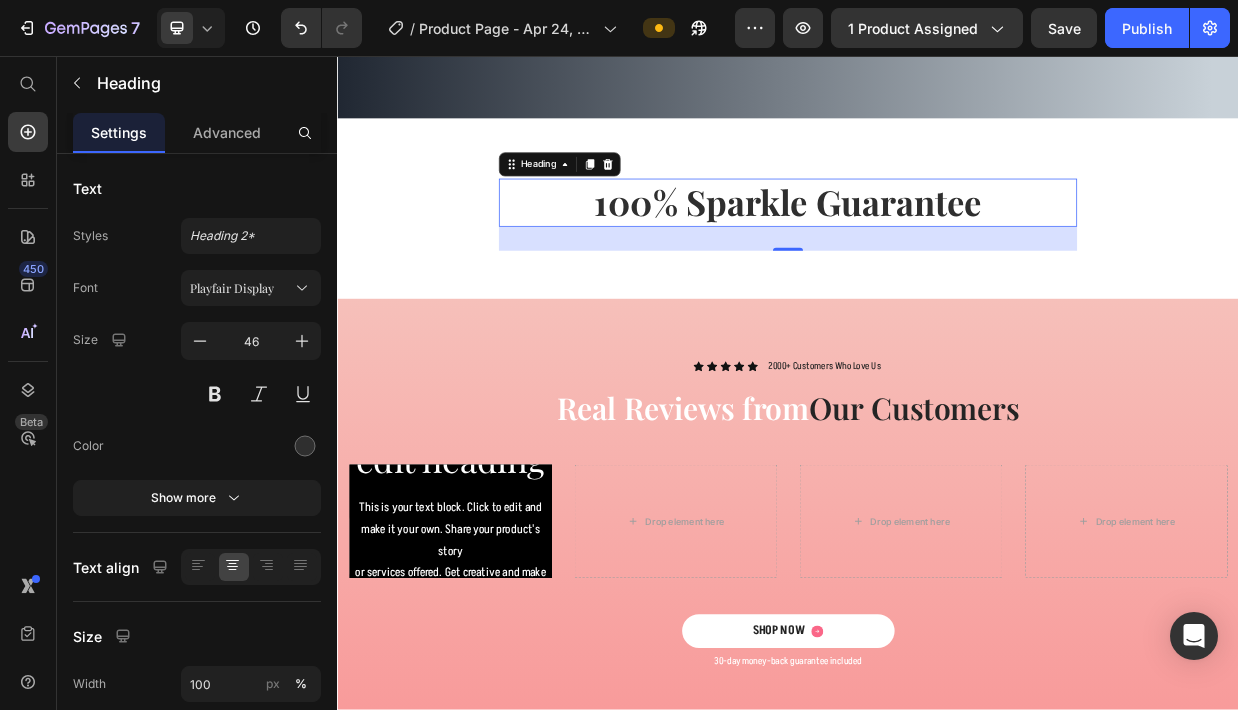 click on "Title Line As Seen In Text Block                Title Line Row Image Image Image Image Image Image Carousel Row Section 3" at bounding box center [937, 75] 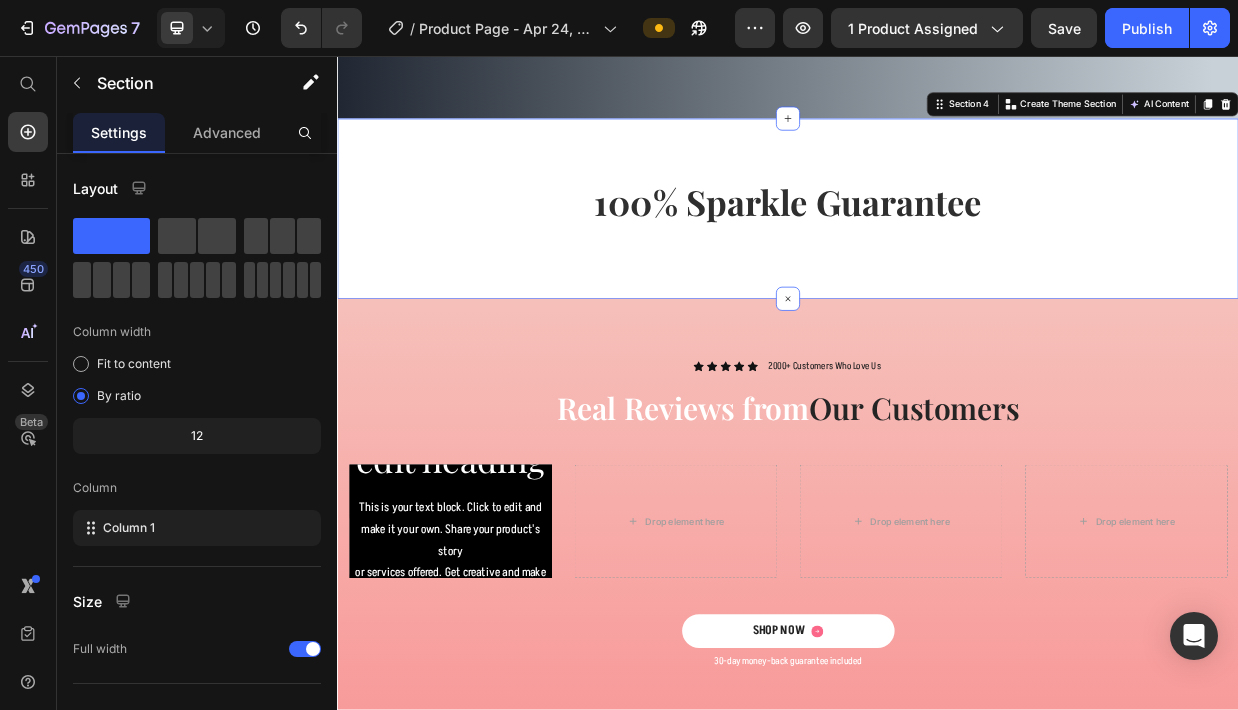 click on "100% Sparkle Guarantee Heading Row Section 4   You can create reusable sections Create Theme Section AI Content Write with GemAI What would you like to describe here? Tone and Voice Persuasive Product Solitaire Oval Shape Moissanite Engagement Ring Show more Generate" at bounding box center (937, 260) 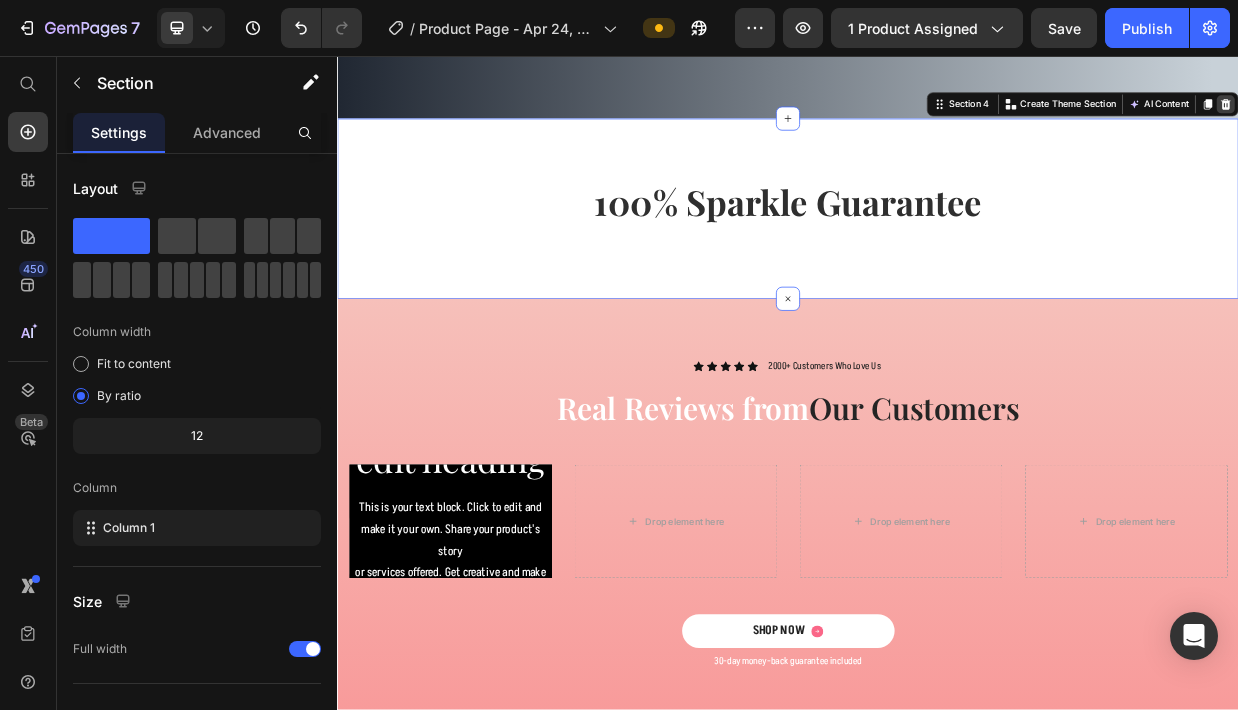click 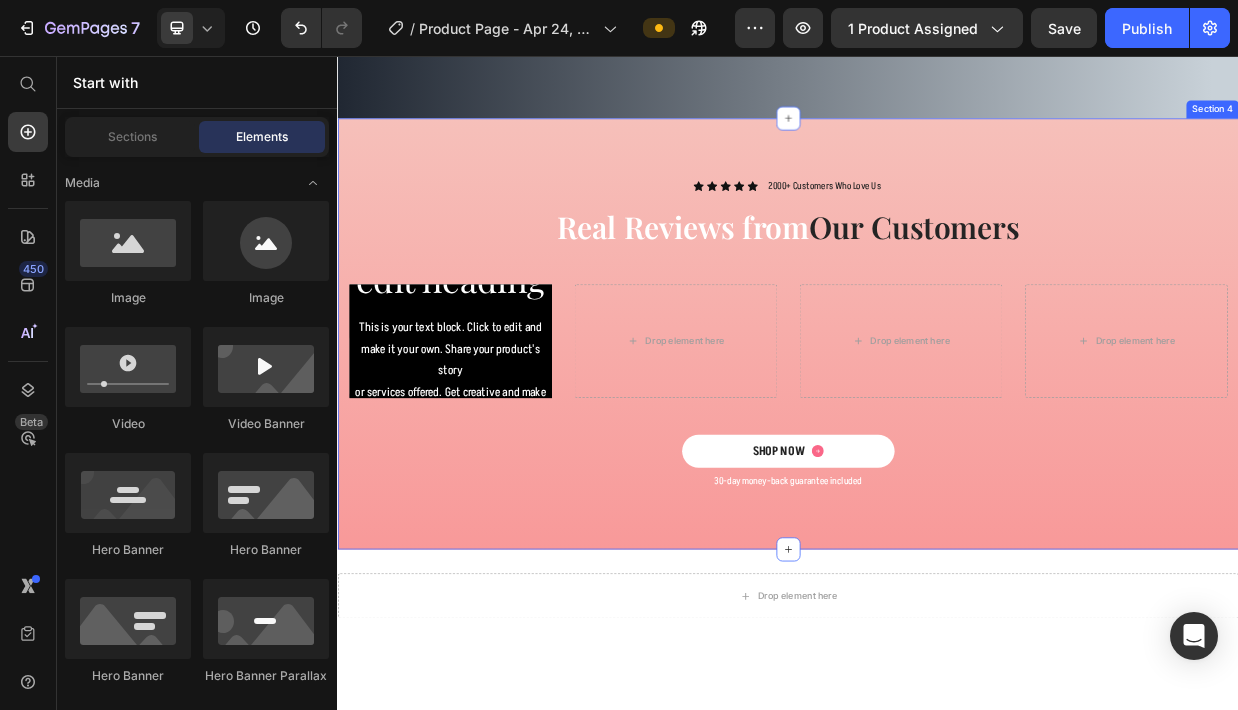 click on "Icon Icon Icon Icon Icon Icon List 2000+ Customers Who Love Us Text Block Row Real Reviews from  Our Customers Heading Row Click here to edit heading Heading This is your text block. Click to edit and make it your own. Share your product's story                   or services offered. Get creative and make it yours! Text Block Get started Button Hero Banner
Drop element here
Drop element here
Drop element here Carousel
SHOP NOW Button 30-day money-back guarantee included  Text Block Row Section 4" at bounding box center [937, 427] 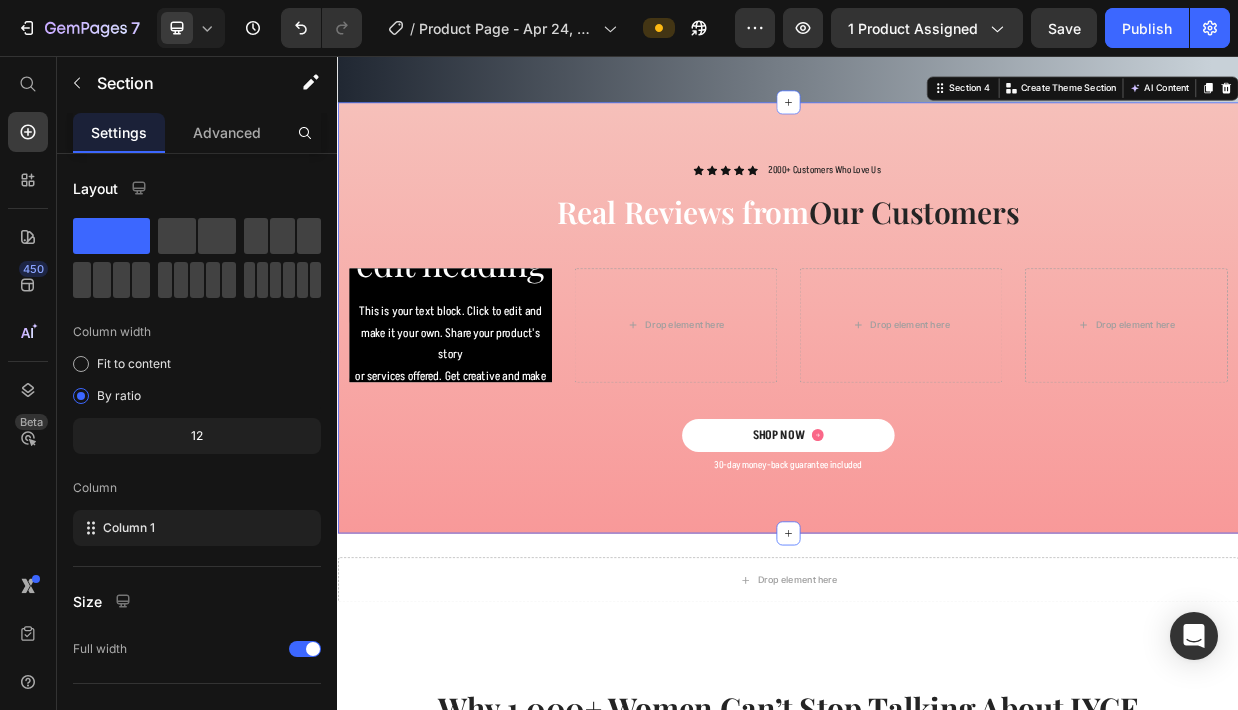 scroll, scrollTop: 1043, scrollLeft: 0, axis: vertical 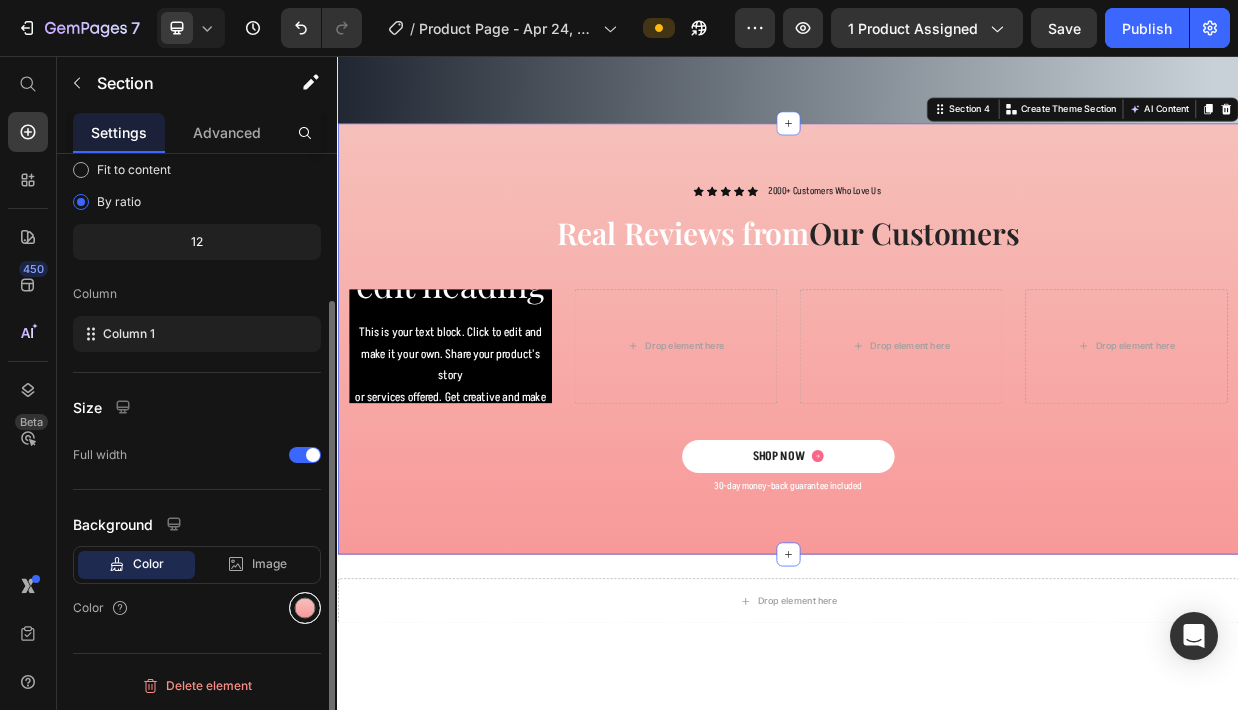 click at bounding box center (305, 608) 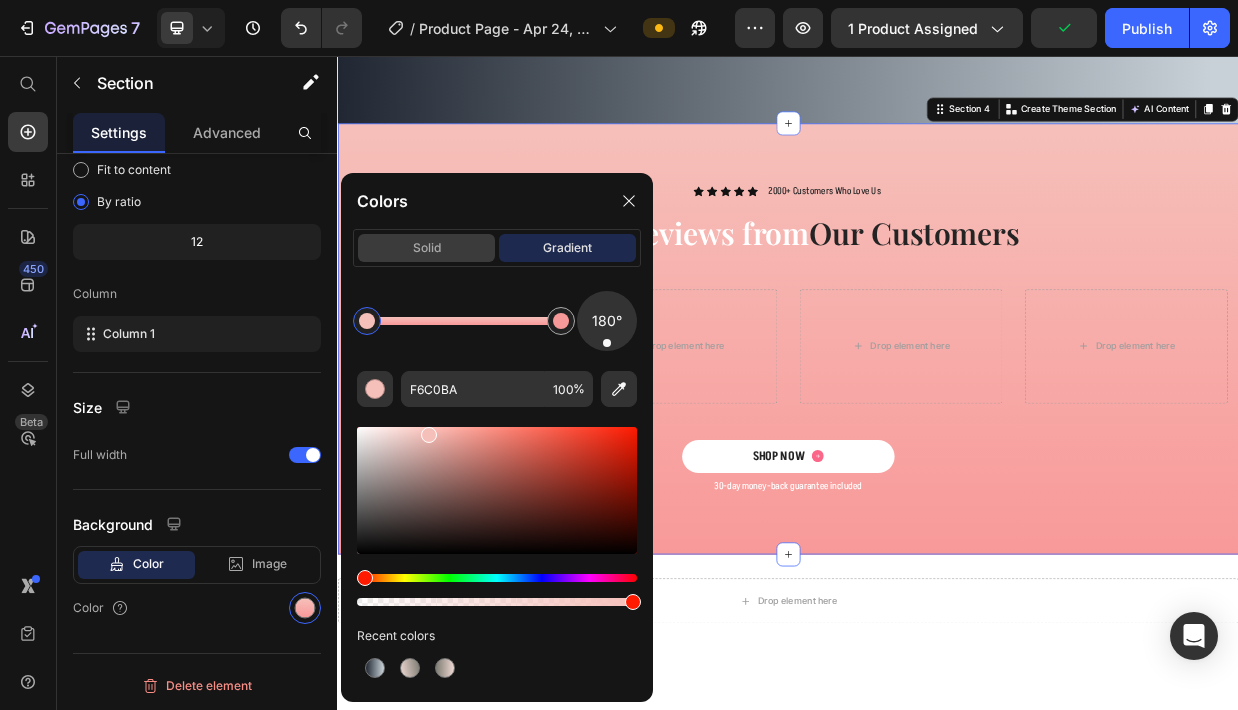 click on "solid" 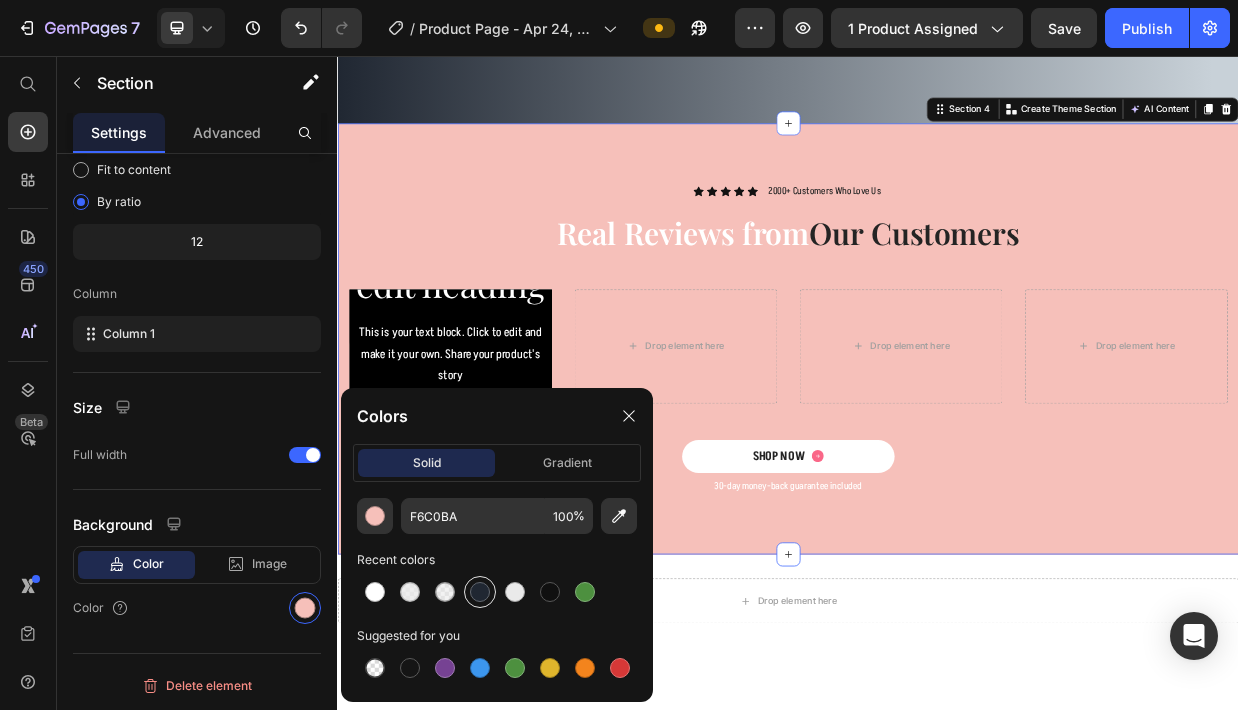 click at bounding box center (480, 592) 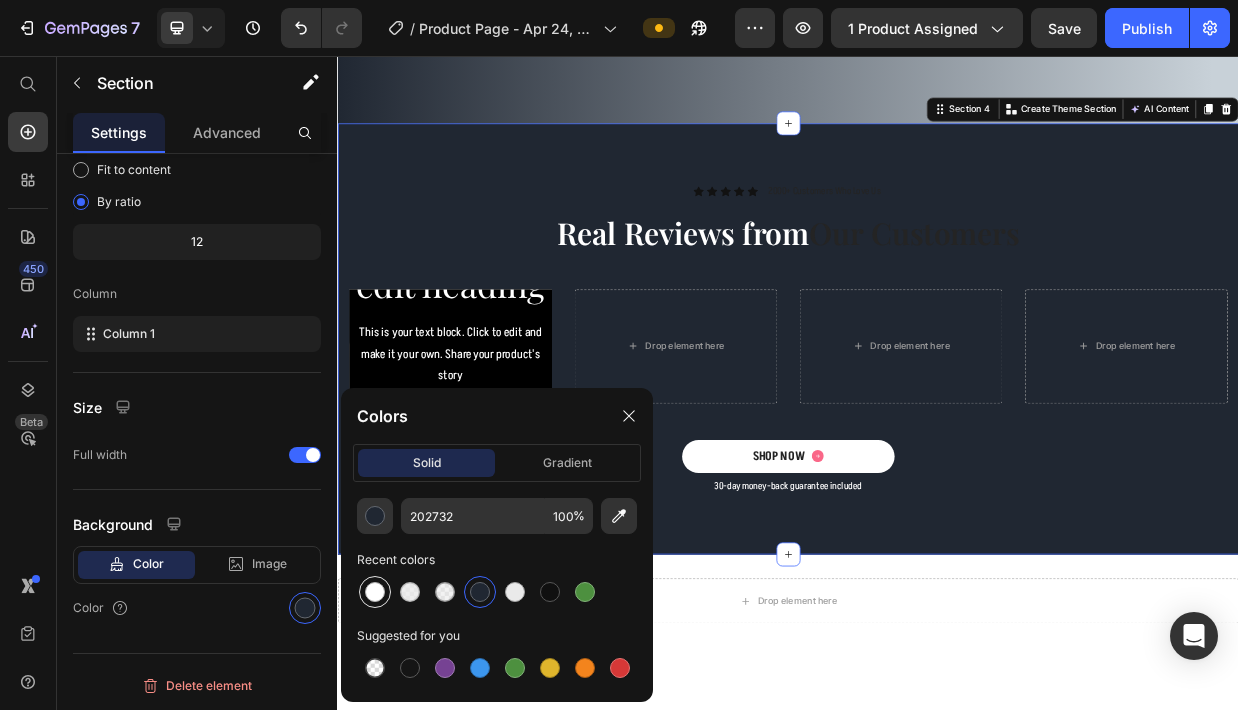 click at bounding box center [375, 592] 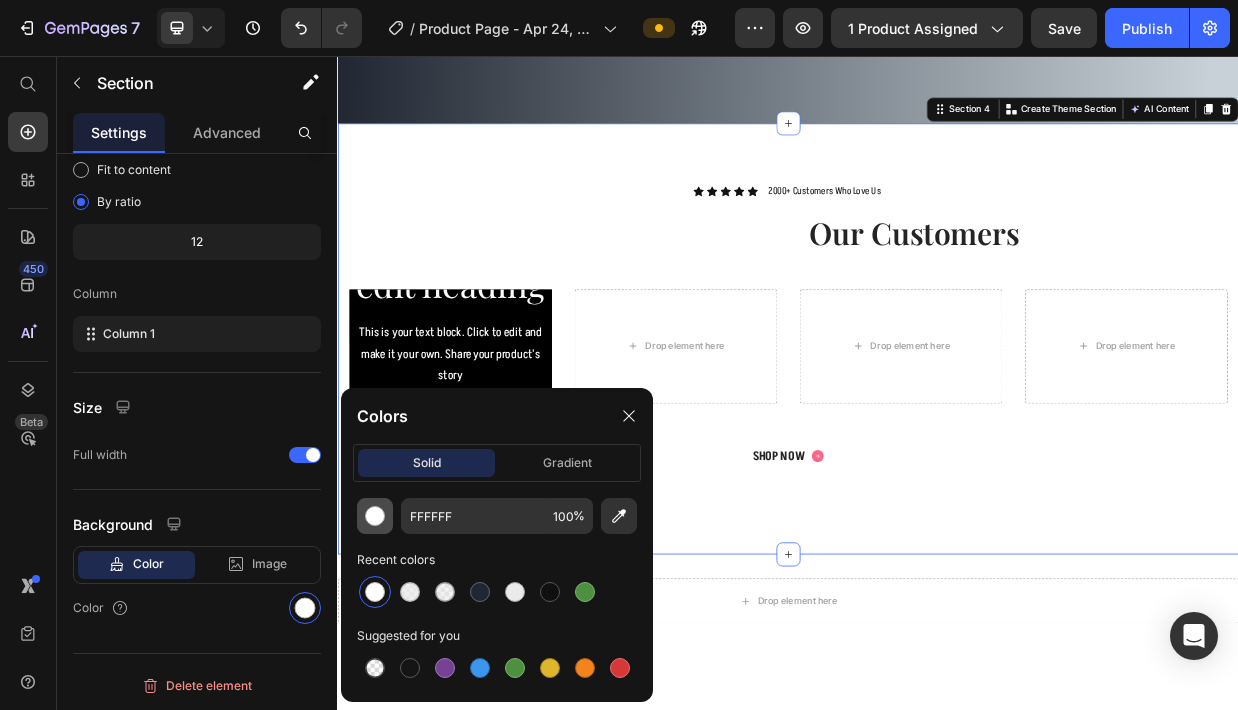click at bounding box center (375, 516) 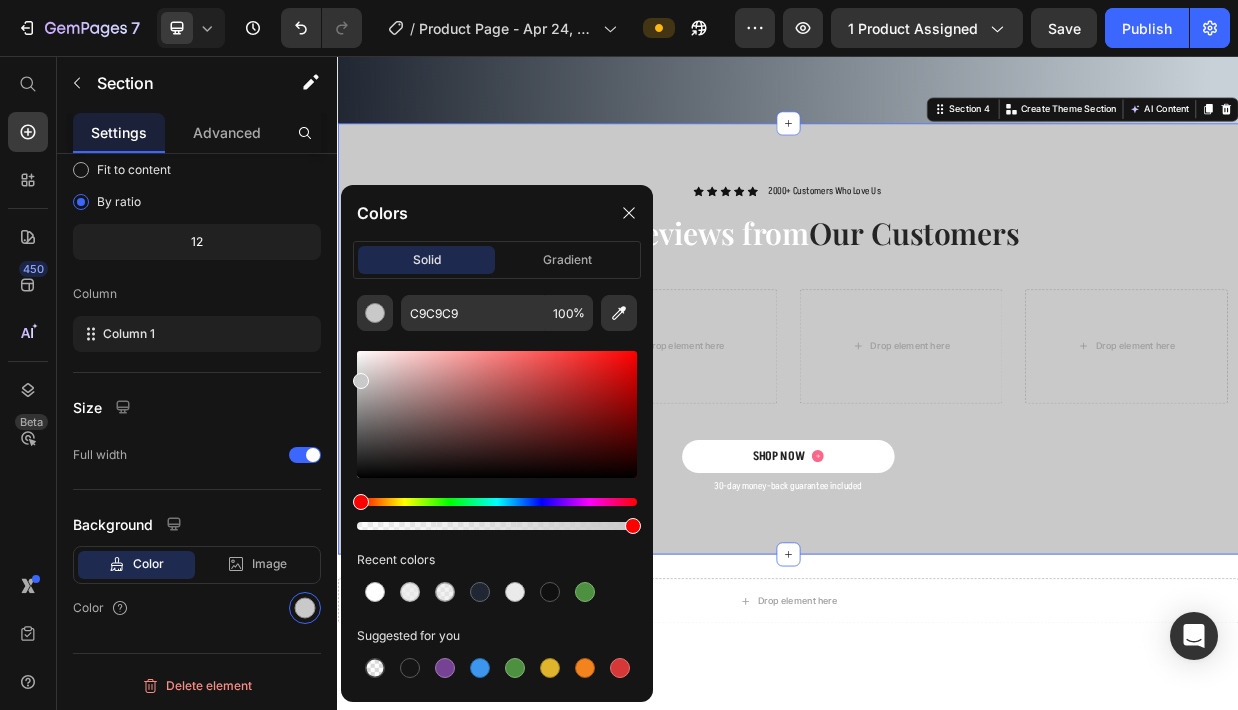 drag, startPoint x: 362, startPoint y: 368, endPoint x: 344, endPoint y: 377, distance: 20.12461 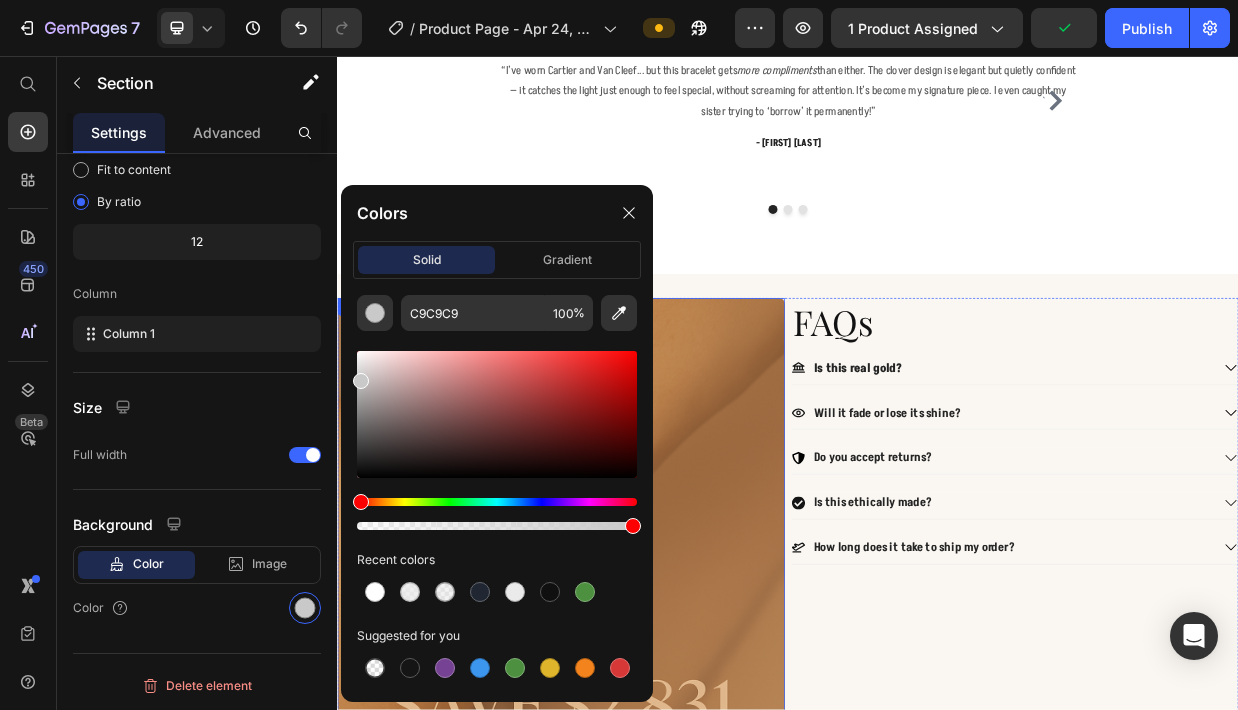 scroll, scrollTop: 1303, scrollLeft: 0, axis: vertical 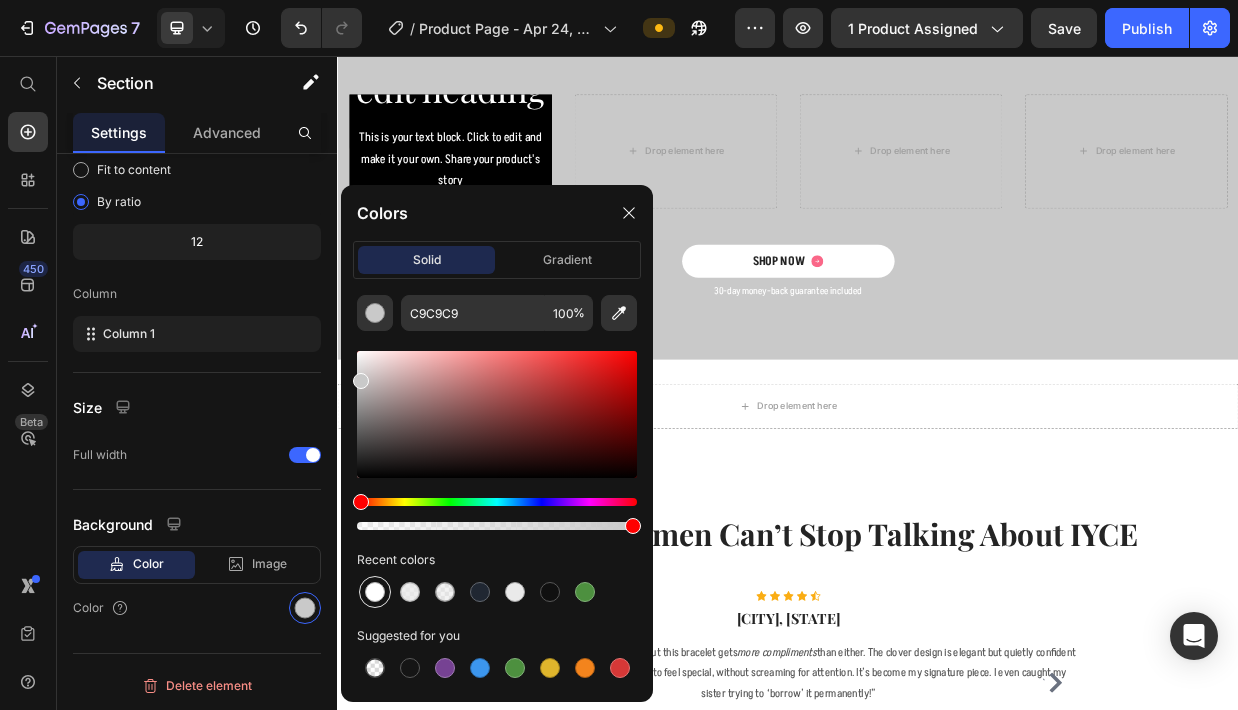 click at bounding box center (375, 592) 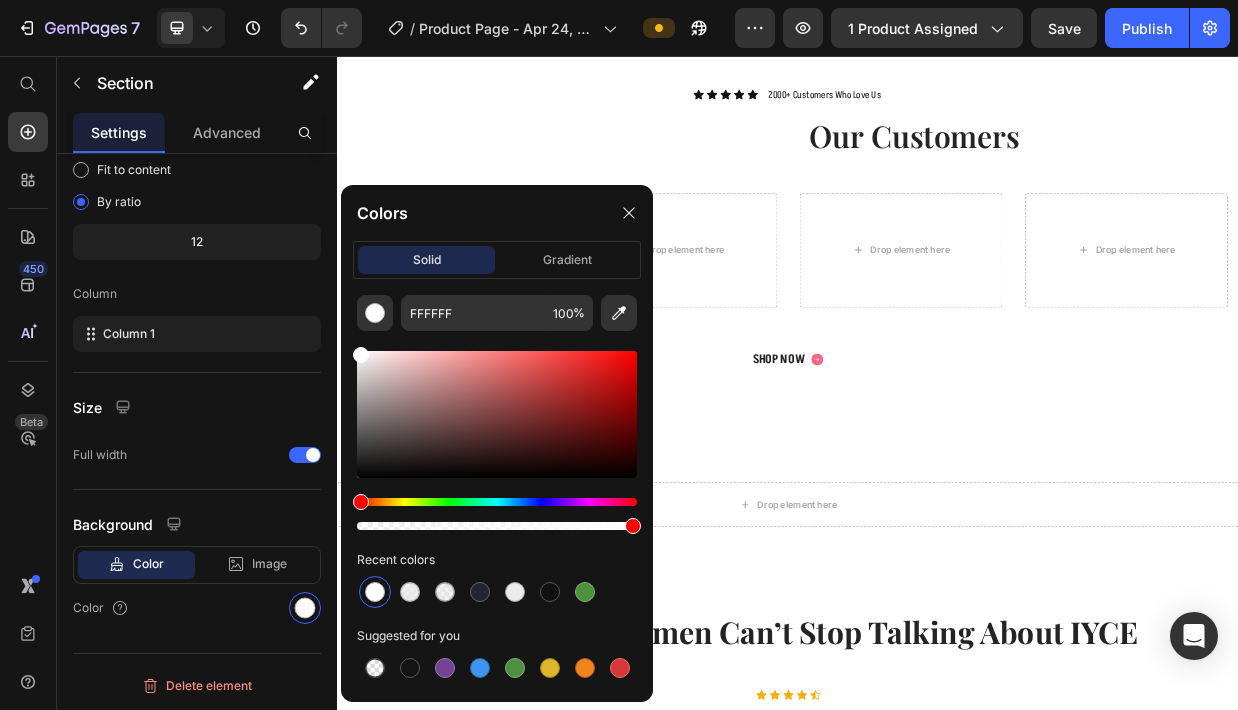 scroll, scrollTop: 1194, scrollLeft: 0, axis: vertical 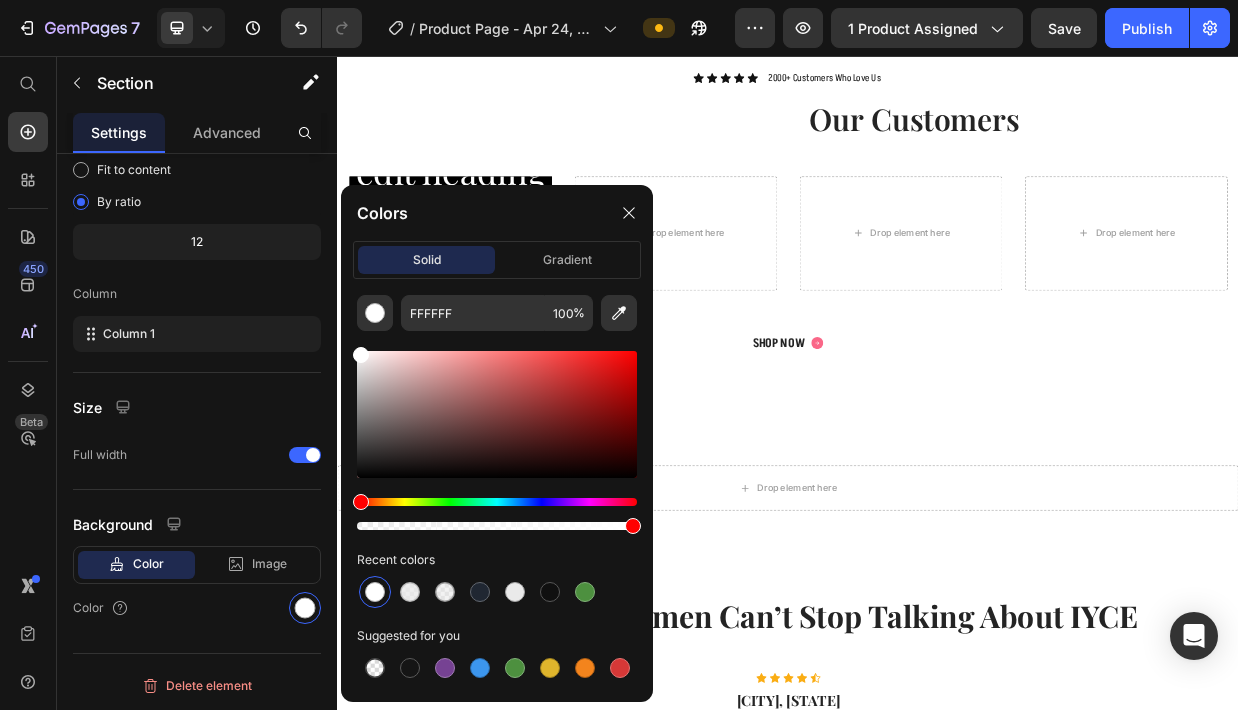 click on "SHOP NOW Button 30-day money-back guarantee included  Text Block" at bounding box center [937, 462] 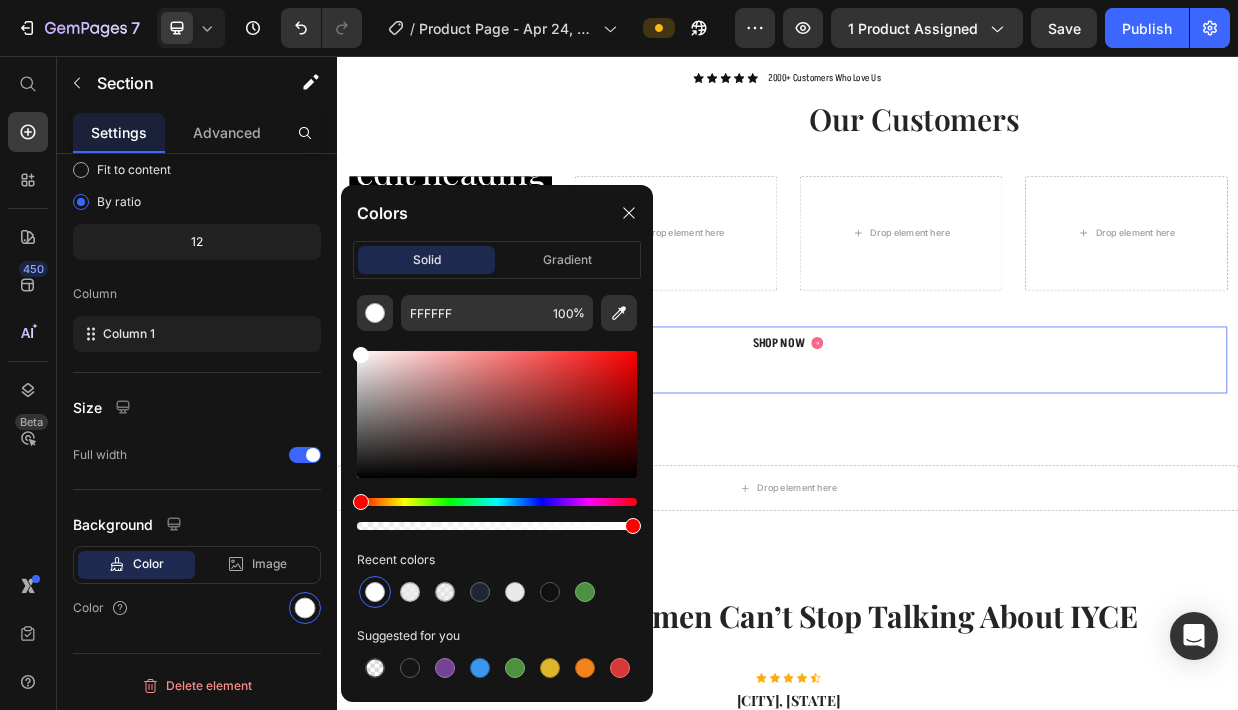 scroll, scrollTop: 0, scrollLeft: 0, axis: both 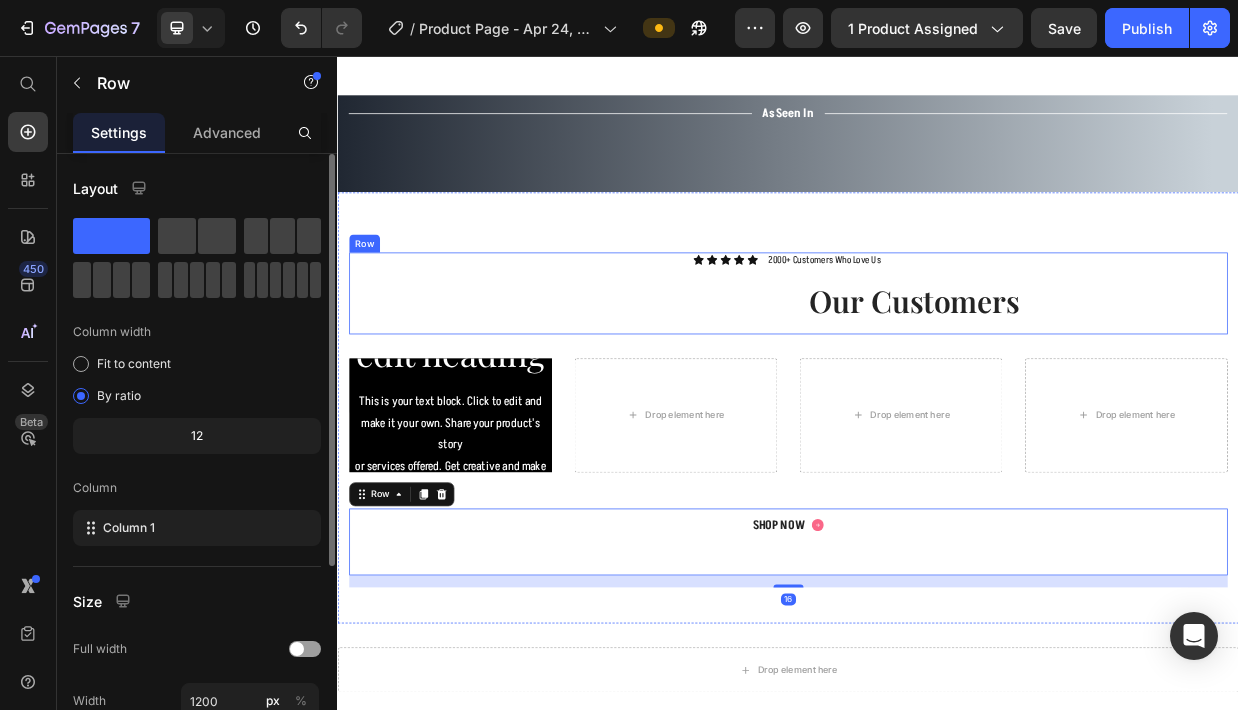 click on "Real Reviews from  Our Customers" at bounding box center [937, 383] 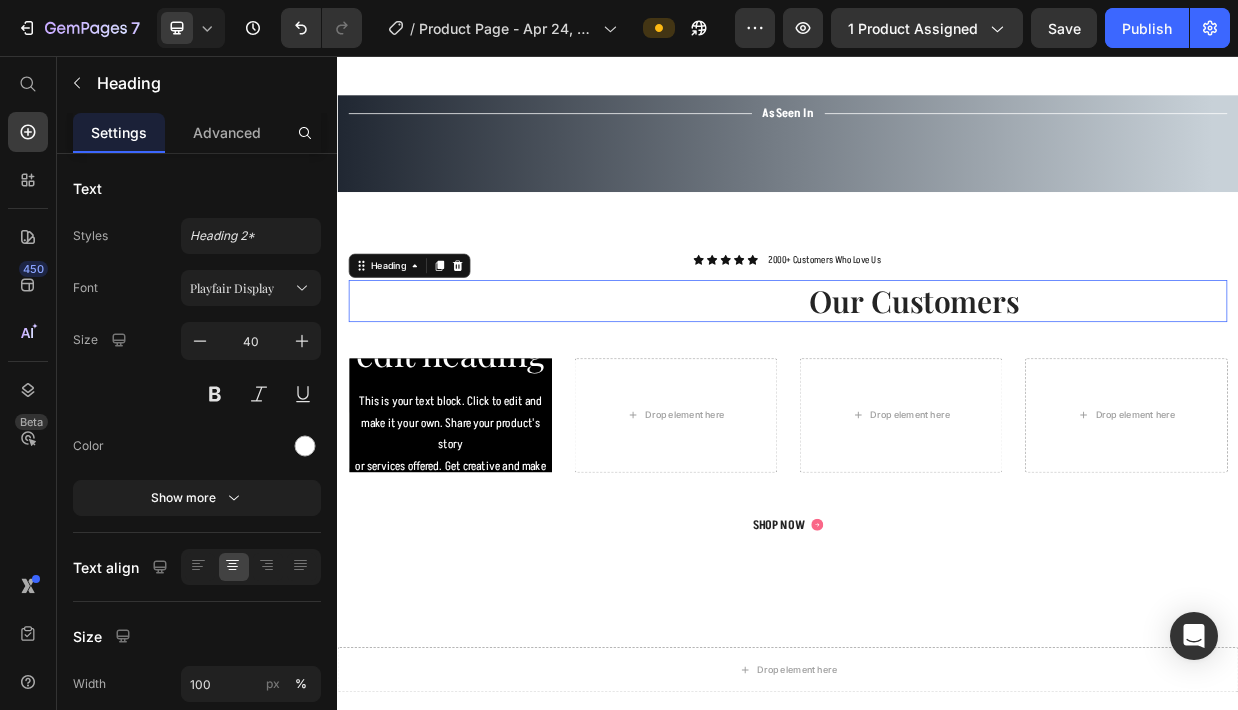 scroll, scrollTop: 951, scrollLeft: 0, axis: vertical 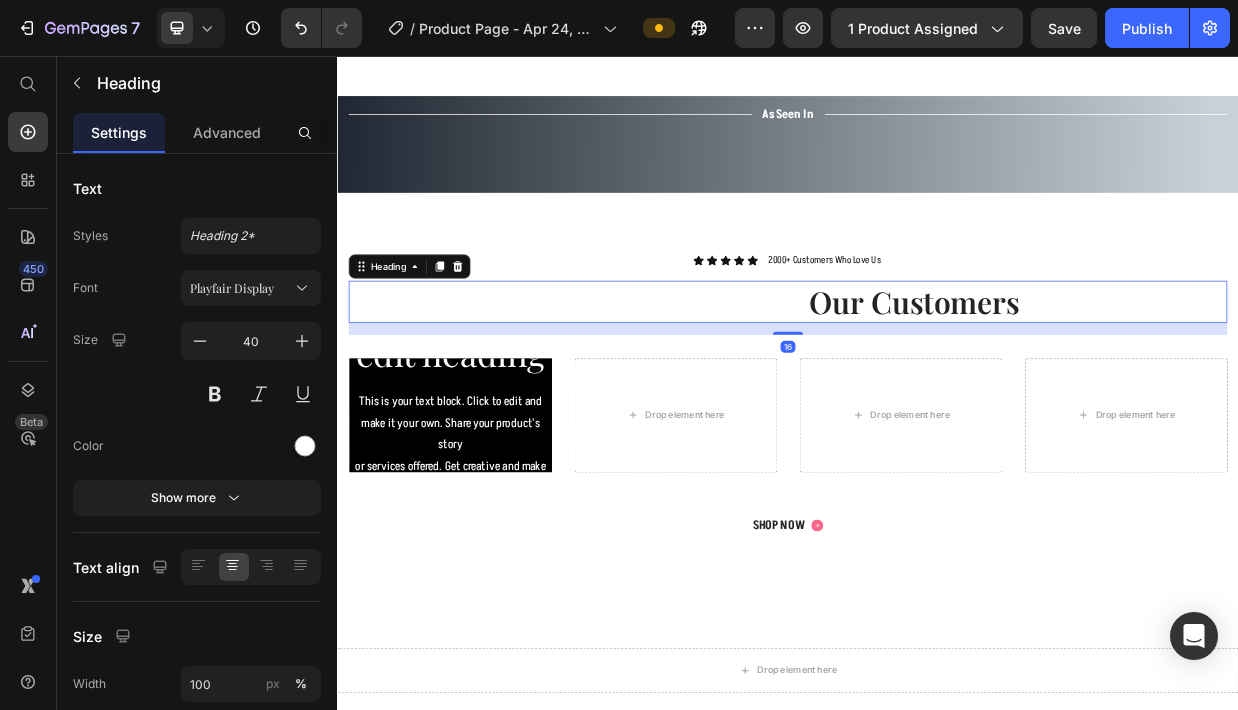 click on "Real Reviews from  Our Customers" at bounding box center [937, 384] 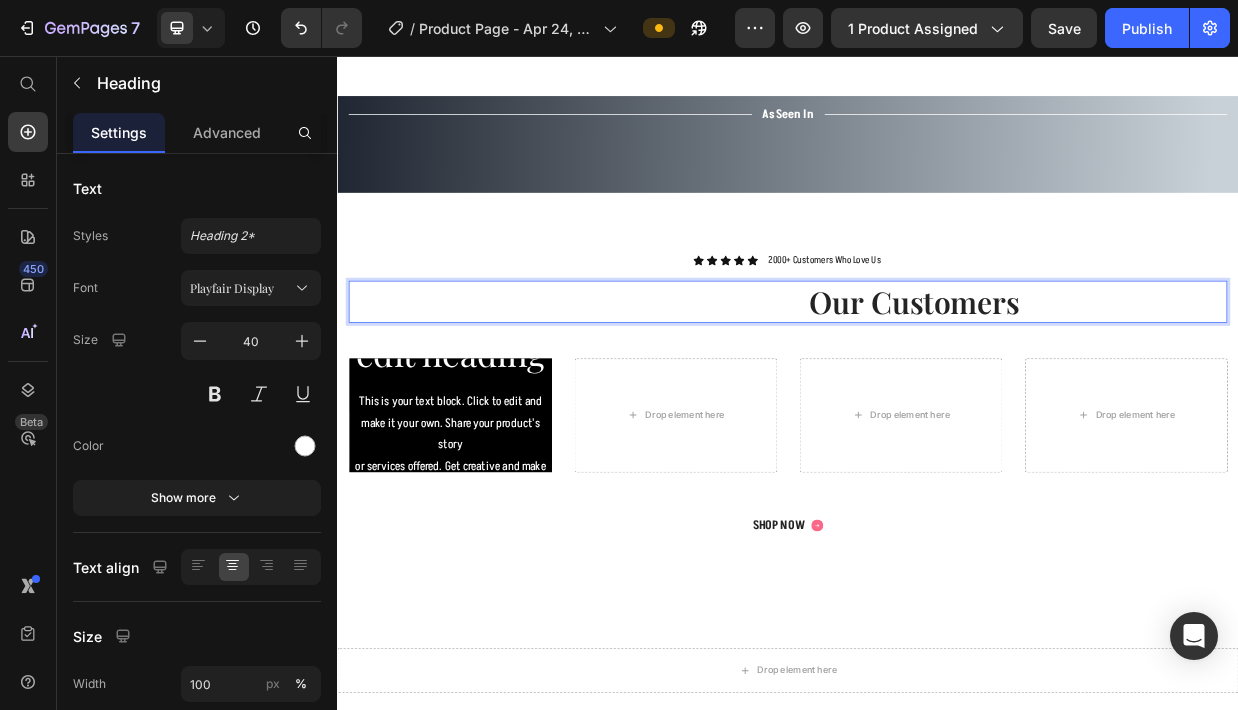 click on "Our Customers" at bounding box center (1105, 383) 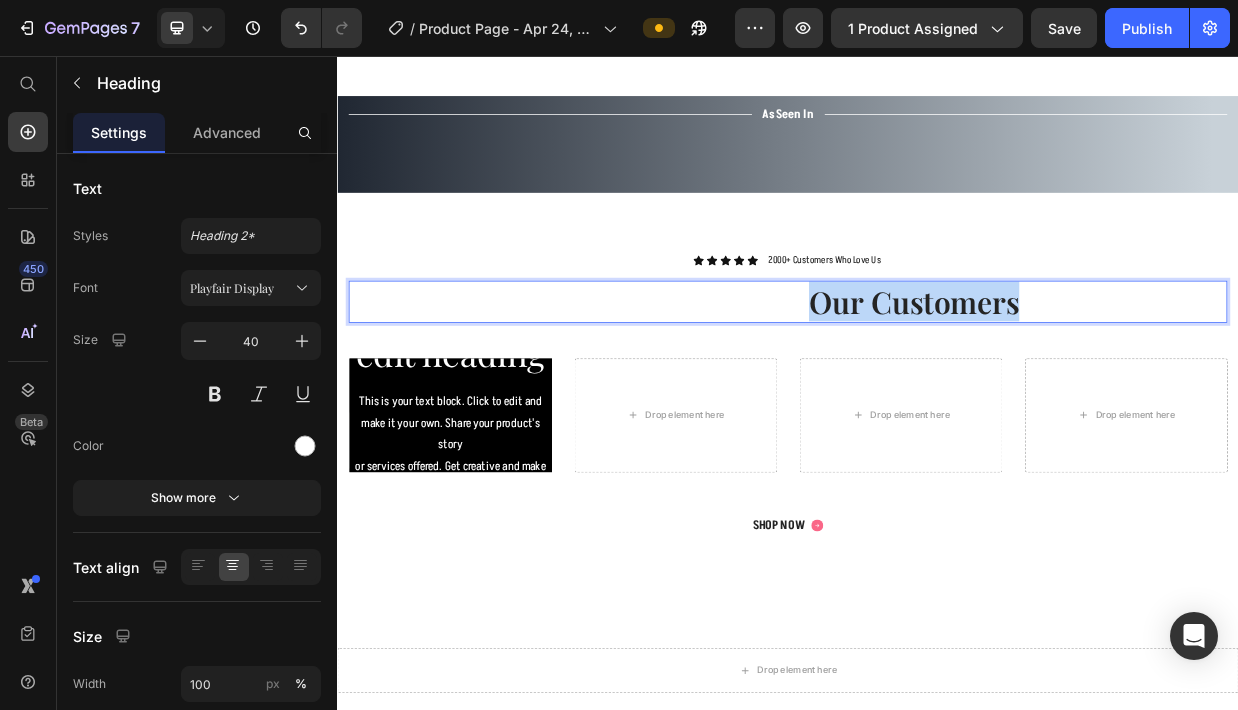 drag, startPoint x: 1256, startPoint y: 459, endPoint x: 974, endPoint y: 456, distance: 282.01596 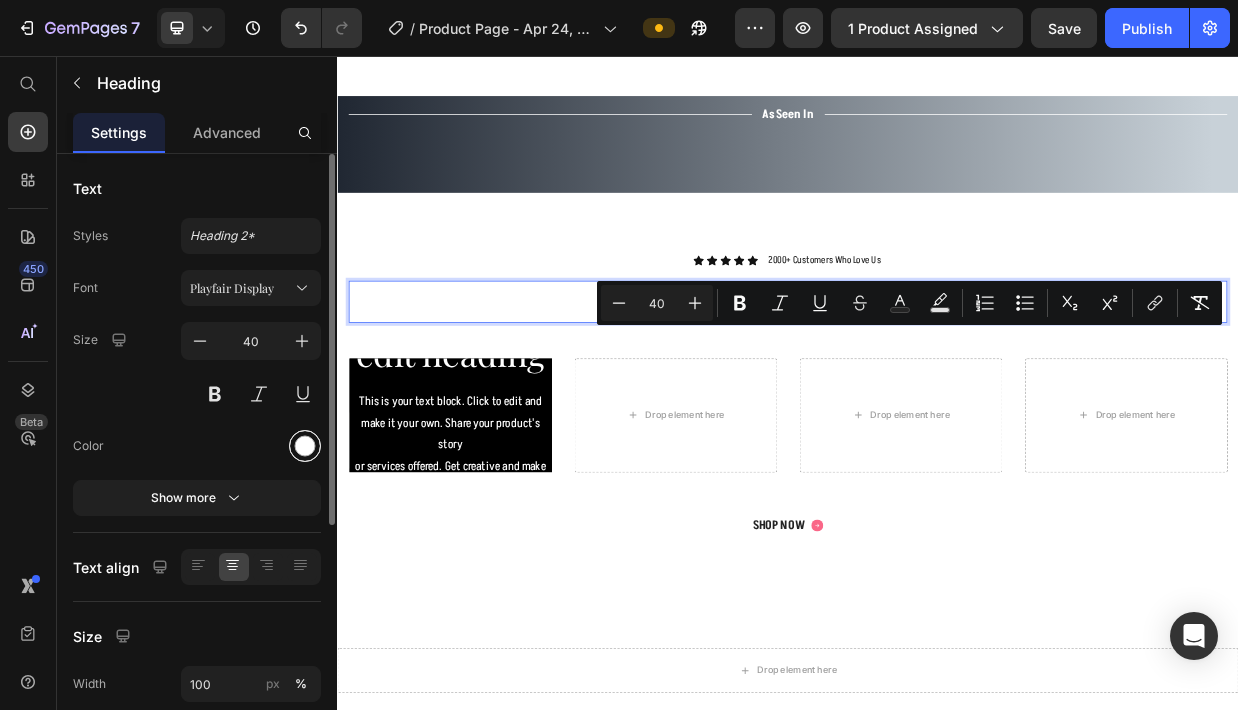 click at bounding box center [305, 446] 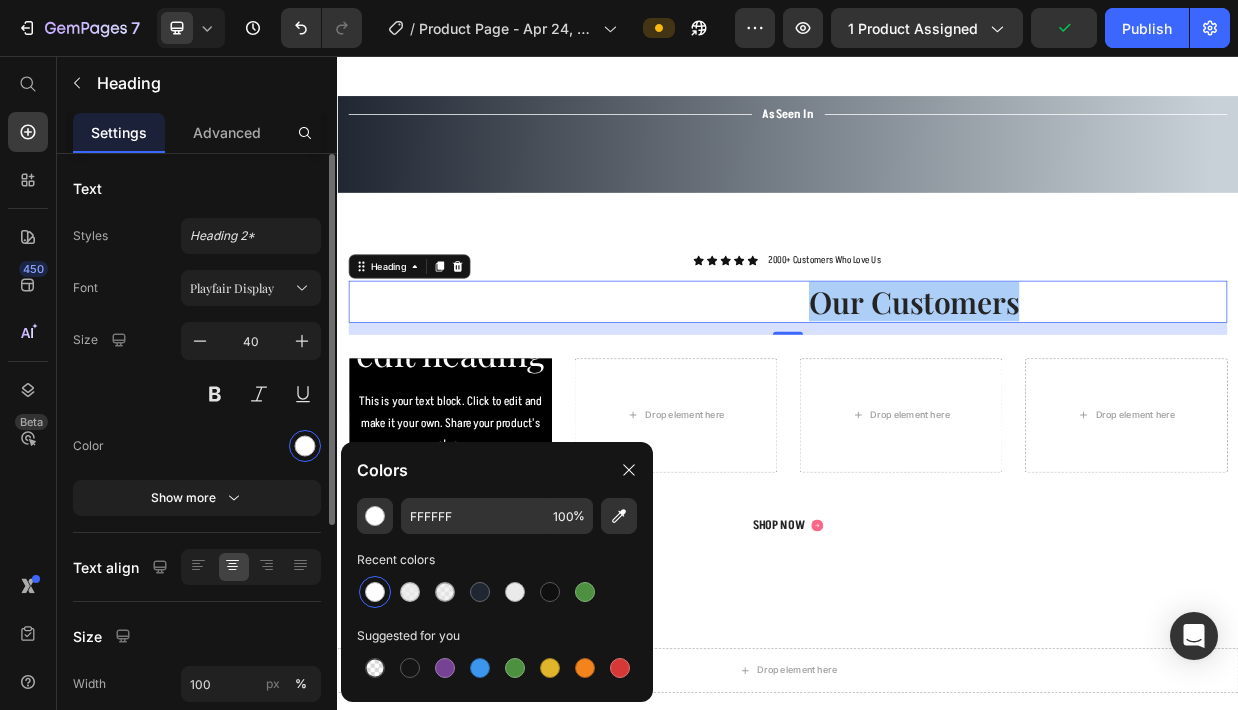 click at bounding box center [251, 446] 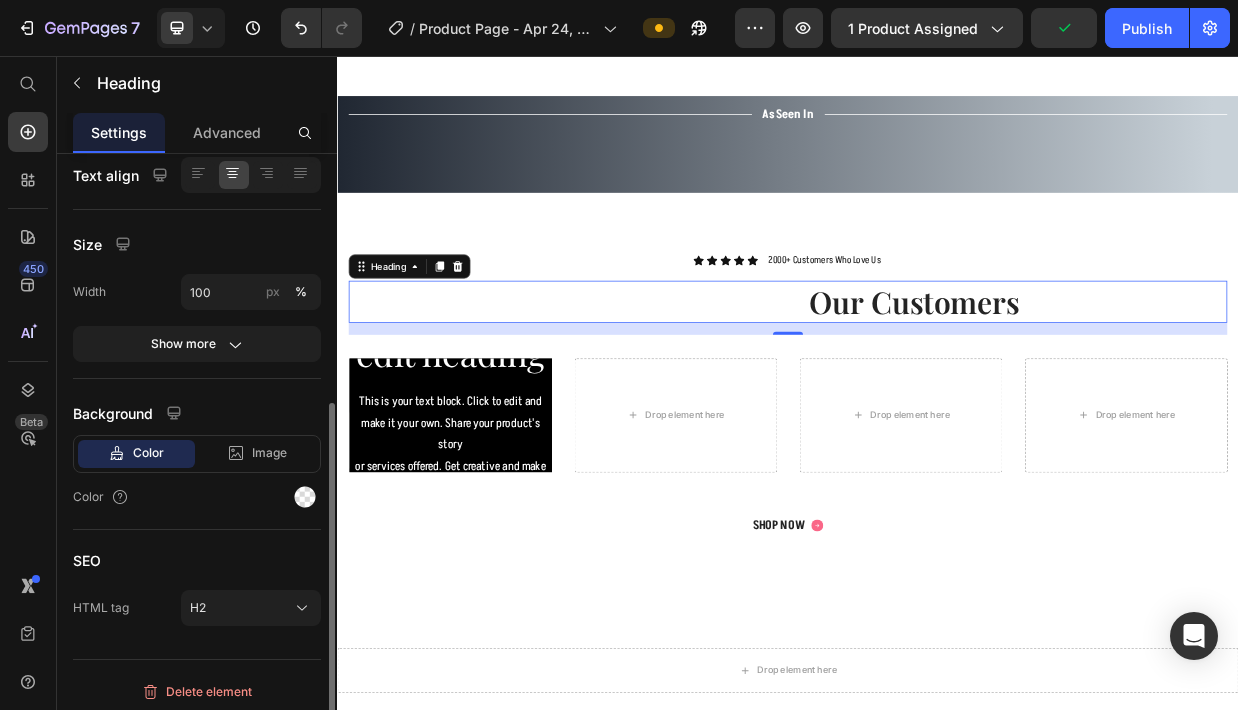 scroll, scrollTop: 399, scrollLeft: 0, axis: vertical 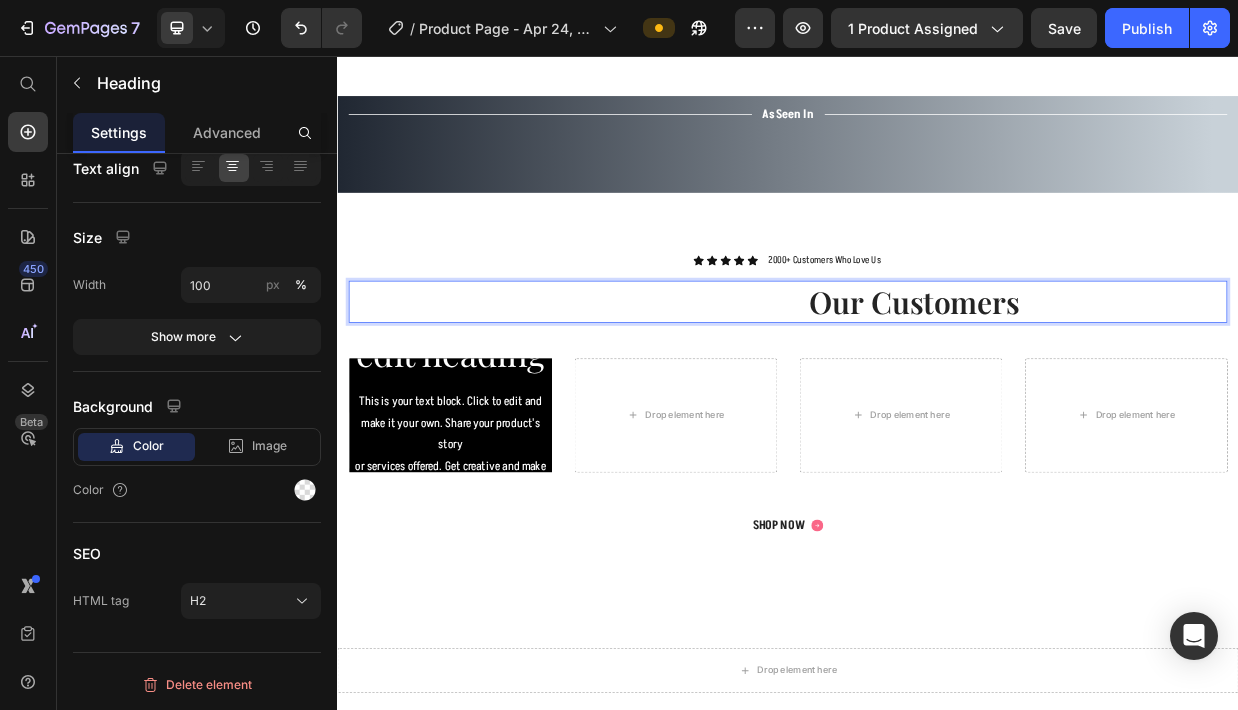 click on "Real Reviews from  Our Customers" at bounding box center (937, 384) 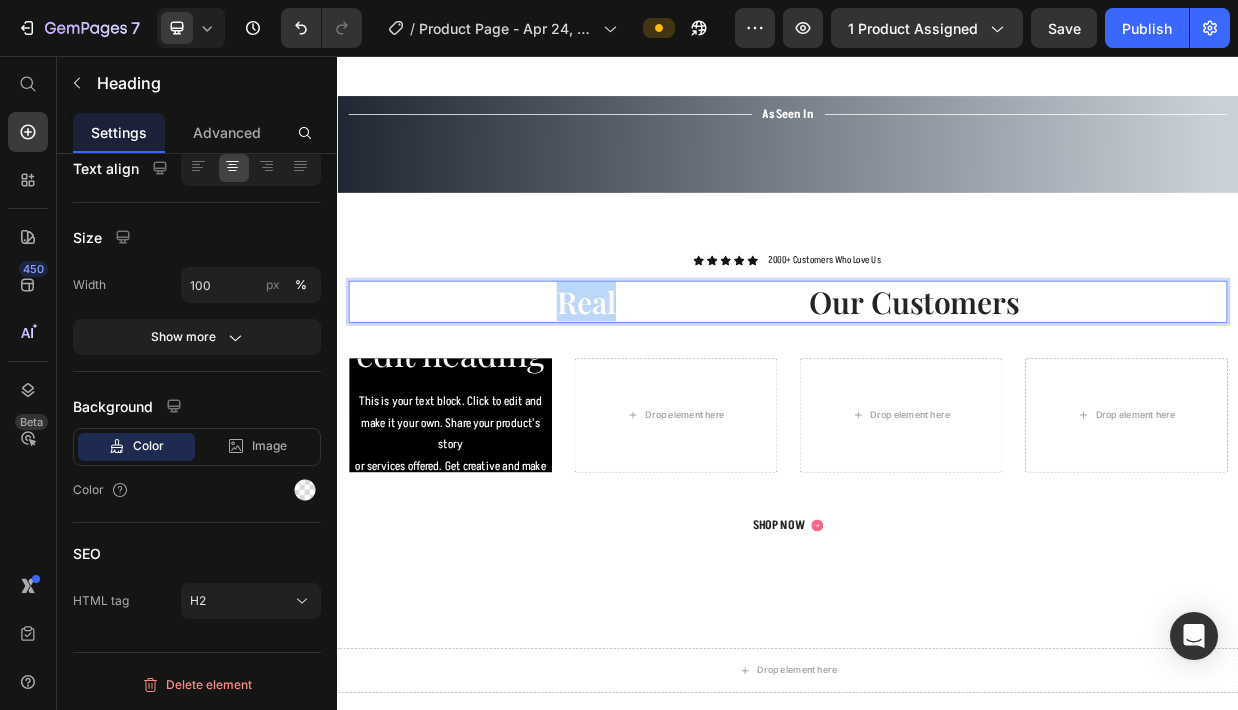 click on "Real Reviews from  Our Customers" at bounding box center (937, 384) 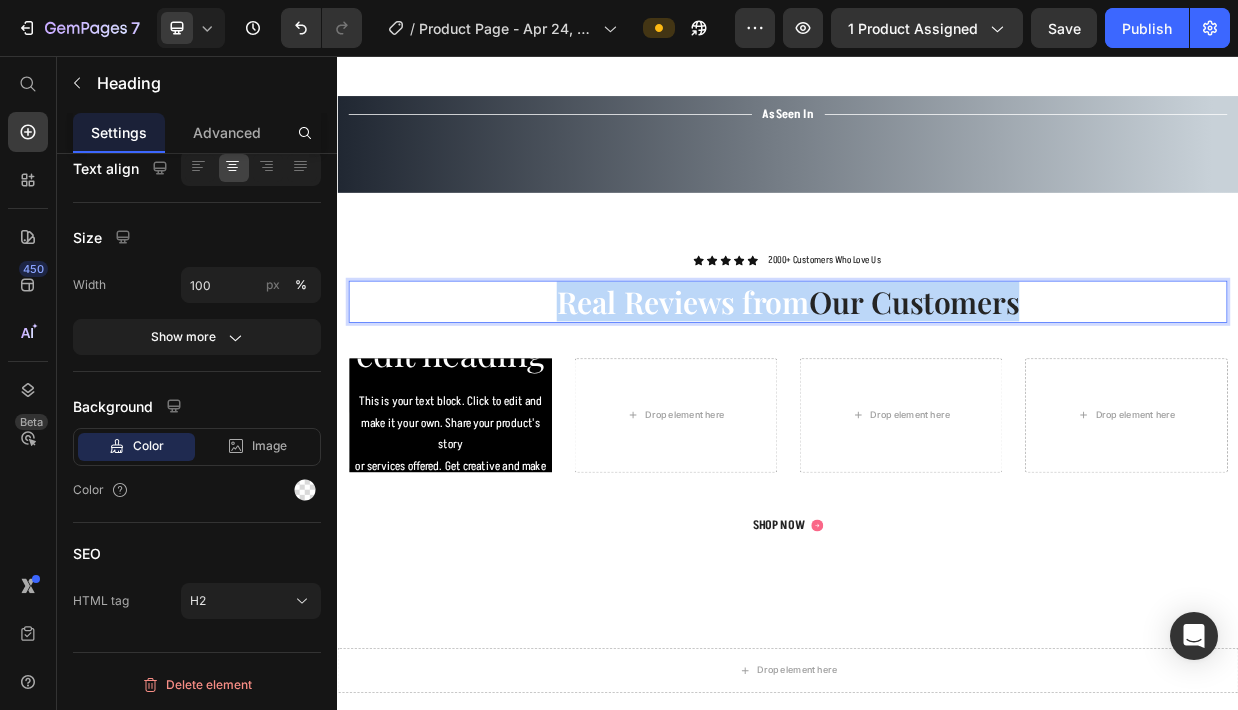 click on "Real Reviews from  Our Customers" at bounding box center (937, 384) 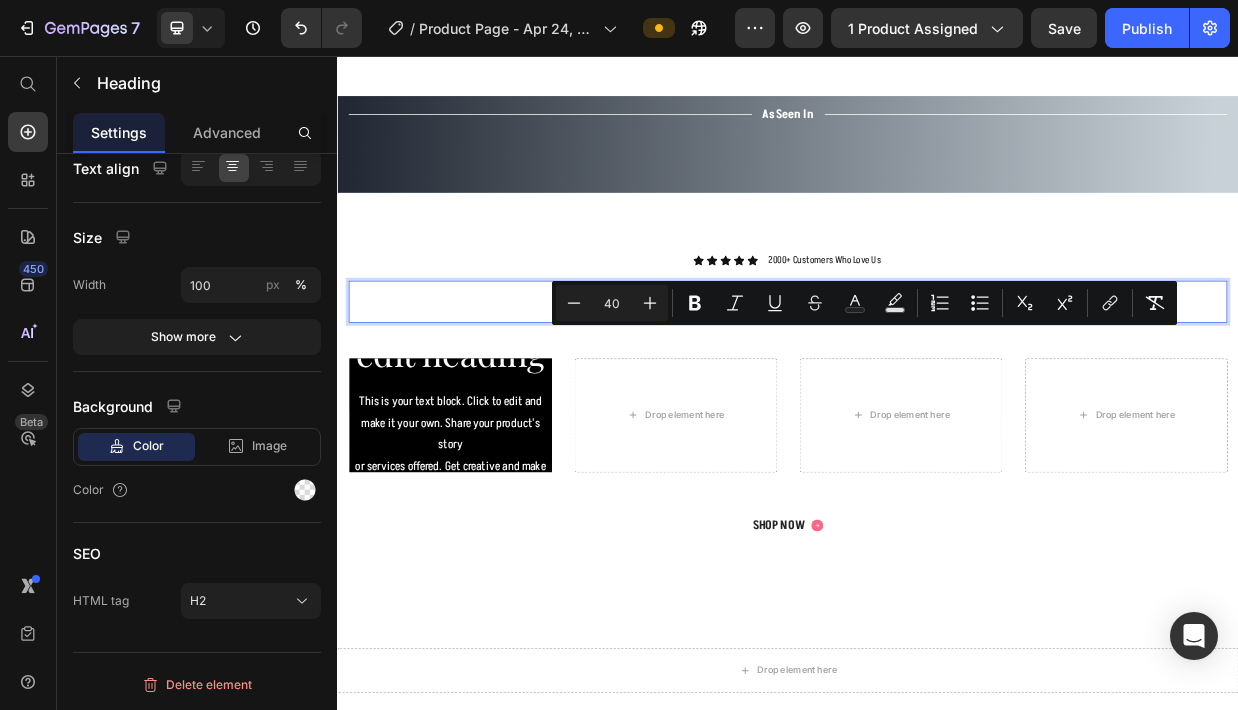 click on "Our Customers" at bounding box center [1105, 383] 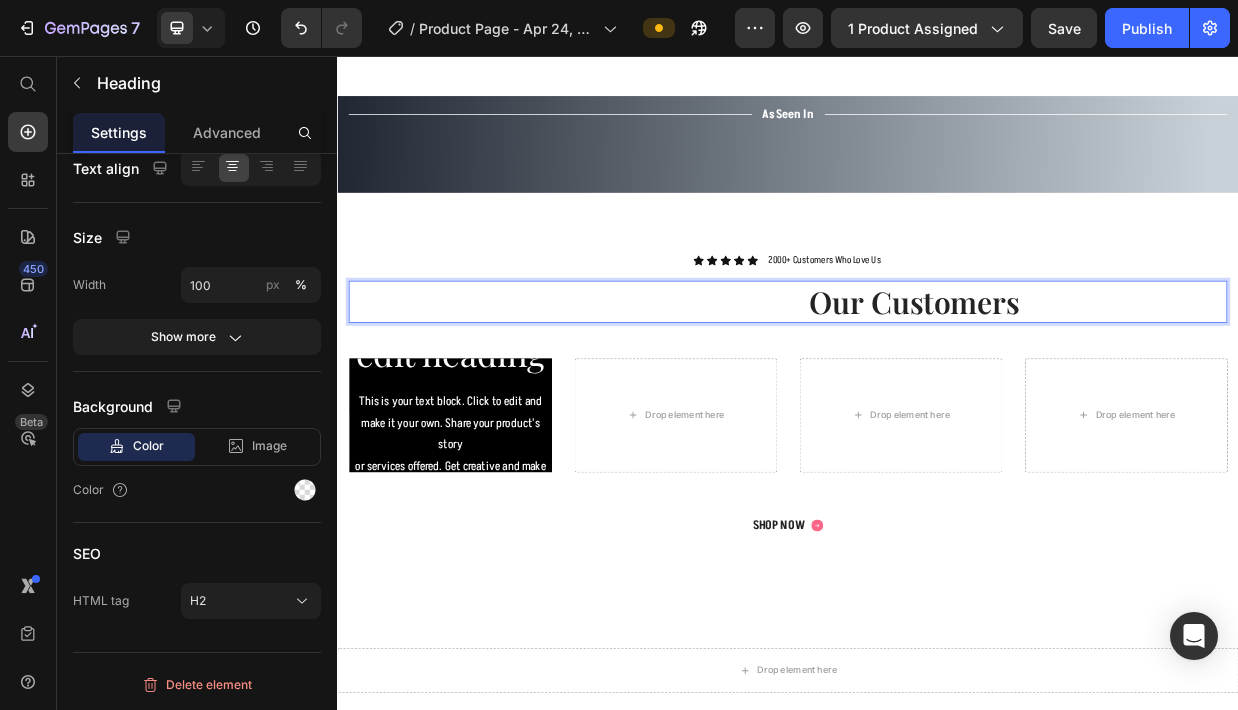 click on "Real Reviews from  Our Customers" at bounding box center [937, 384] 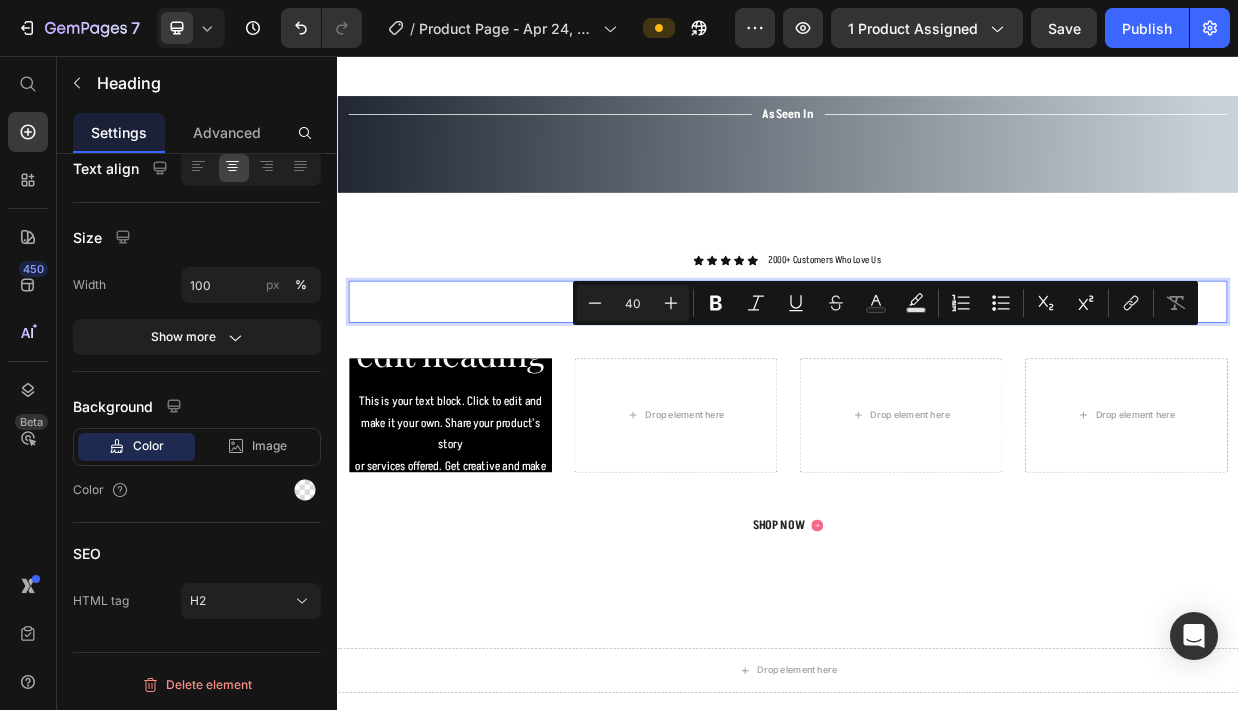 click on "Real Reviews from  Our Customers" at bounding box center (937, 384) 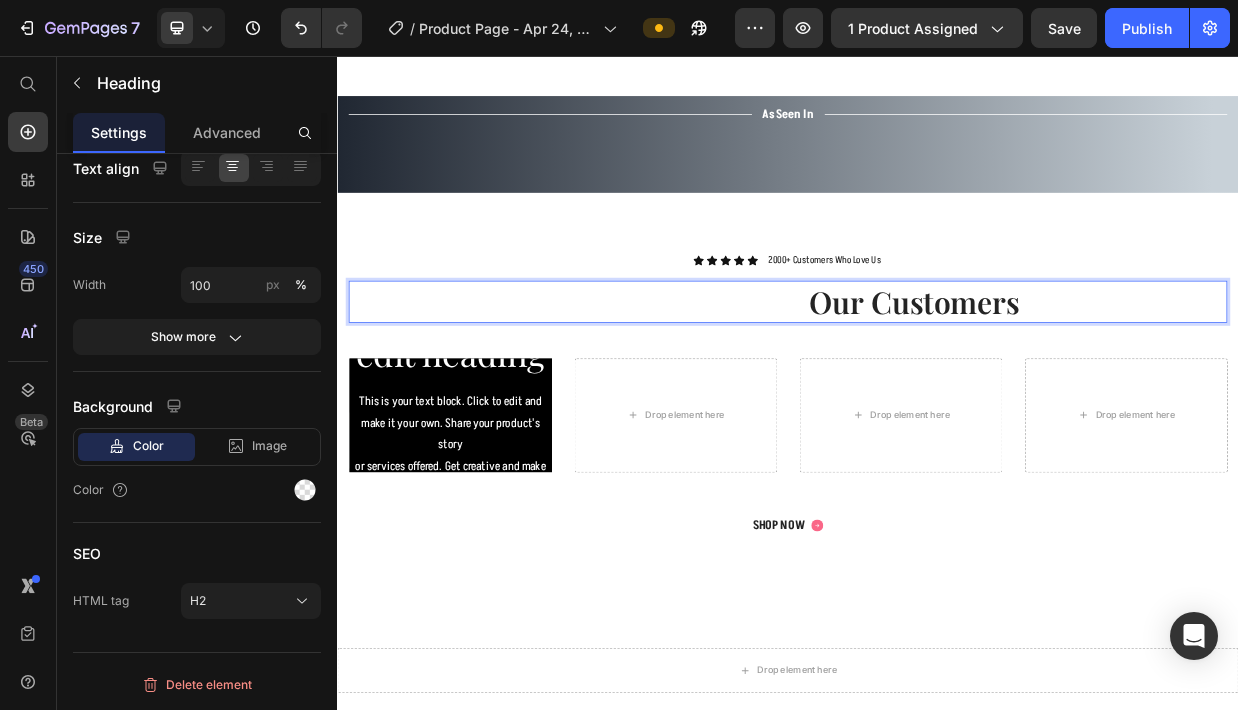 click on "Real Reviews from  Our Customers" at bounding box center (937, 384) 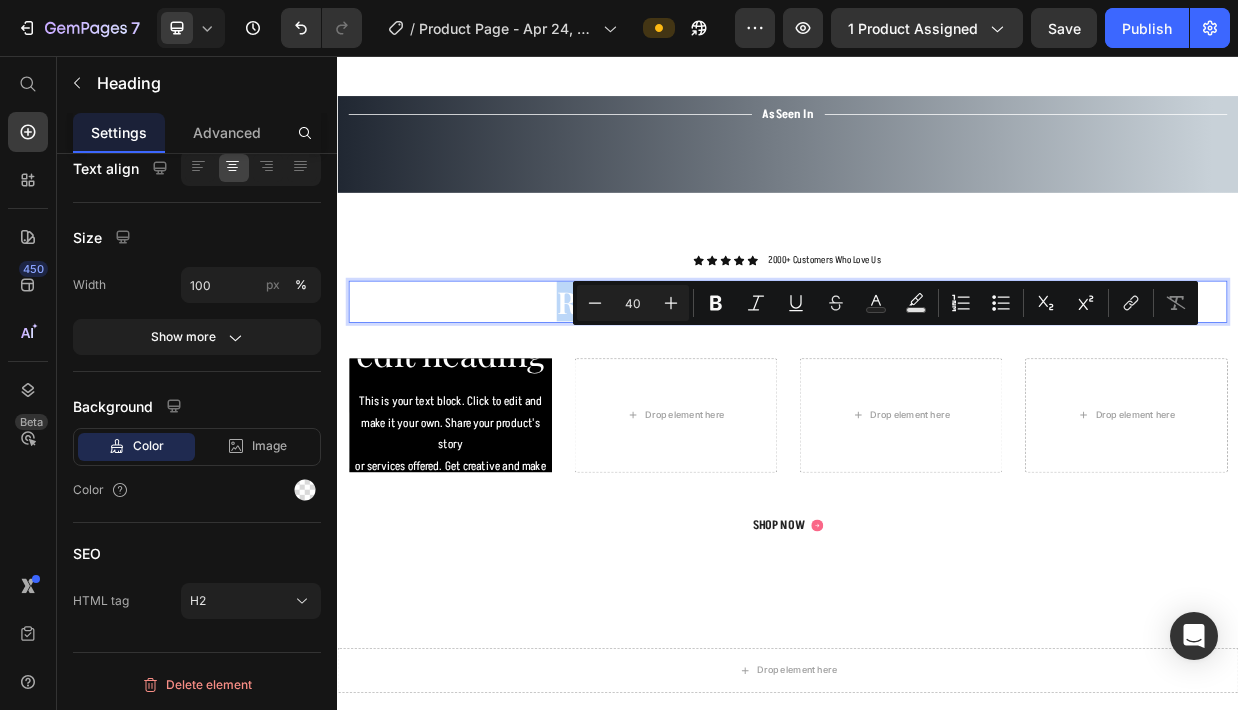 click on "Real Reviews from  Our Customers" at bounding box center (937, 384) 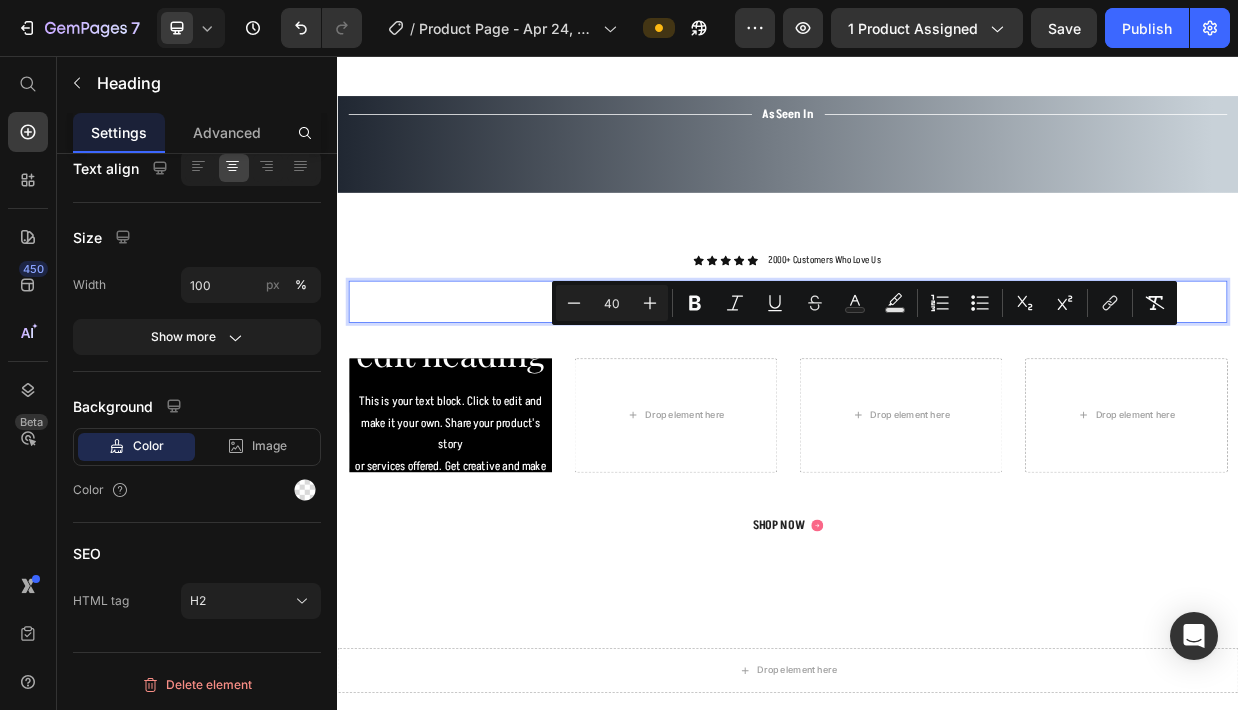 click on "Real Reviews from  Our Customers" at bounding box center [937, 384] 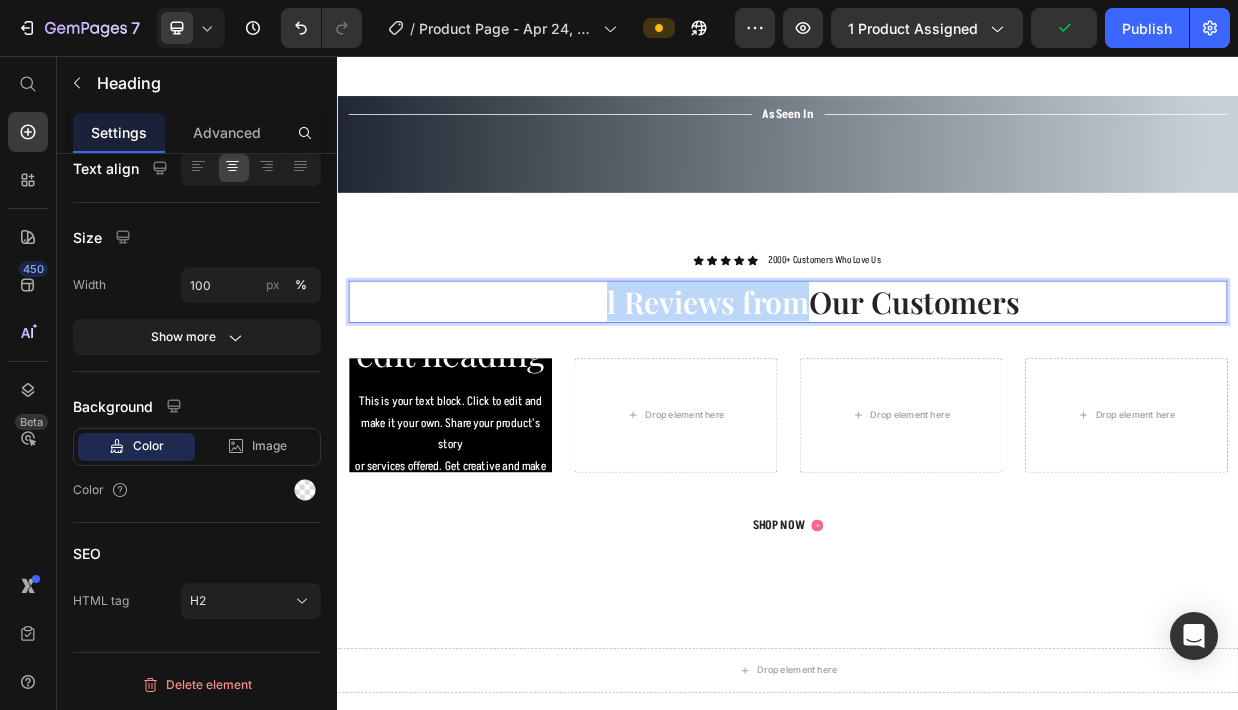 drag, startPoint x: 956, startPoint y: 452, endPoint x: 685, endPoint y: 450, distance: 271.0074 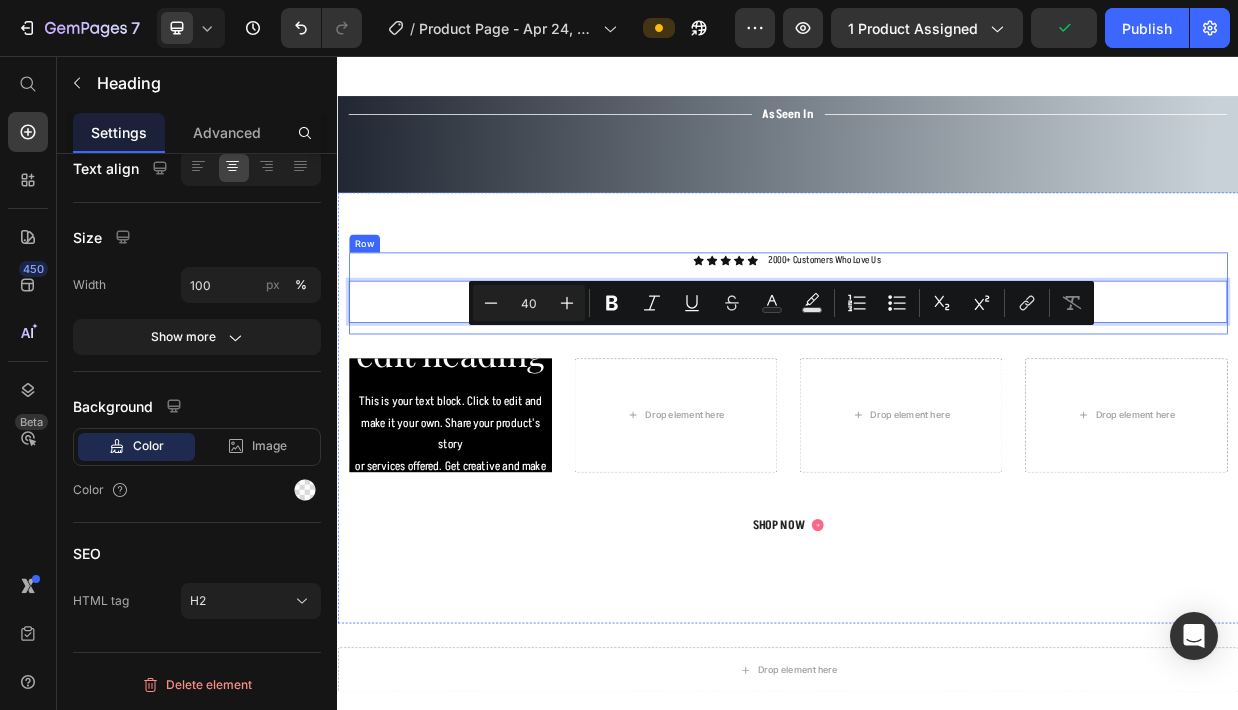click on "Our Customers" at bounding box center [1105, 383] 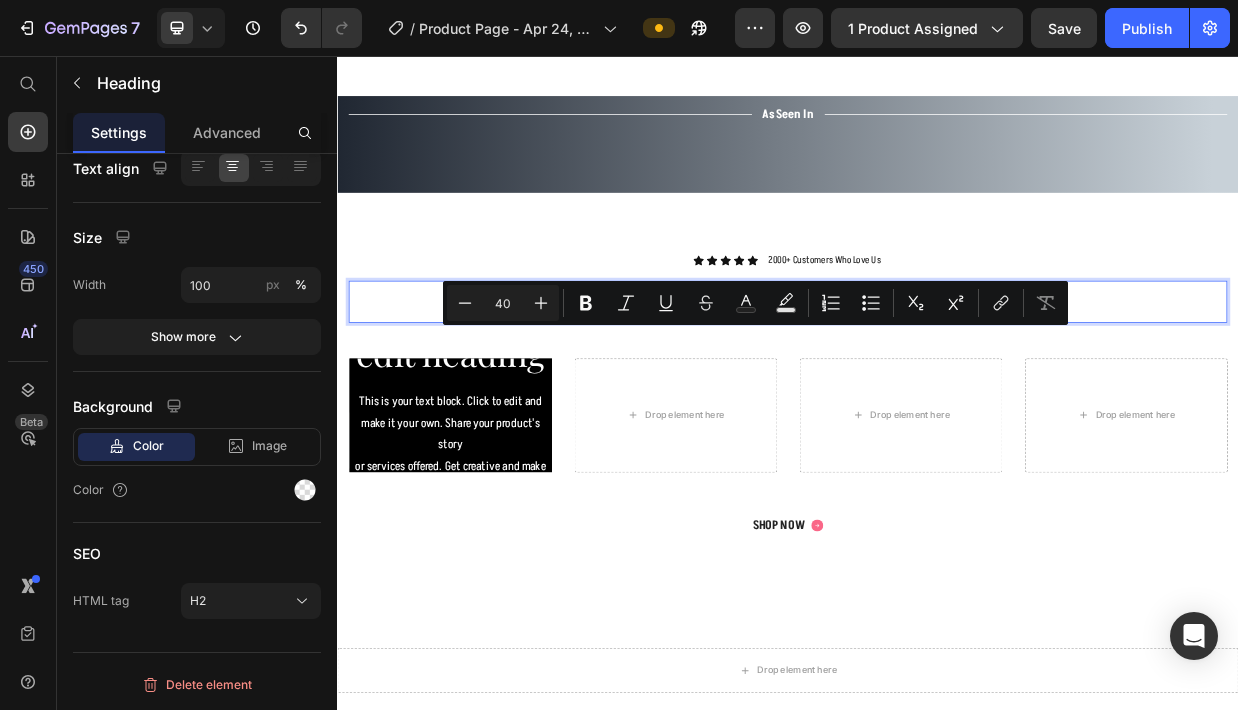 drag, startPoint x: 962, startPoint y: 452, endPoint x: 604, endPoint y: 457, distance: 358.0349 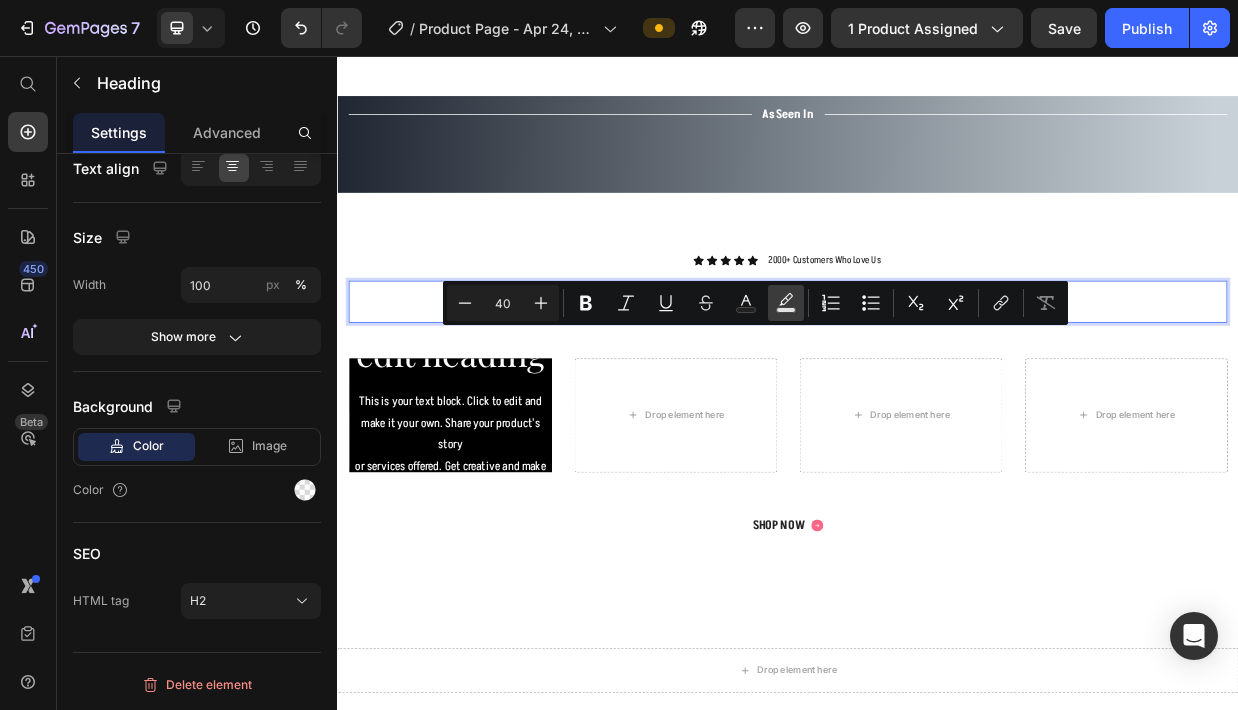click 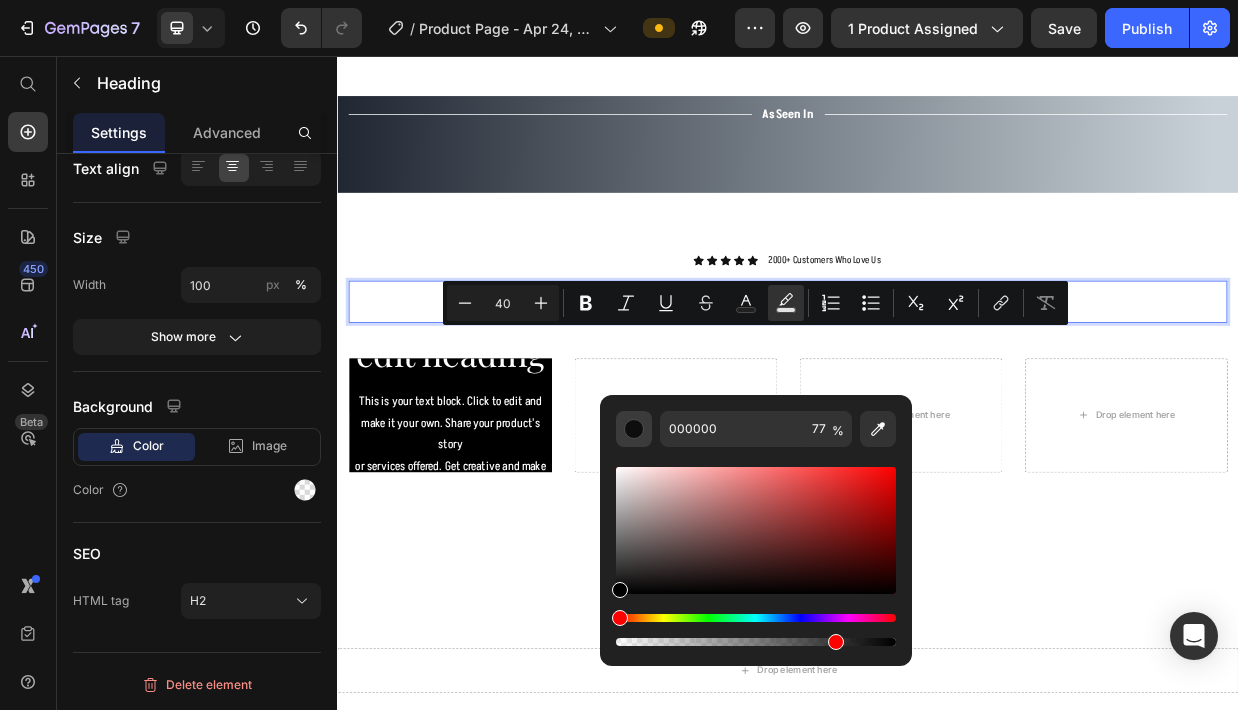 click at bounding box center (634, 429) 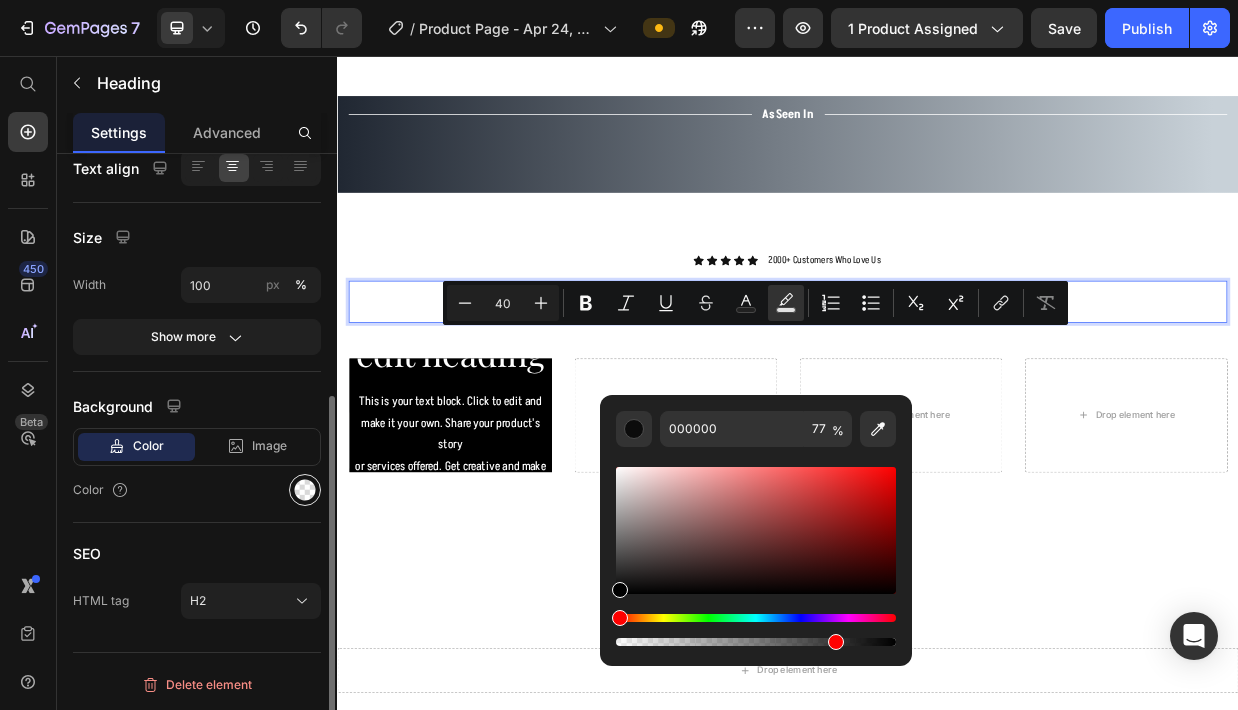 click at bounding box center [305, 490] 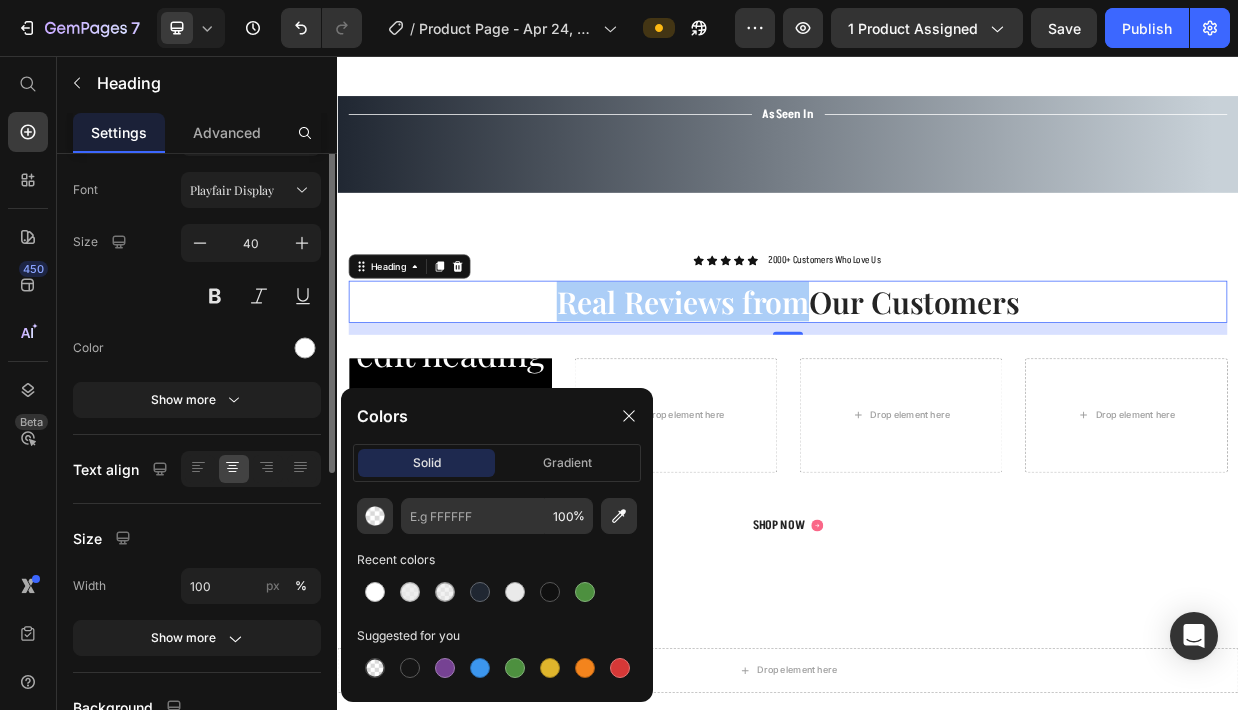 scroll, scrollTop: 0, scrollLeft: 0, axis: both 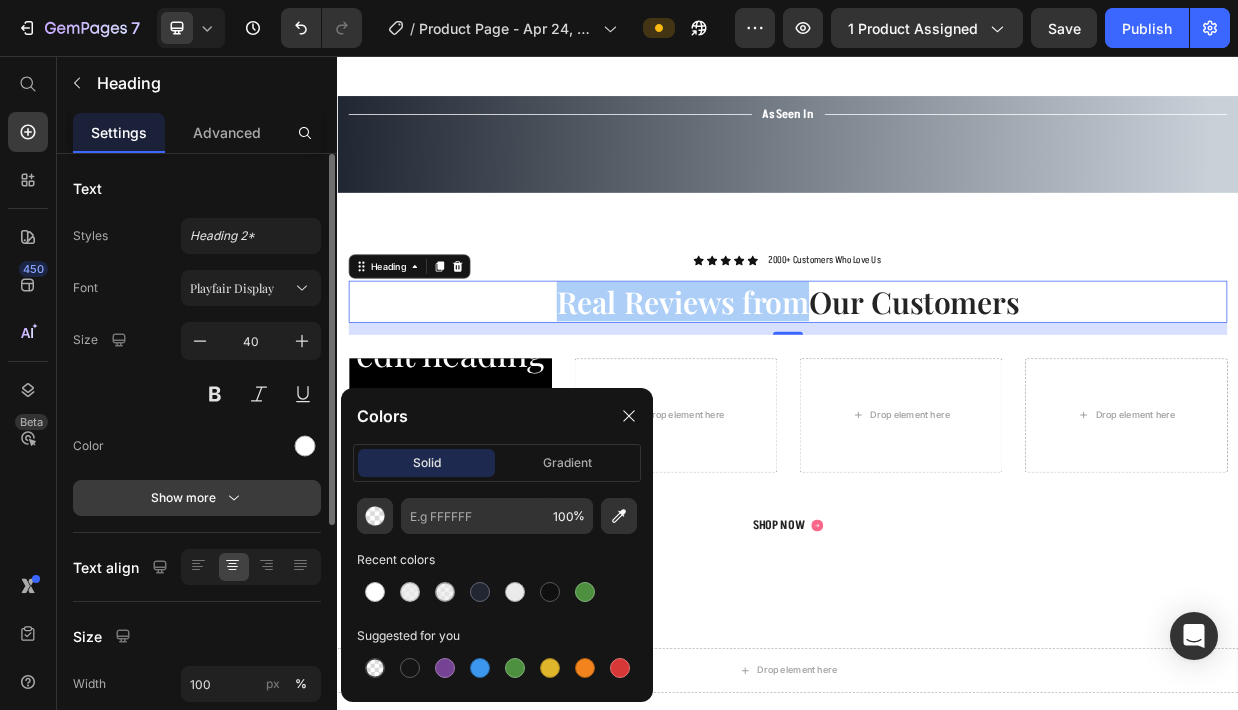 click on "Show more" at bounding box center (197, 498) 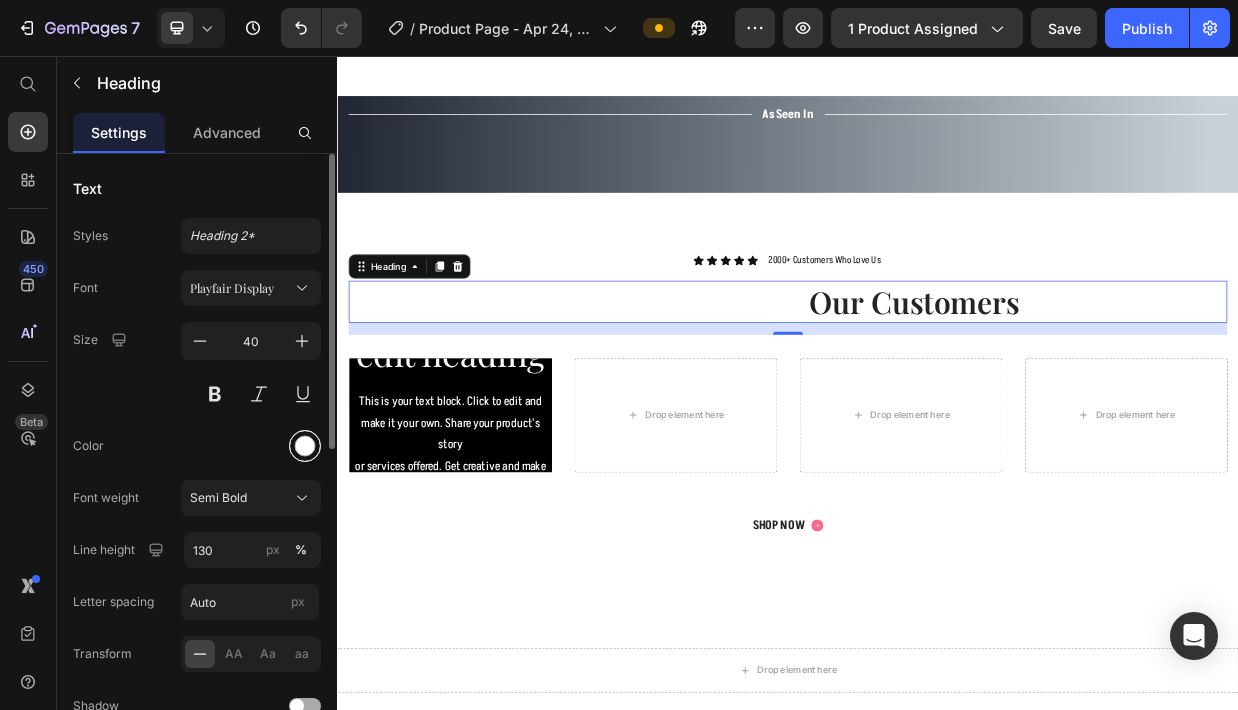 click at bounding box center (305, 446) 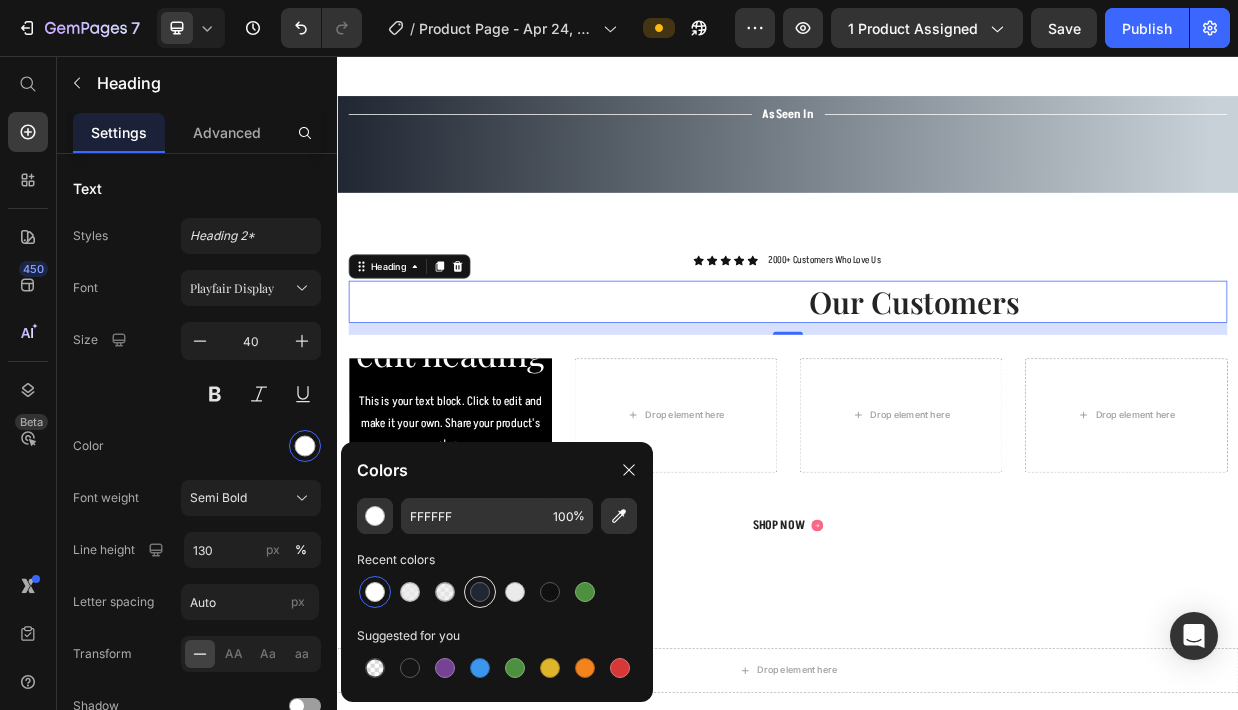 click at bounding box center [480, 592] 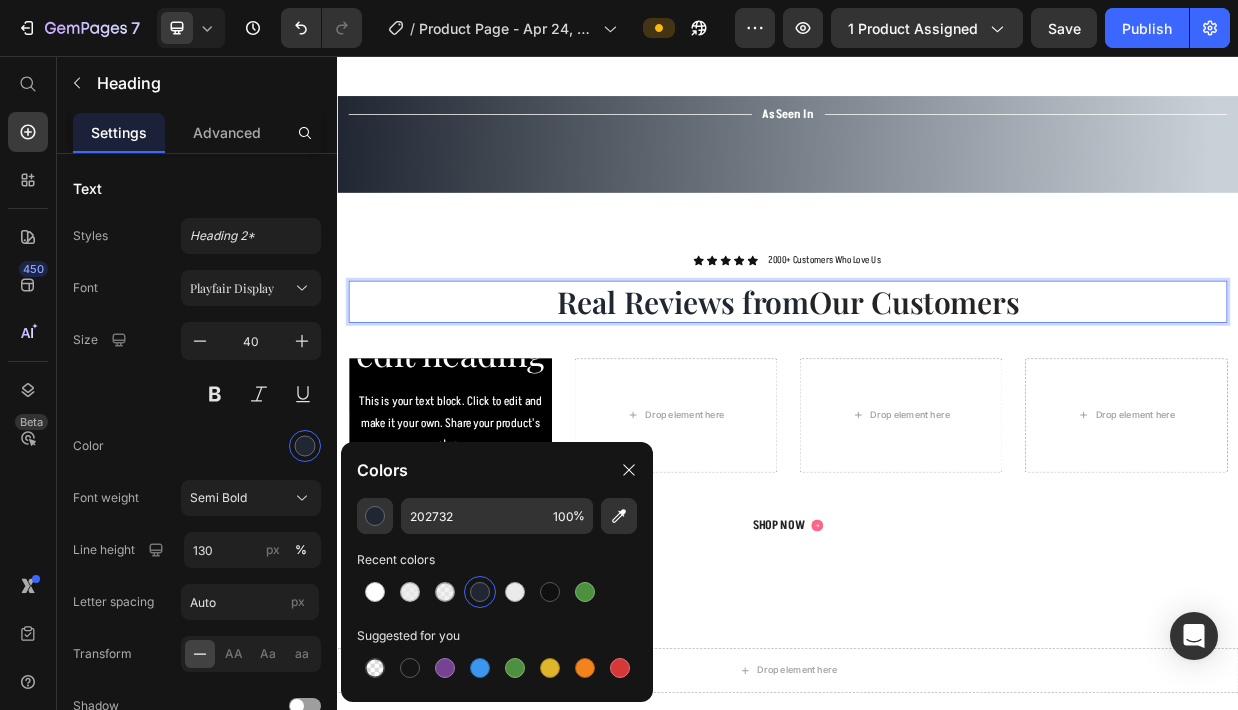 click on "Our Customers" at bounding box center [1105, 383] 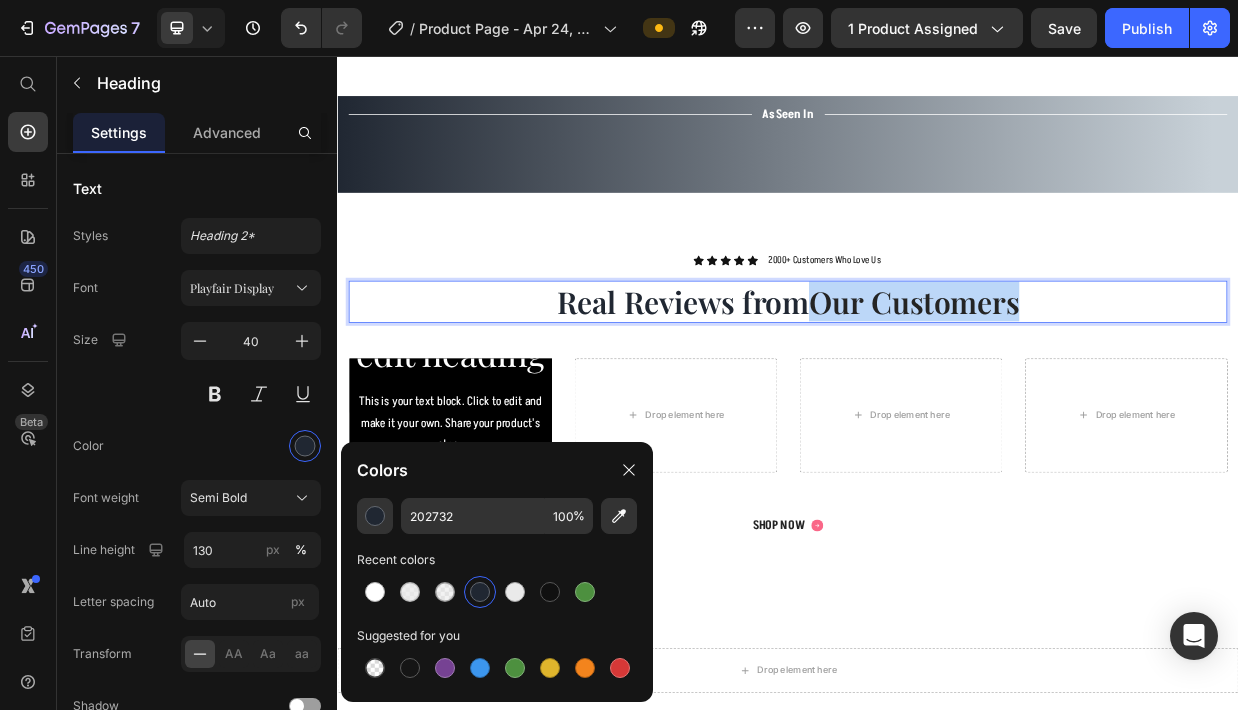 drag, startPoint x: 974, startPoint y: 443, endPoint x: 1254, endPoint y: 452, distance: 280.1446 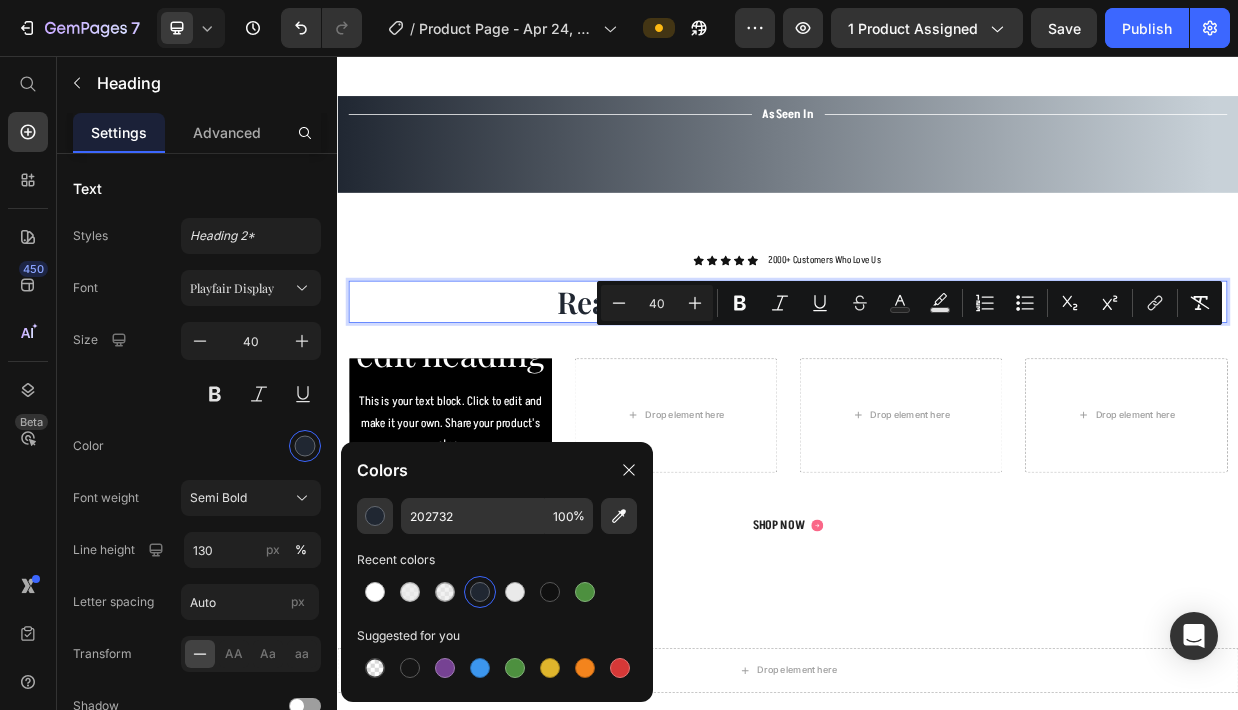 click at bounding box center [480, 592] 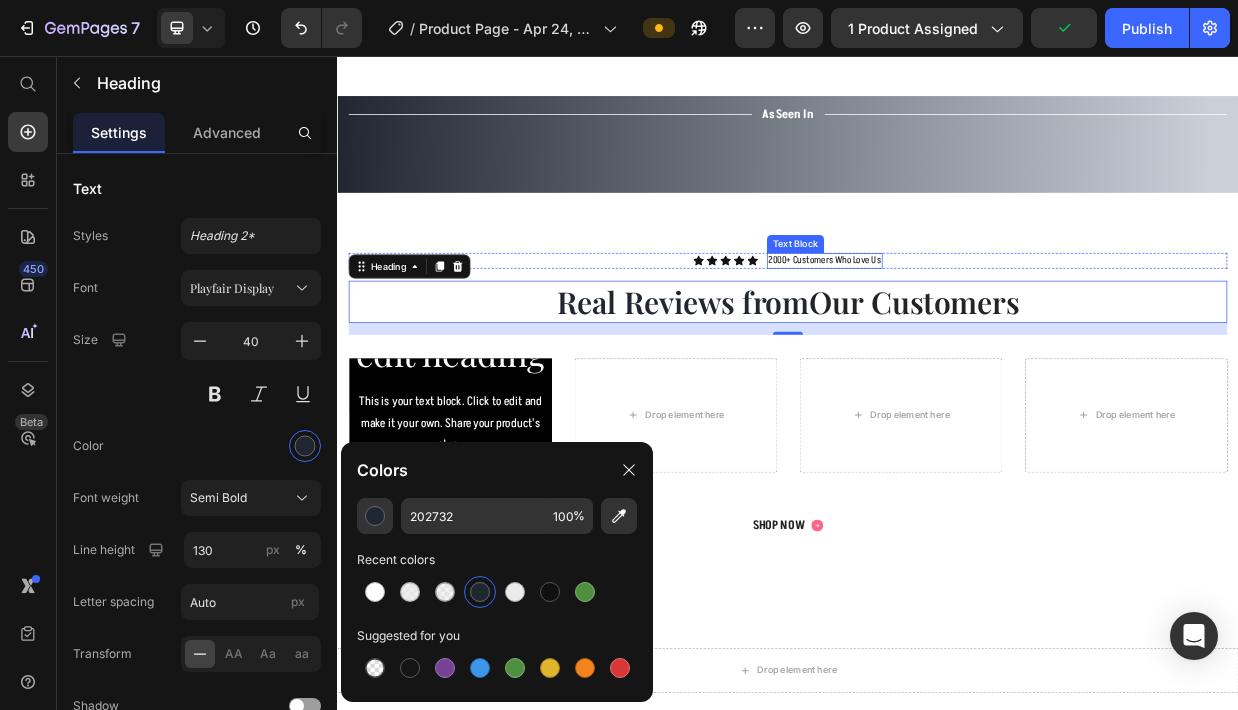 click on "Icon Icon Icon Icon Icon Icon List 2000+ Customers Who Love Us Text Block Row Real Reviews from  Our Customers Heading   16 Row Click here to edit heading Heading This is your text block. Click to edit and make it your own. Share your product's story                   or services offered. Get creative and make it yours! Text Block Get started Button Hero Banner
Drop element here
Drop element here
Drop element here Carousel
SHOP NOW Button 30-day money-back guarantee included  Text Block Row Section 4" at bounding box center (937, 526) 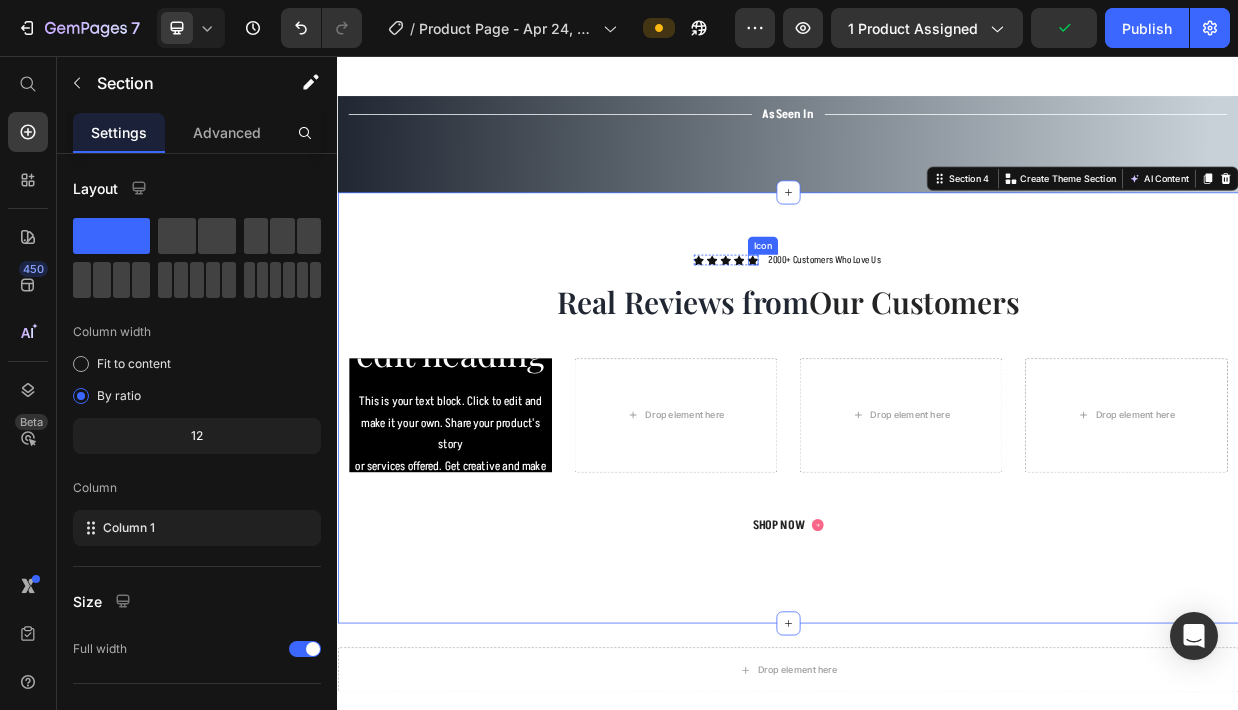 click 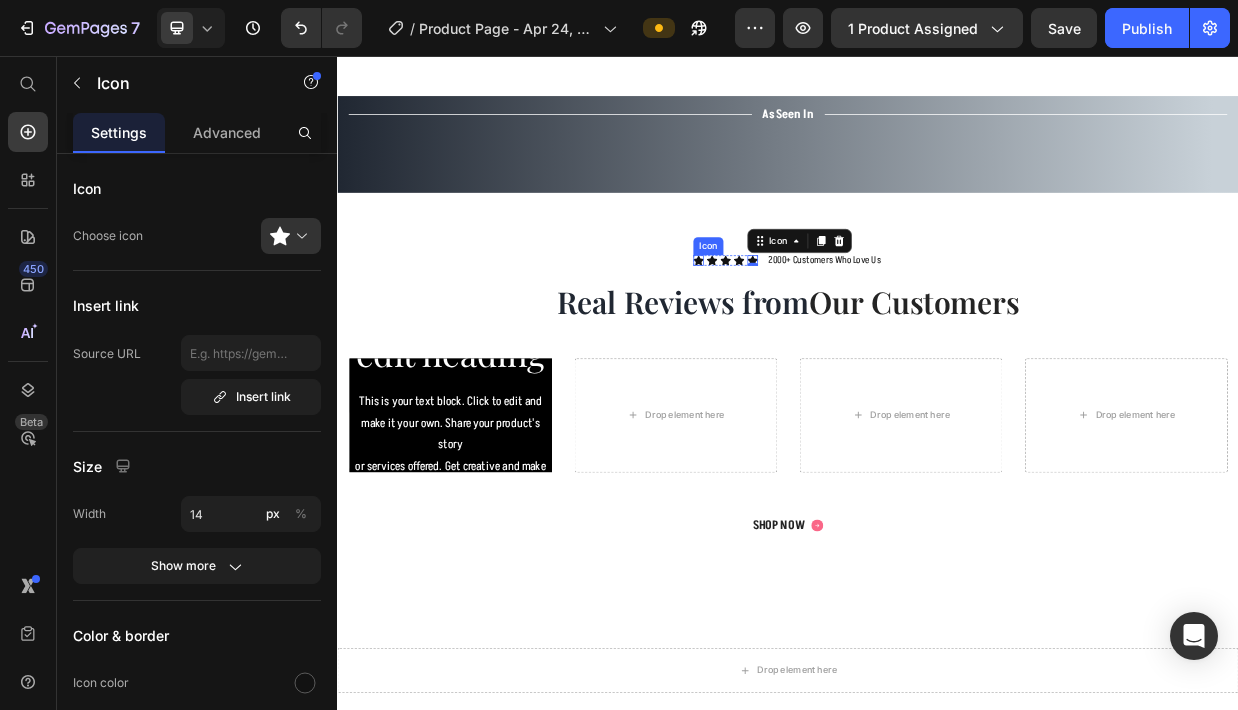 click on "Icon" at bounding box center [818, 329] 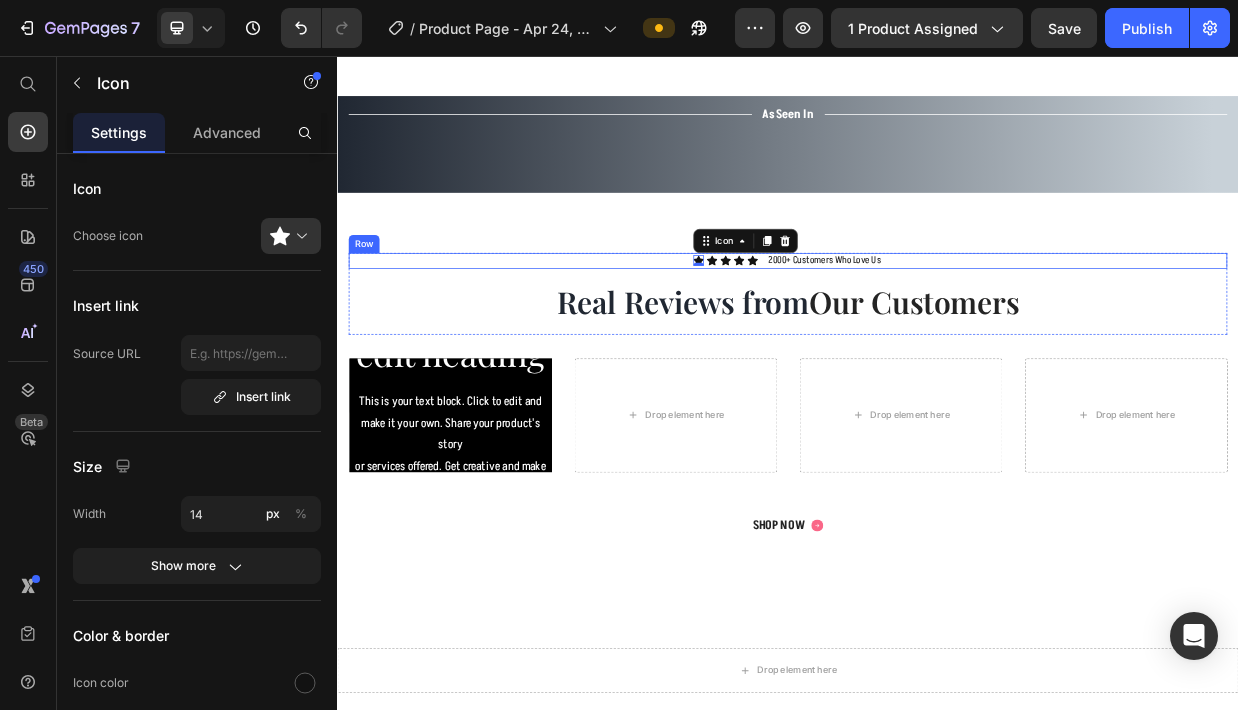 click on "Icon   0 Icon Icon Icon Icon Icon List 2000+ Customers Who Love Us Text Block Row Real Reviews from  Our Customers Heading Row Click here to edit heading Heading This is your text block. Click to edit and make it your own. Share your product's story                   or services offered. Get creative and make it yours! Text Block Get started Button Hero Banner
Drop element here
Drop element here
Drop element here Carousel
SHOP NOW Button 30-day money-back guarantee included  Text Block Row Section 4" at bounding box center [937, 526] 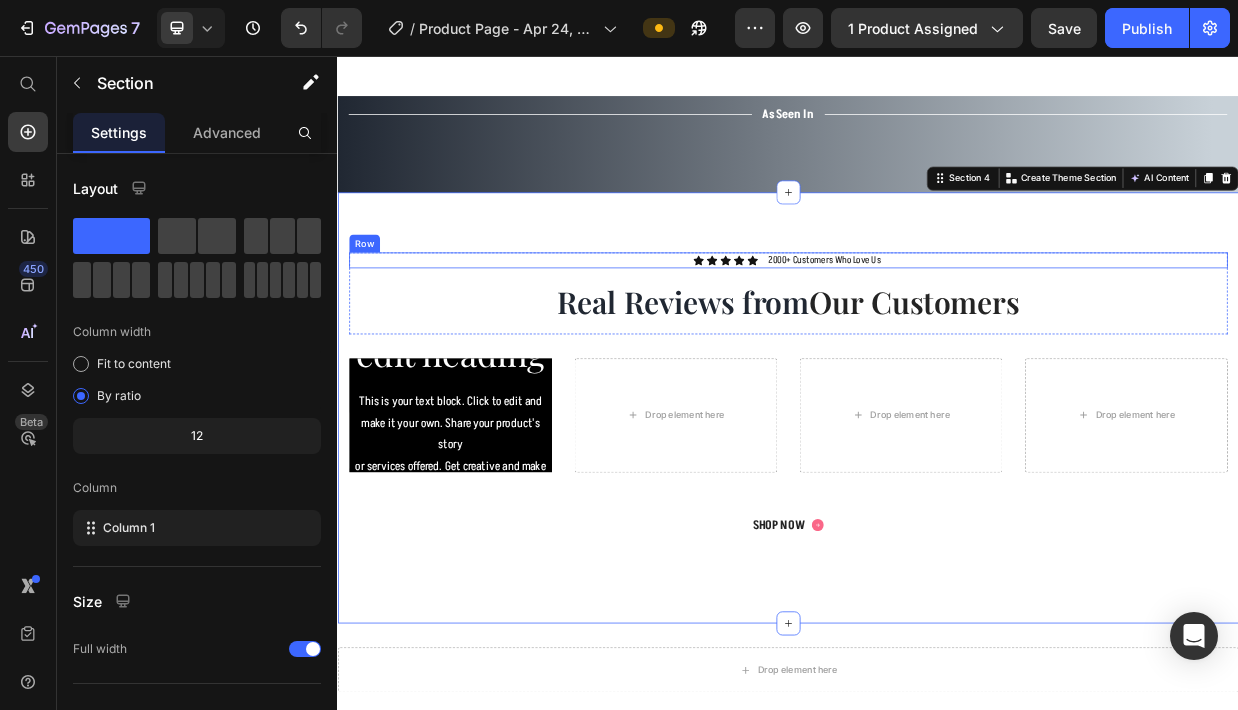 click on "Icon Icon Icon Icon Icon Icon List 2000+ Customers Who Love Us Text Block Row" at bounding box center (937, 329) 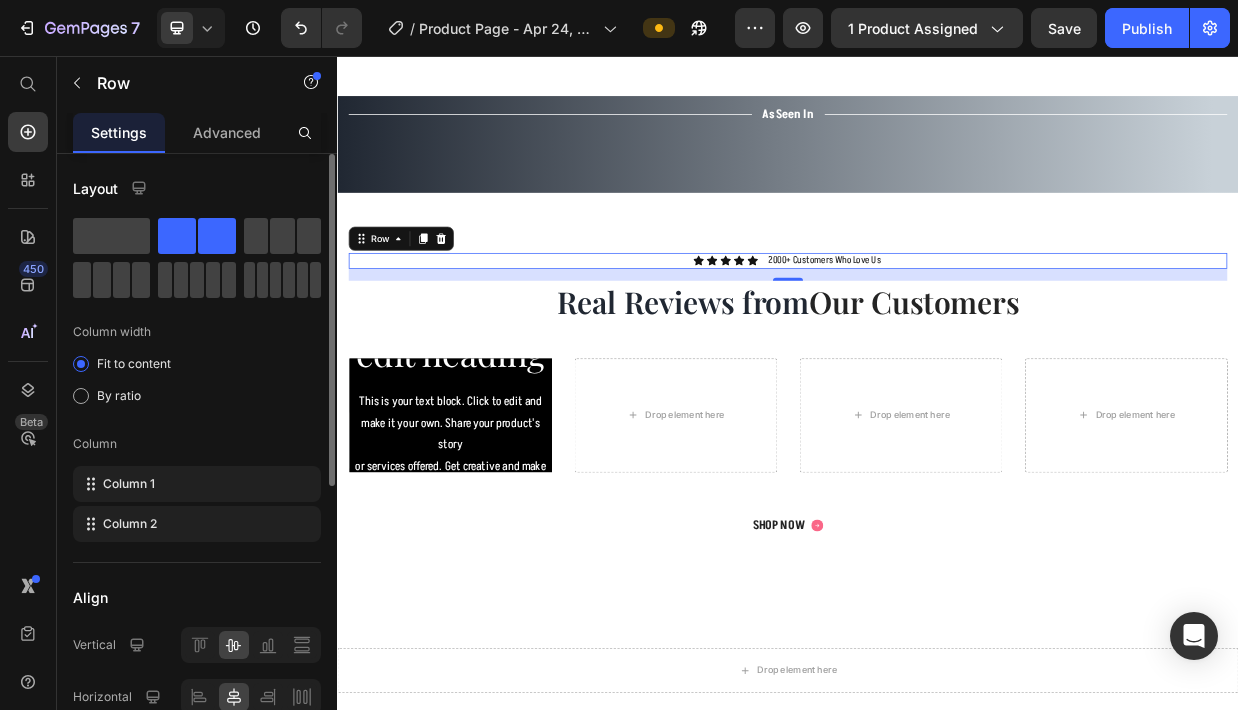 scroll, scrollTop: 516, scrollLeft: 0, axis: vertical 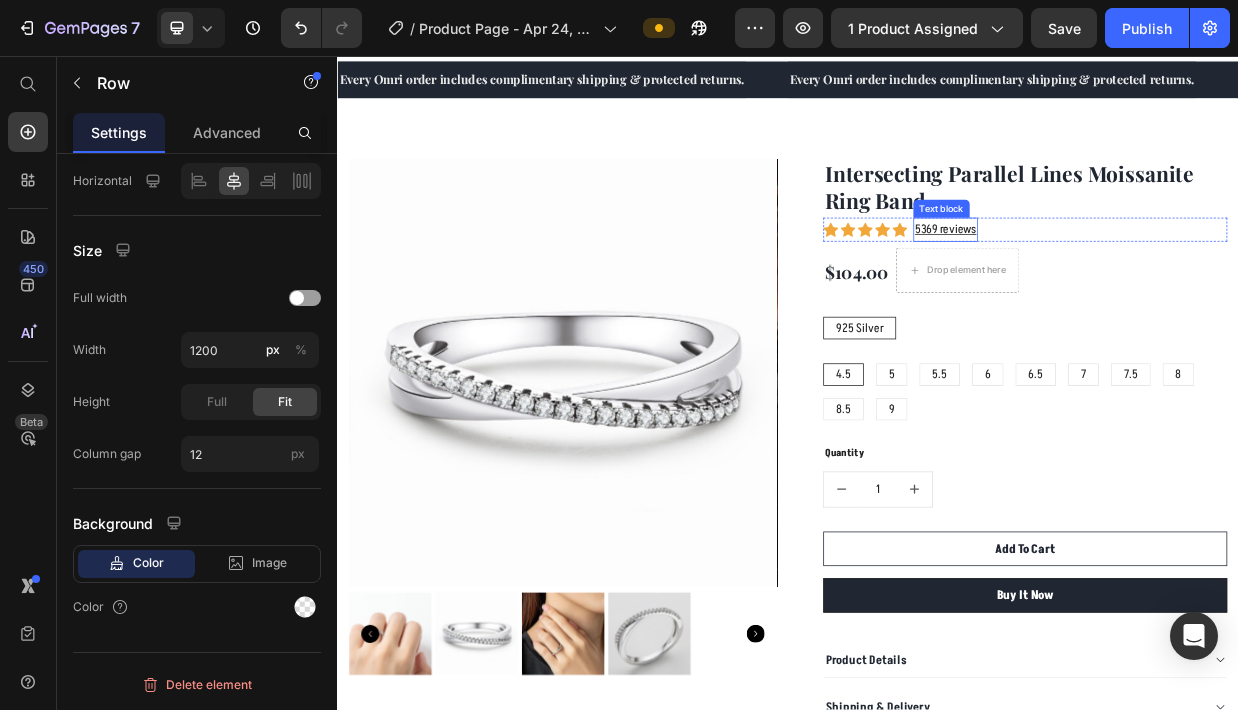 click on "5369 reviews" at bounding box center (1147, 288) 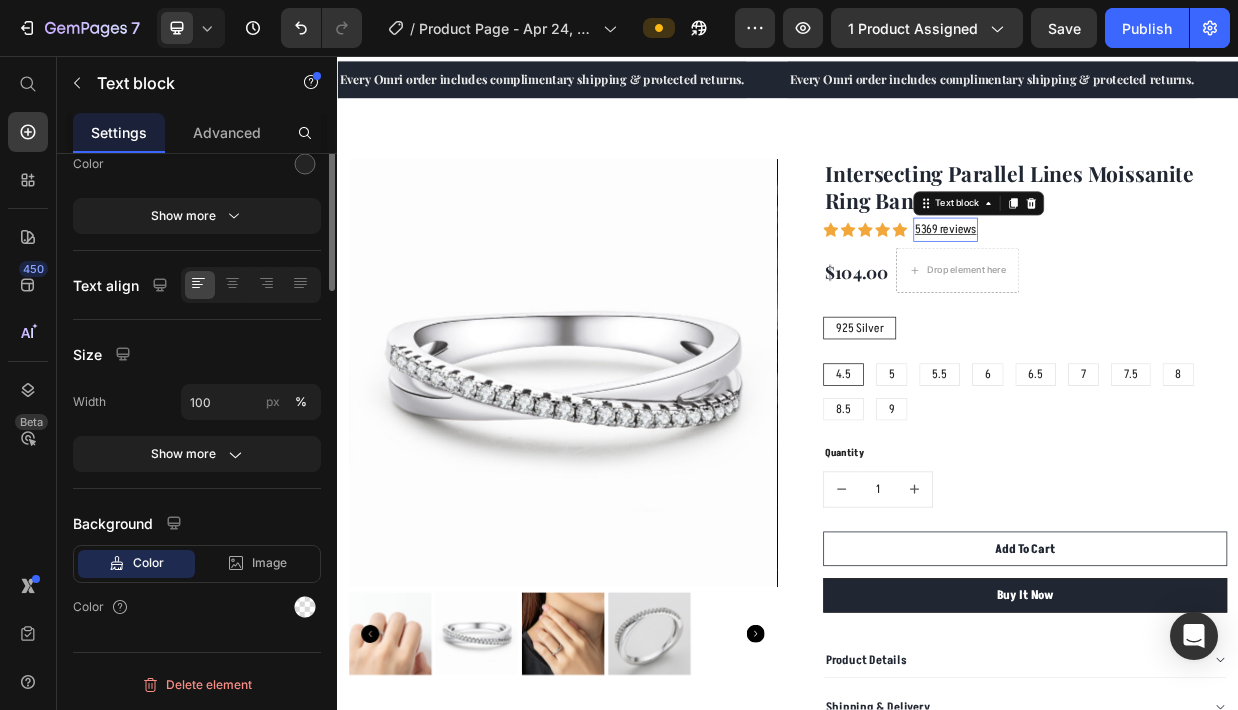 scroll, scrollTop: 0, scrollLeft: 0, axis: both 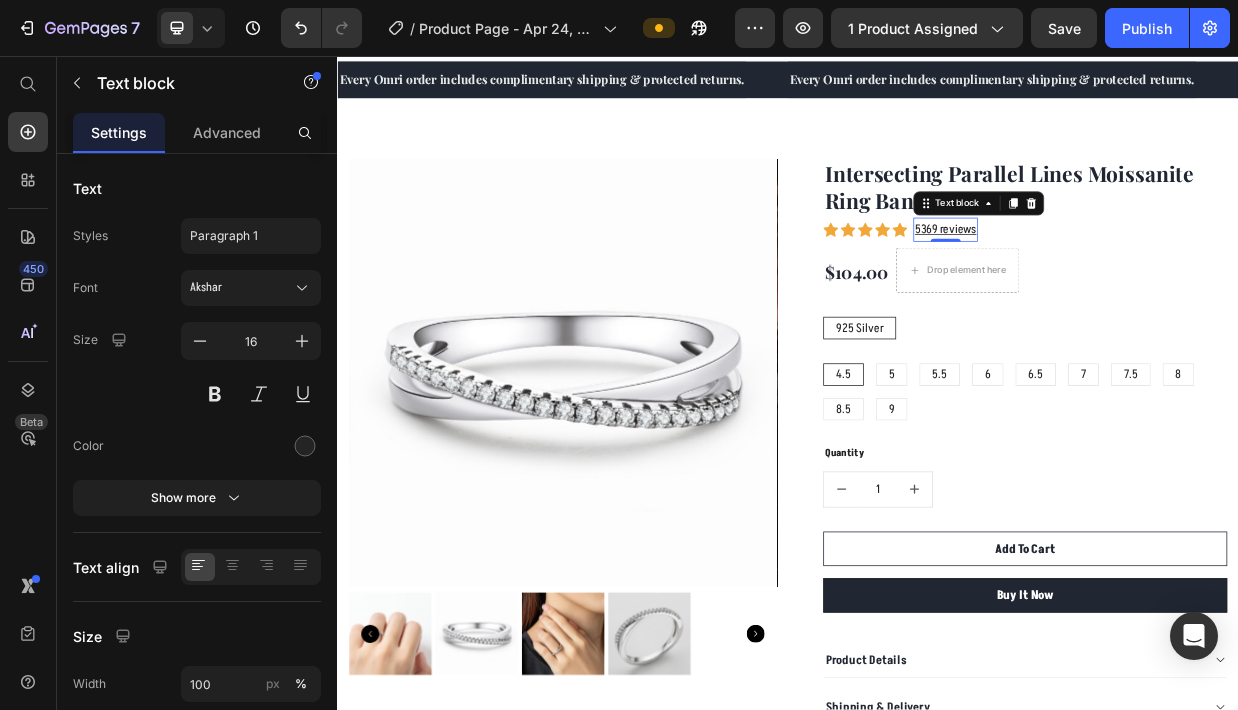 click on "5369 reviews" at bounding box center [1147, 288] 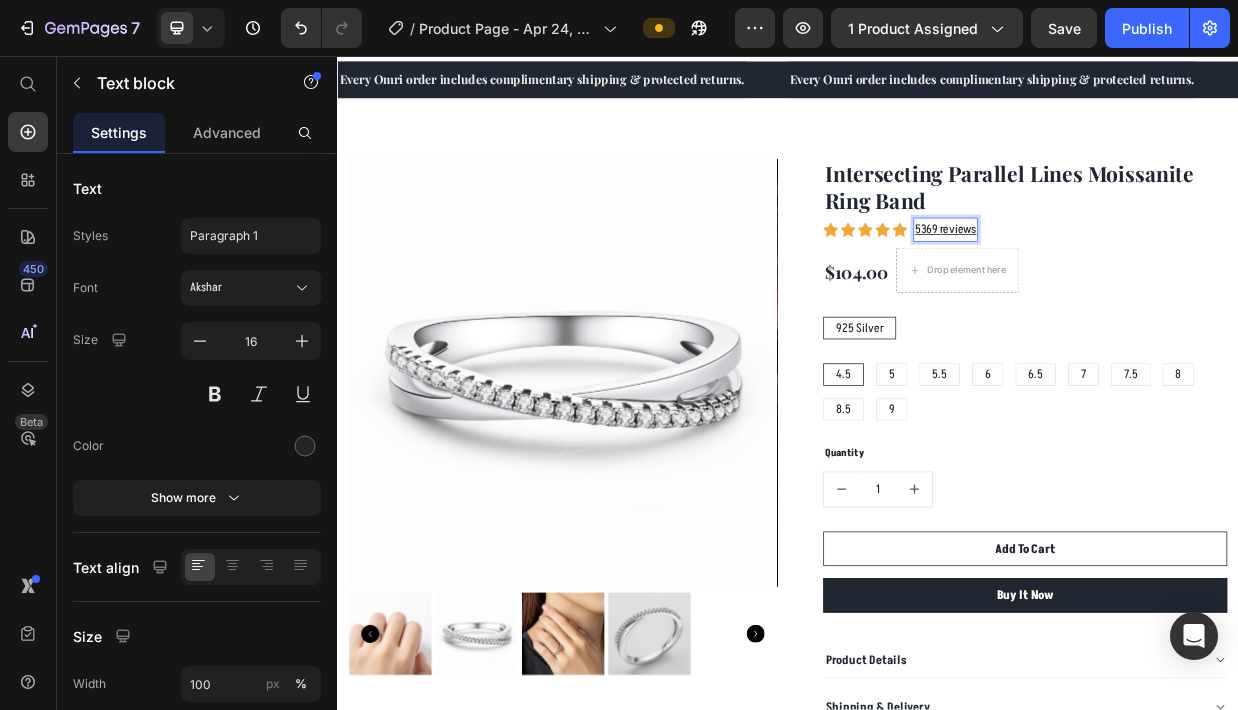 click on "5369 reviews" at bounding box center (1147, 288) 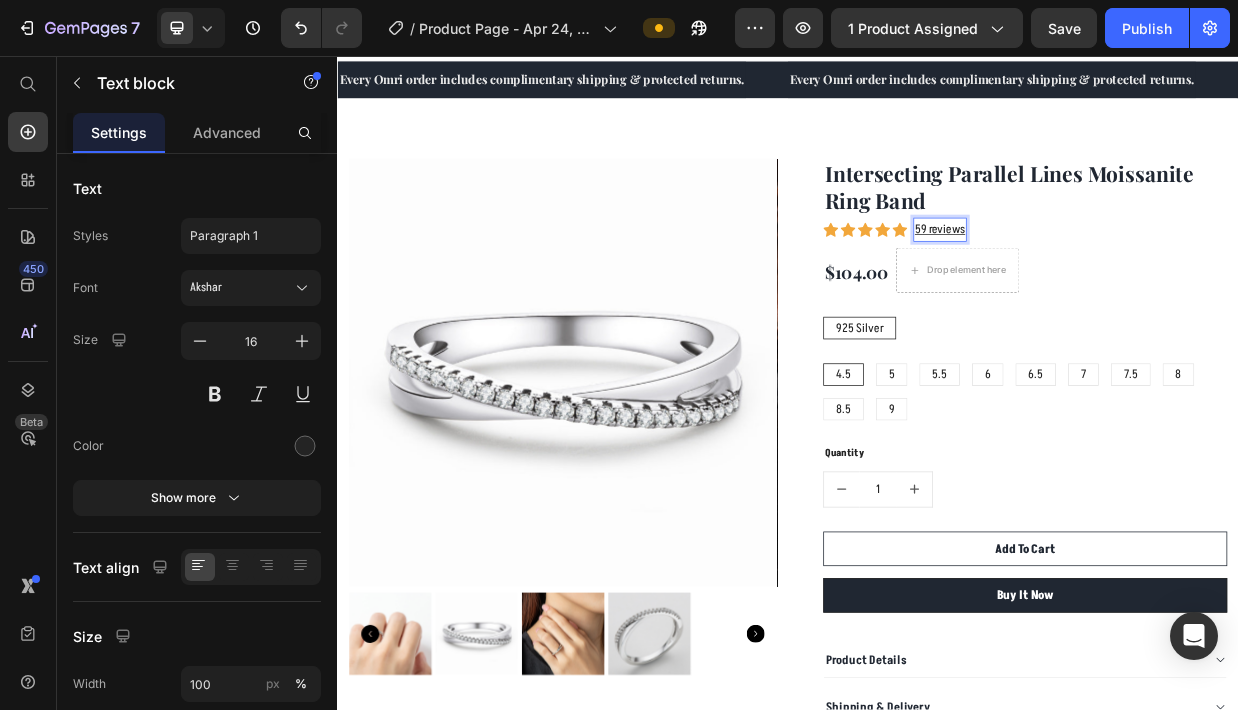 click on "59 reviews" at bounding box center [1139, 288] 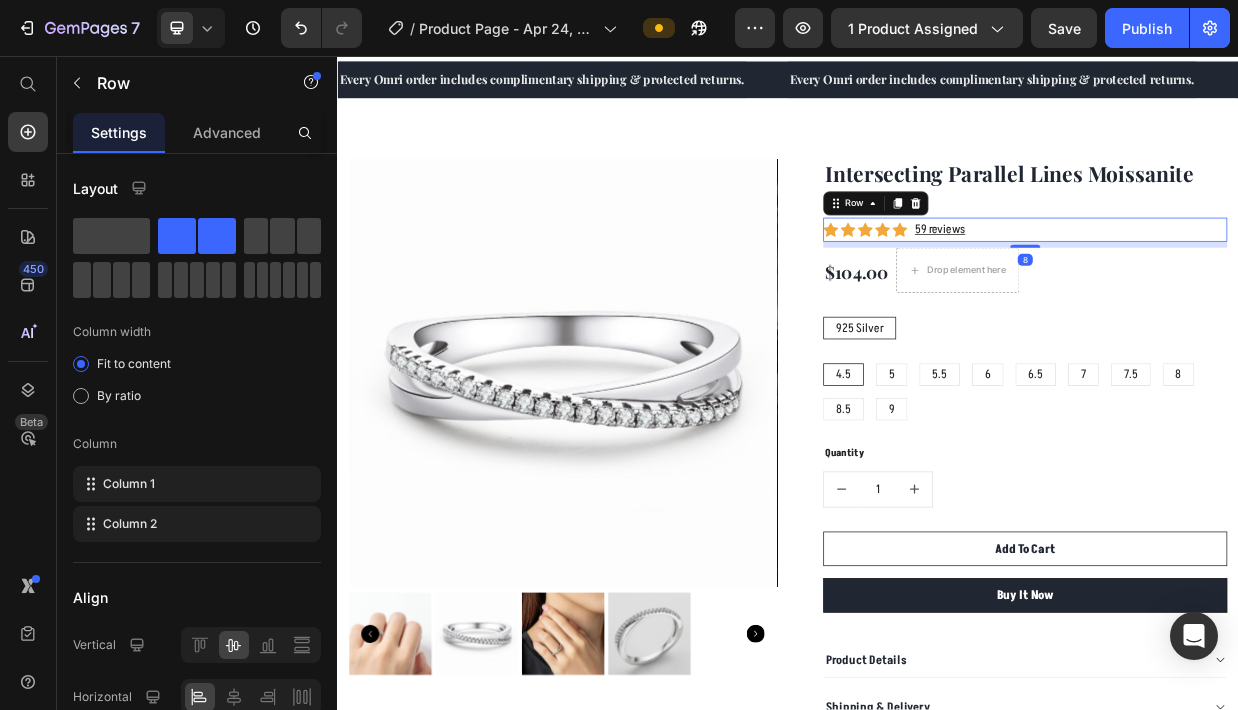 click on "59 reviews" at bounding box center [1139, 288] 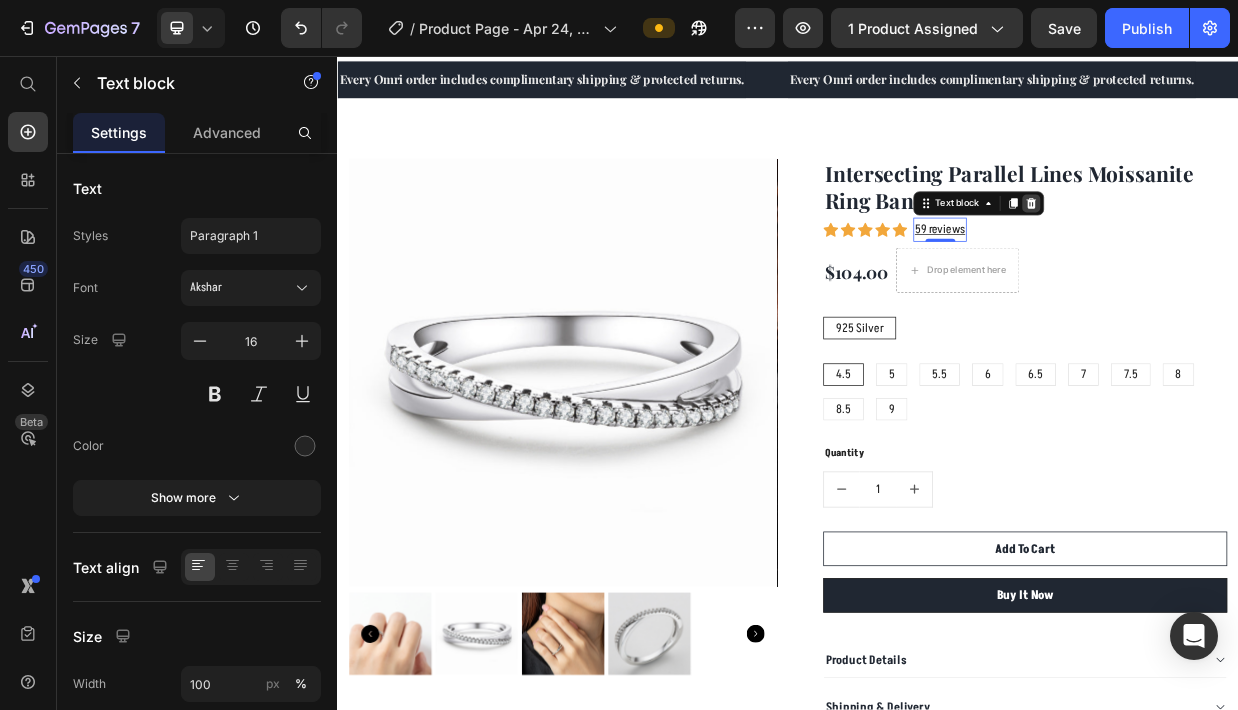 click 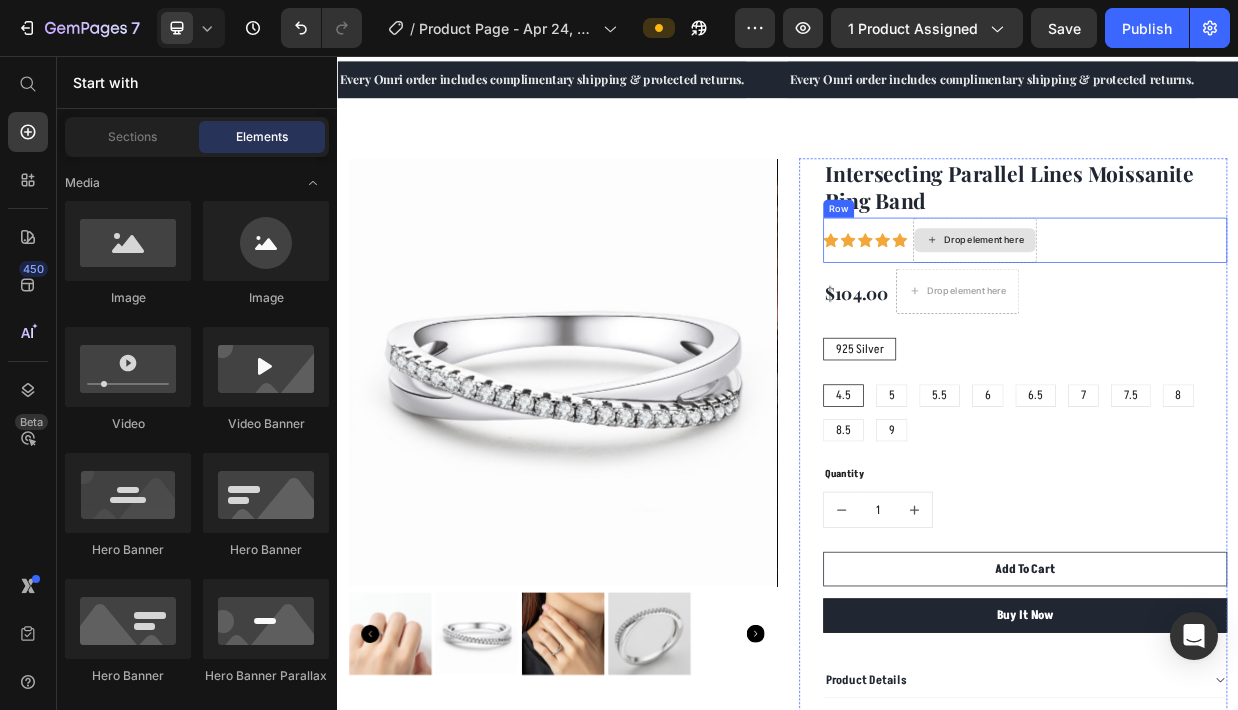click on "Drop element here" at bounding box center (1186, 302) 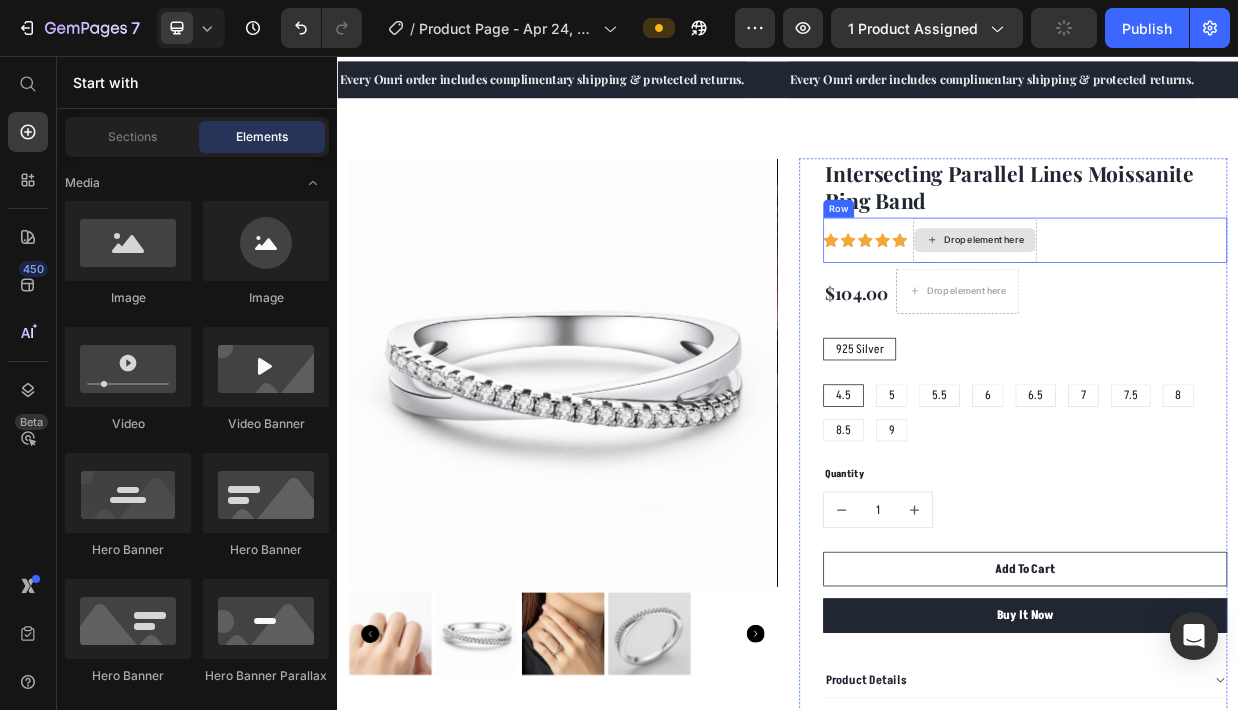 click on "Drop element here" at bounding box center (1198, 302) 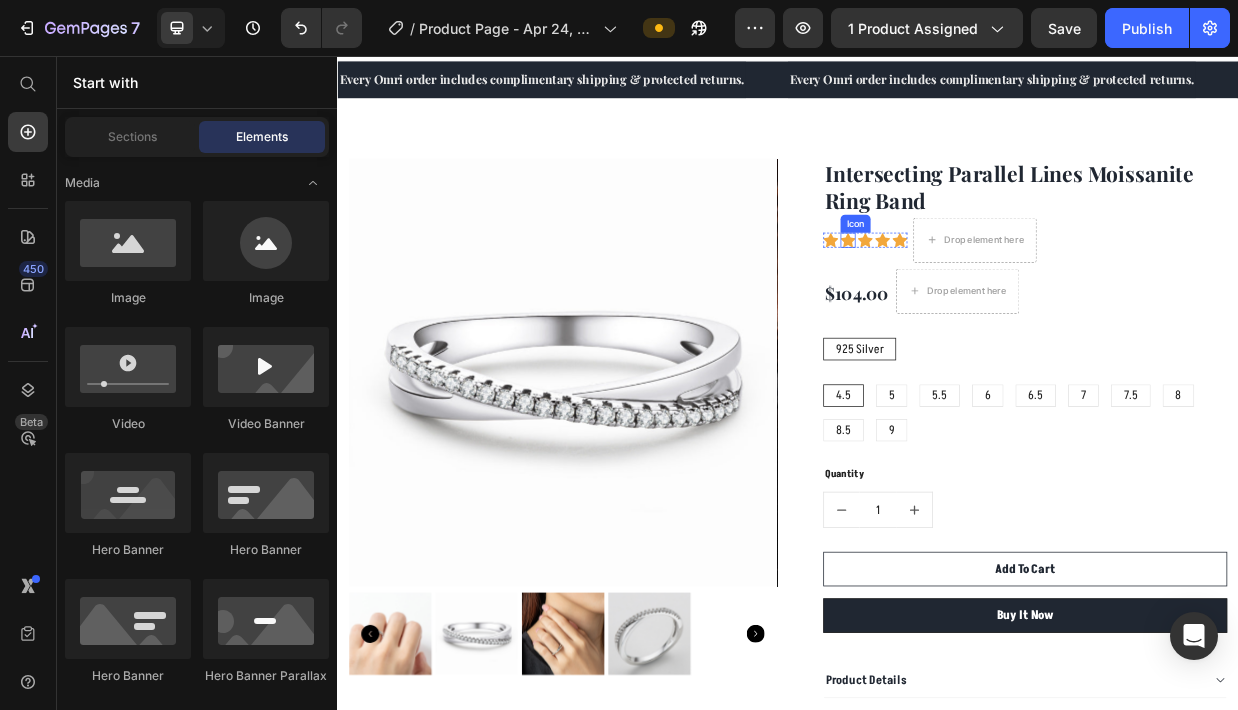 click 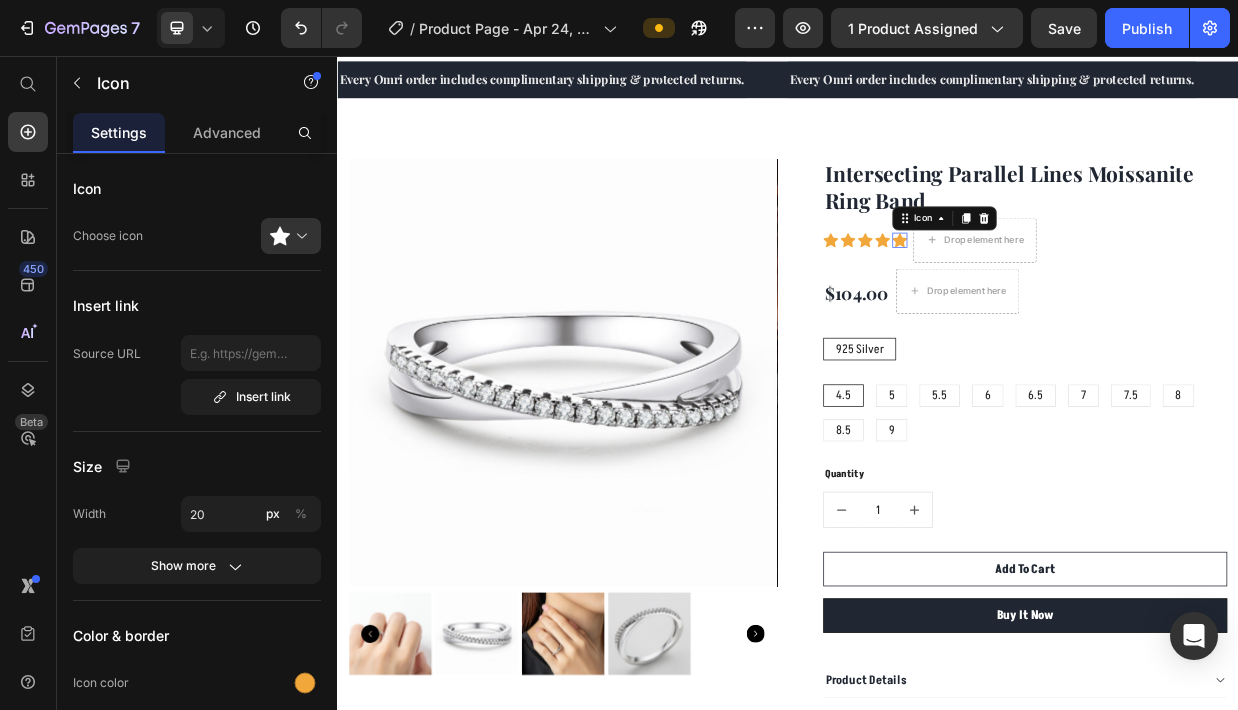 click 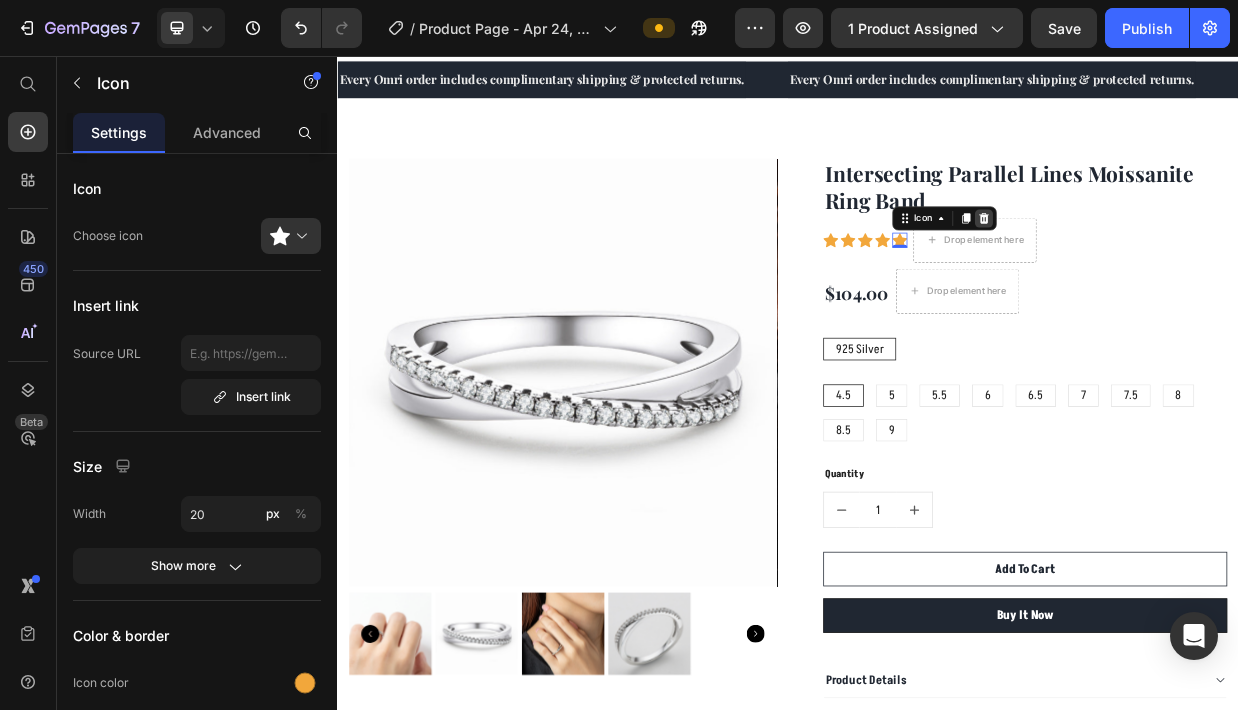 click at bounding box center (1198, 273) 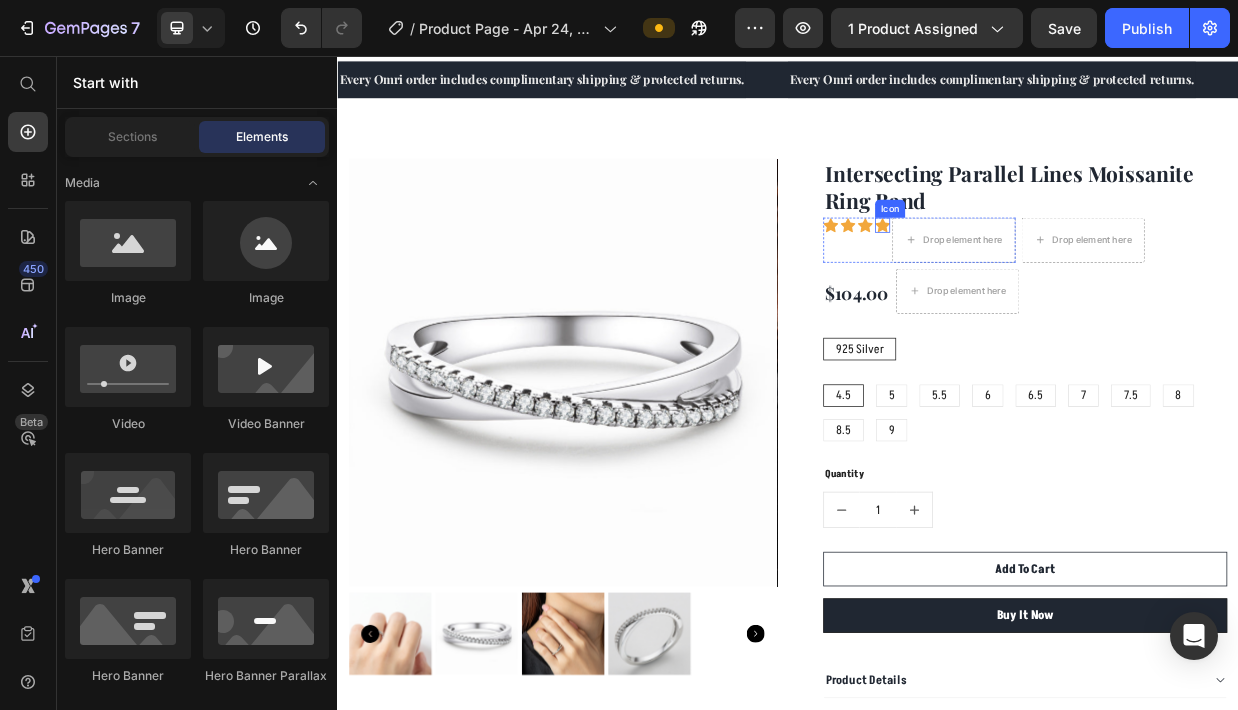 click 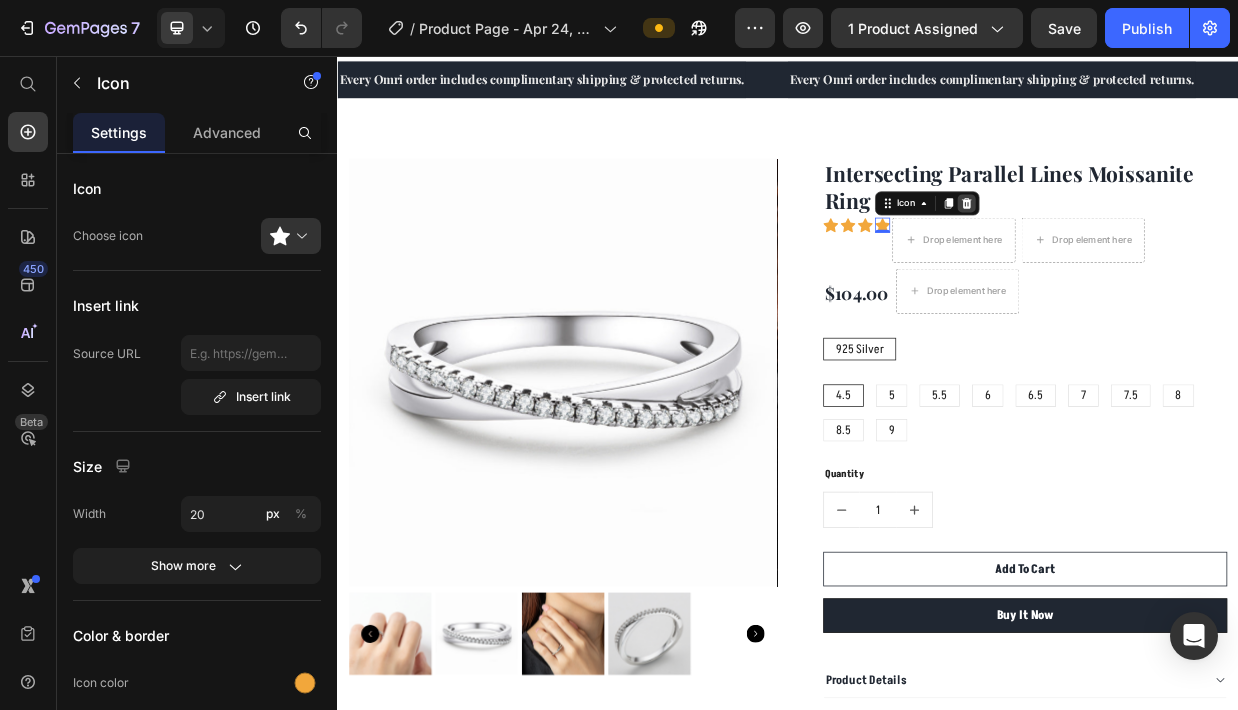 click 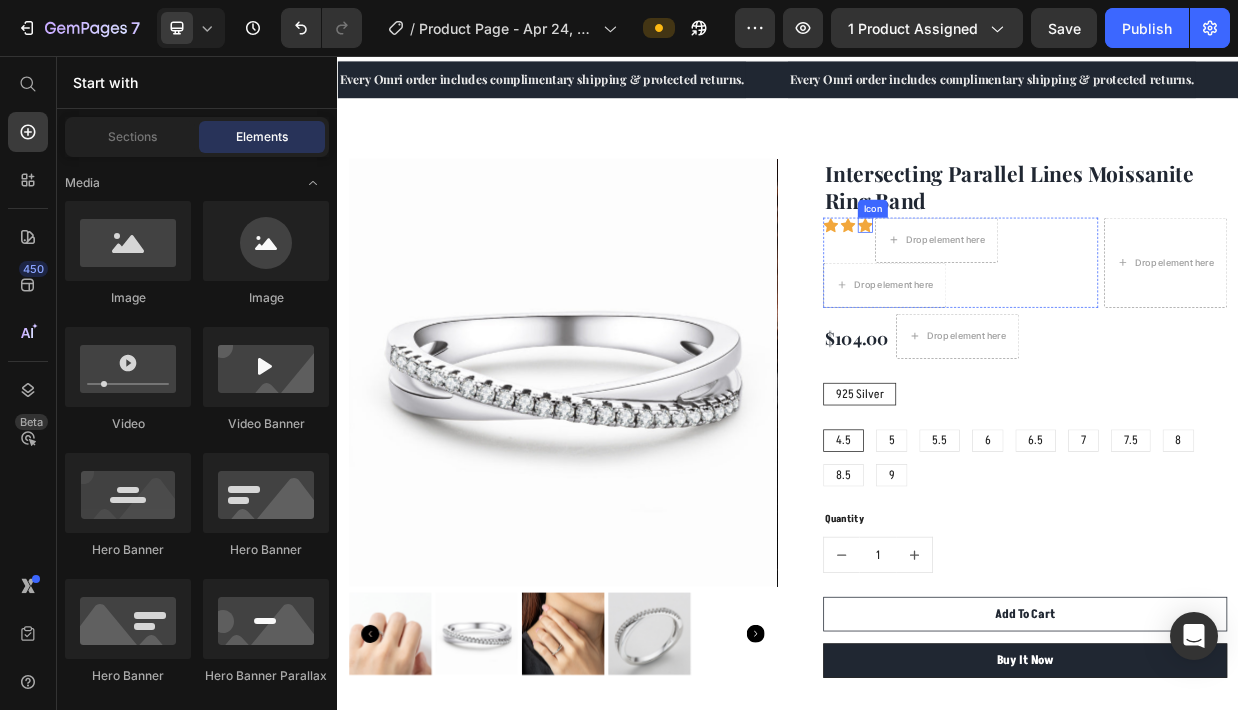 click 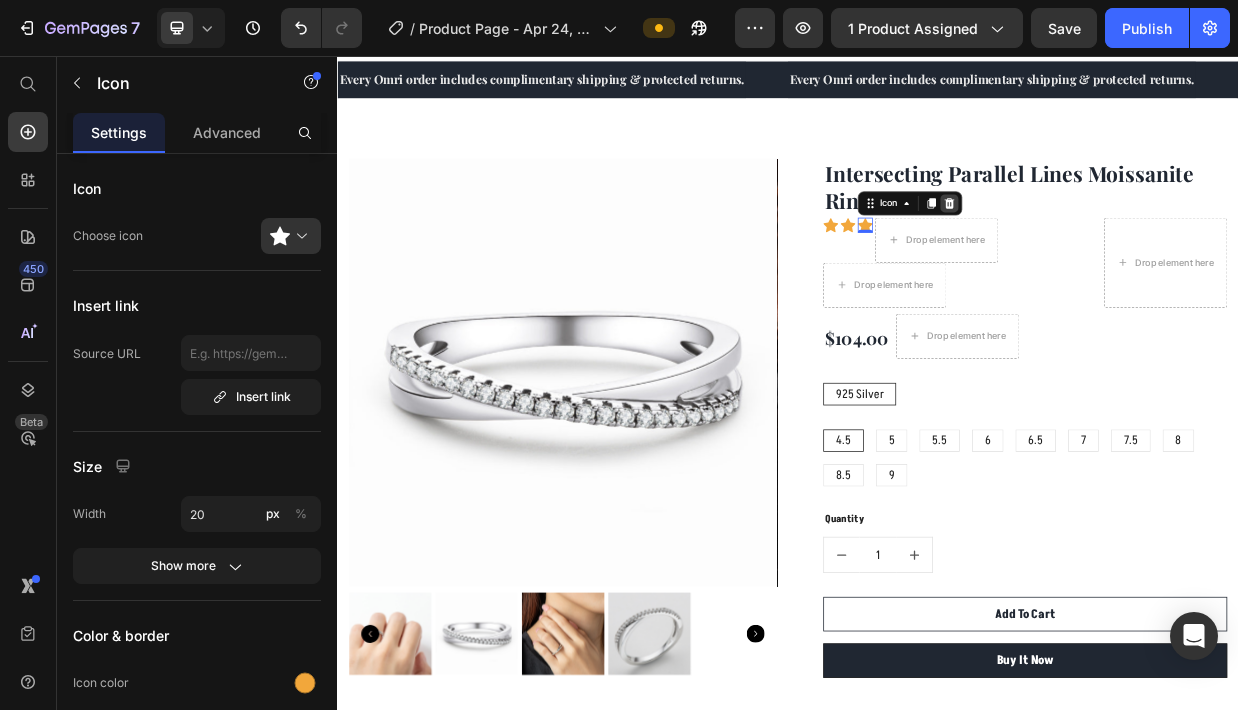 click 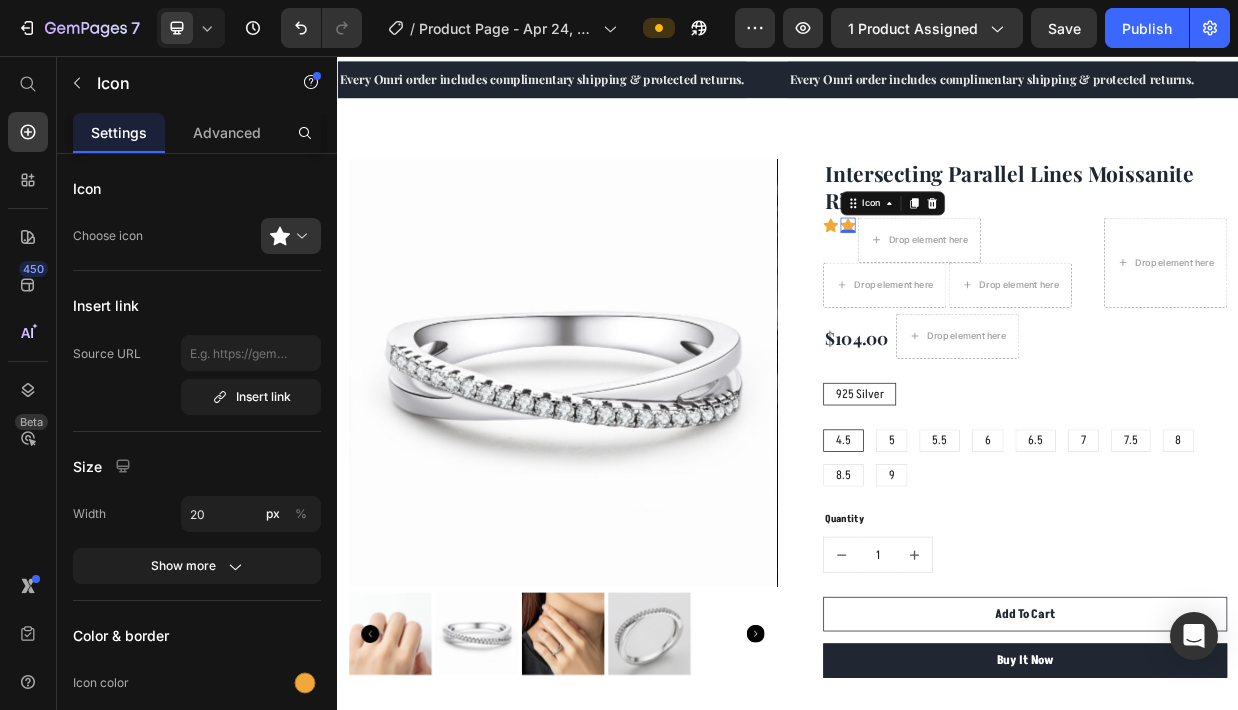 click 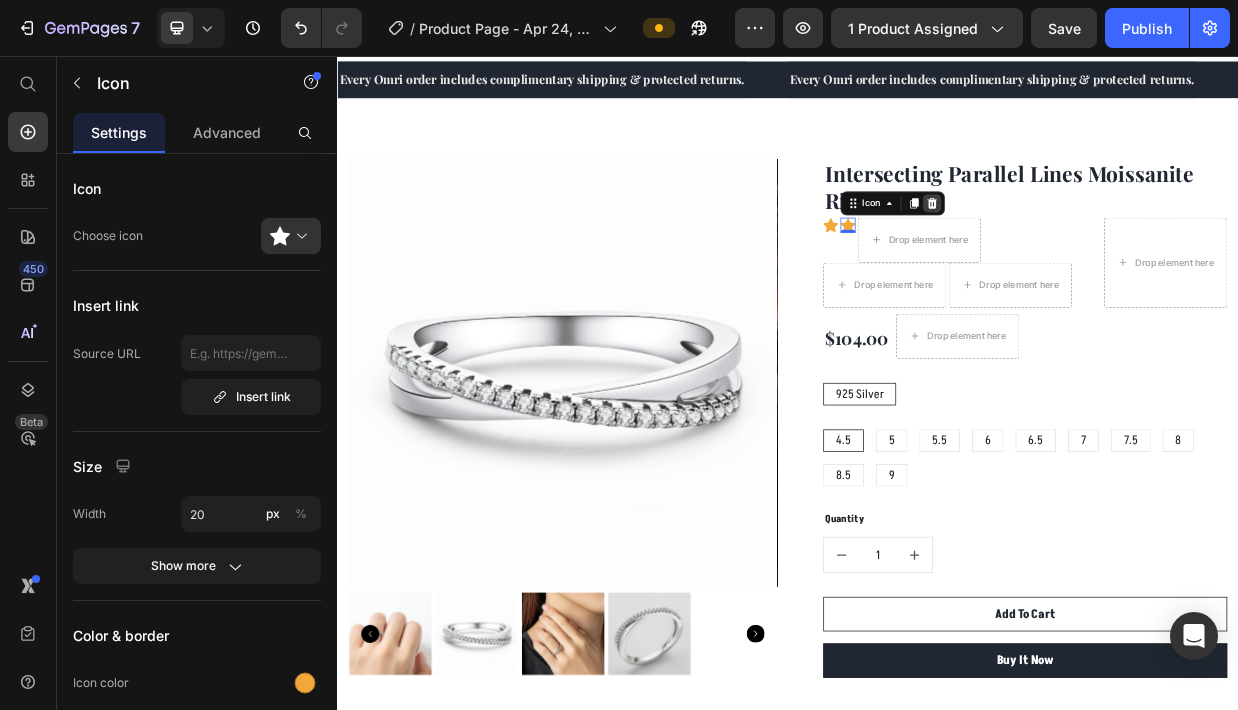 click 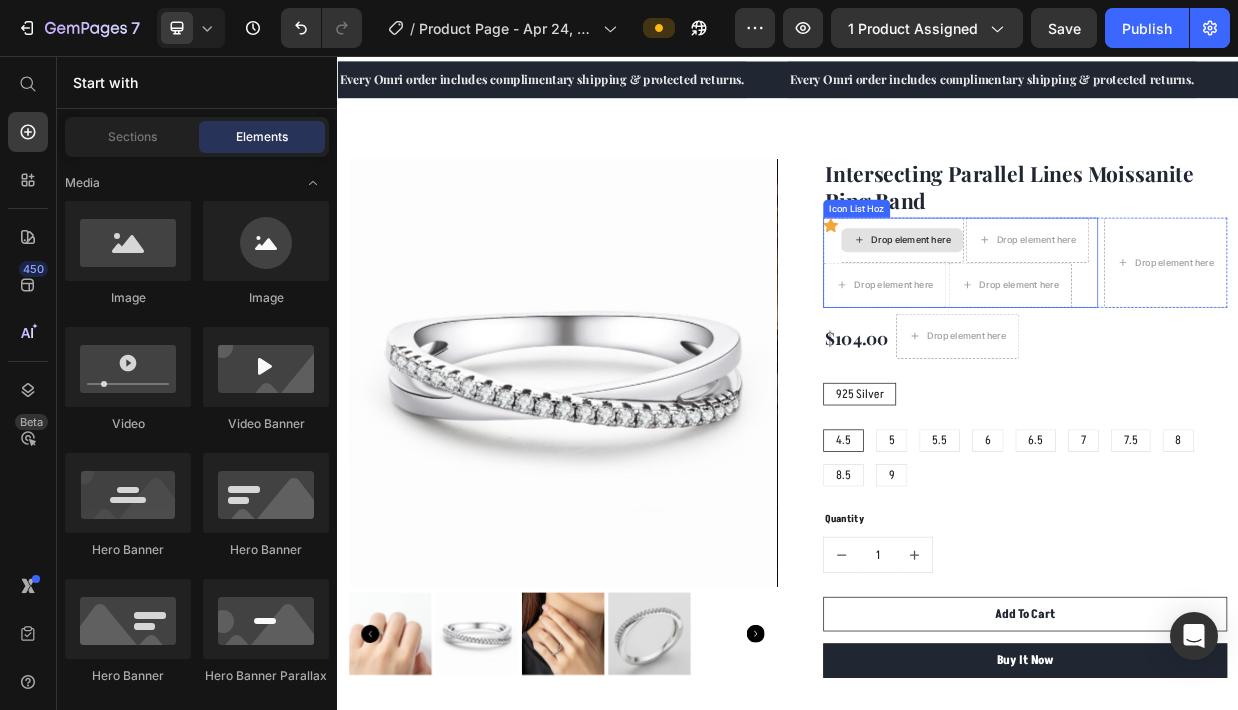 click 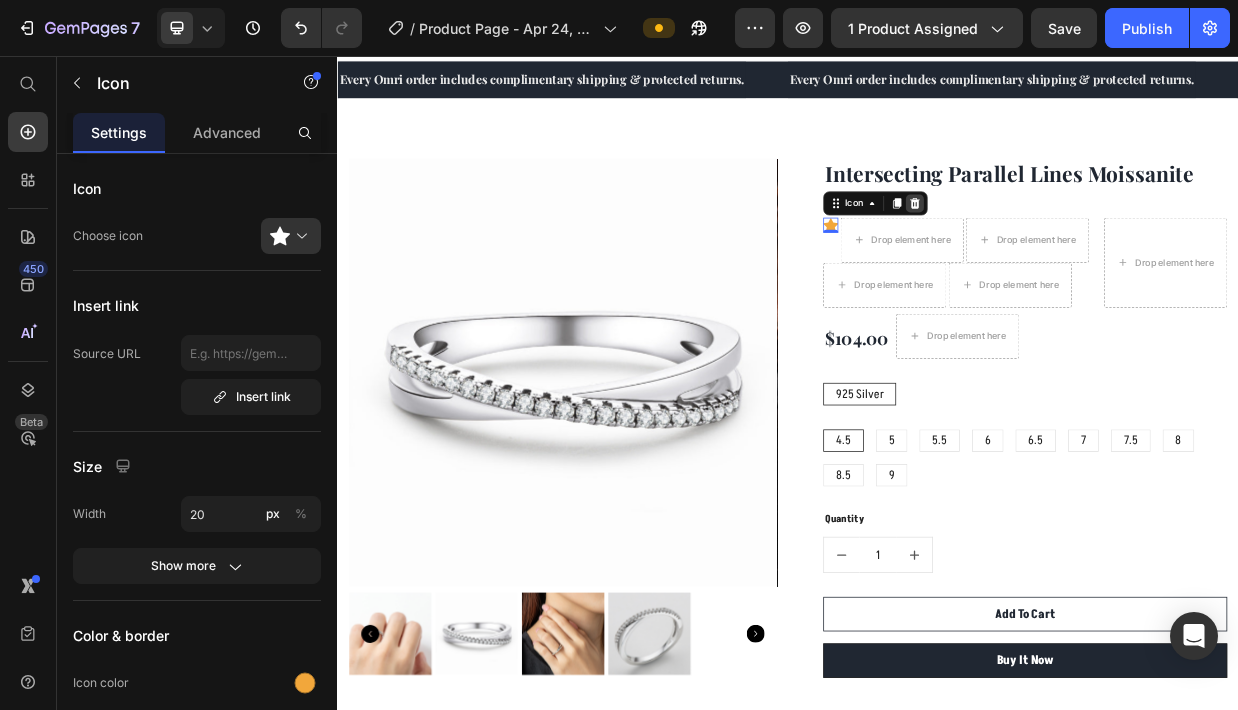 click at bounding box center [1106, 253] 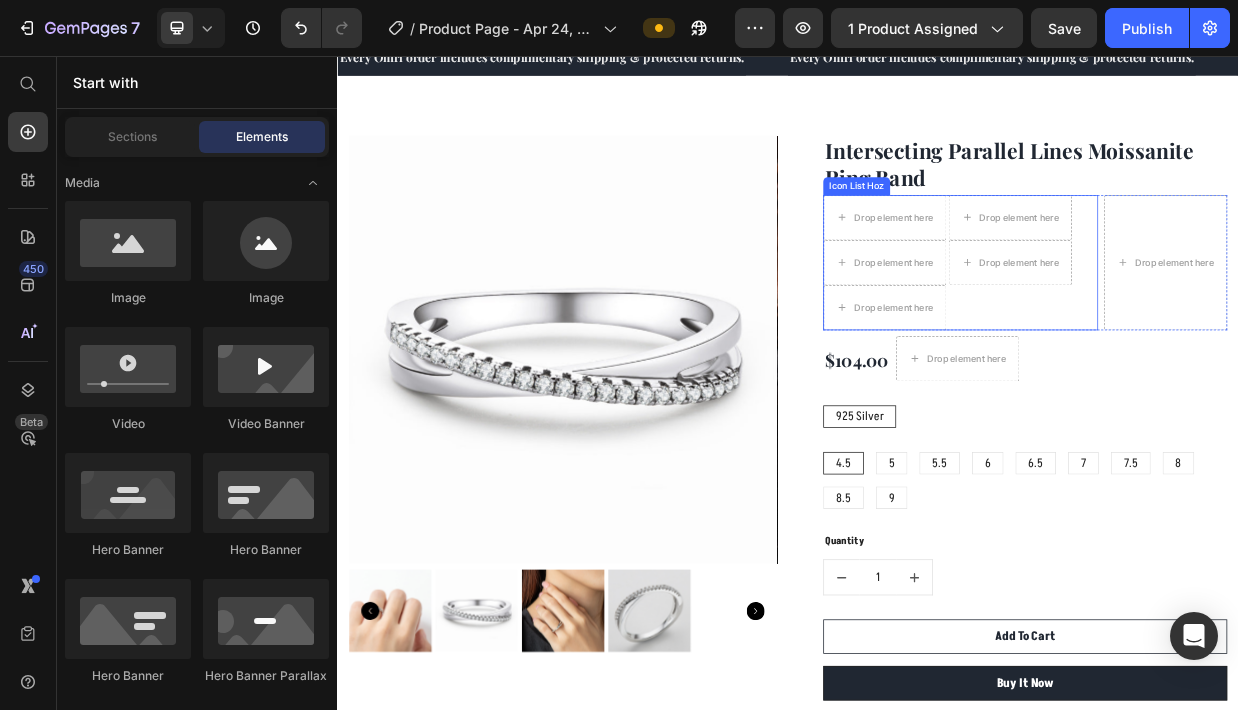 scroll, scrollTop: 53, scrollLeft: 0, axis: vertical 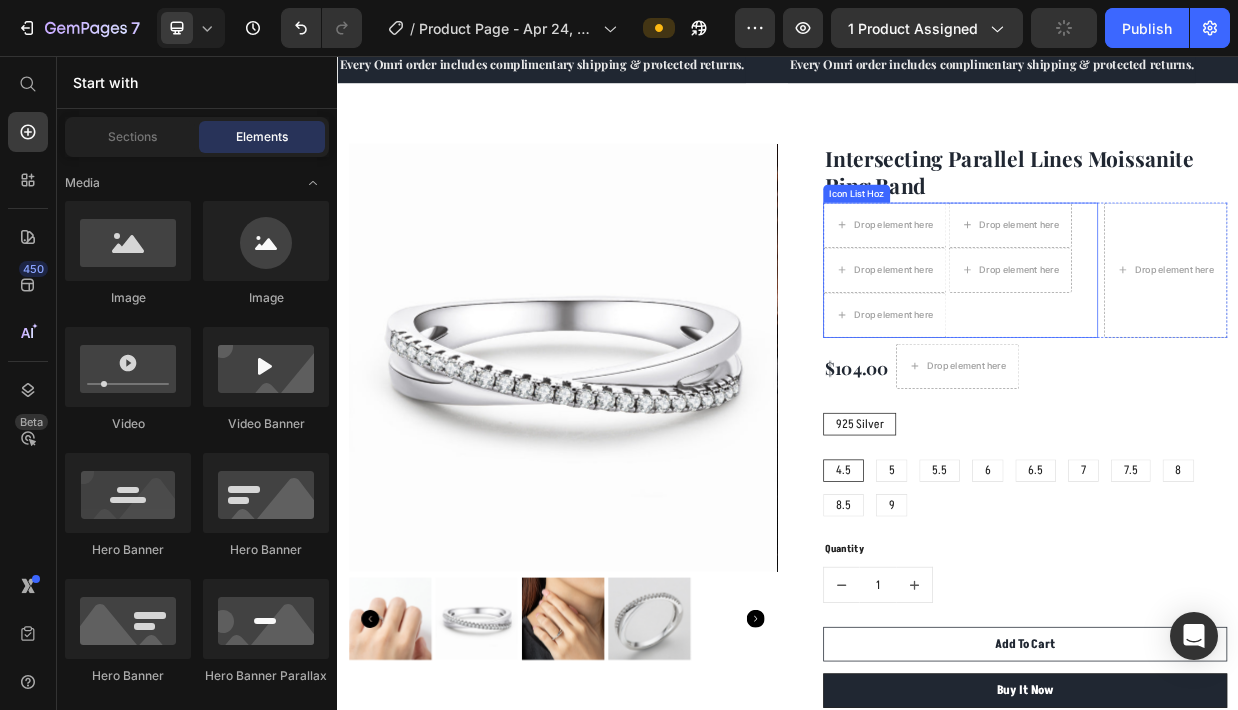 click on "Drop element here
Drop element here
Drop element here
Drop element here
Drop element here" at bounding box center (1167, 342) 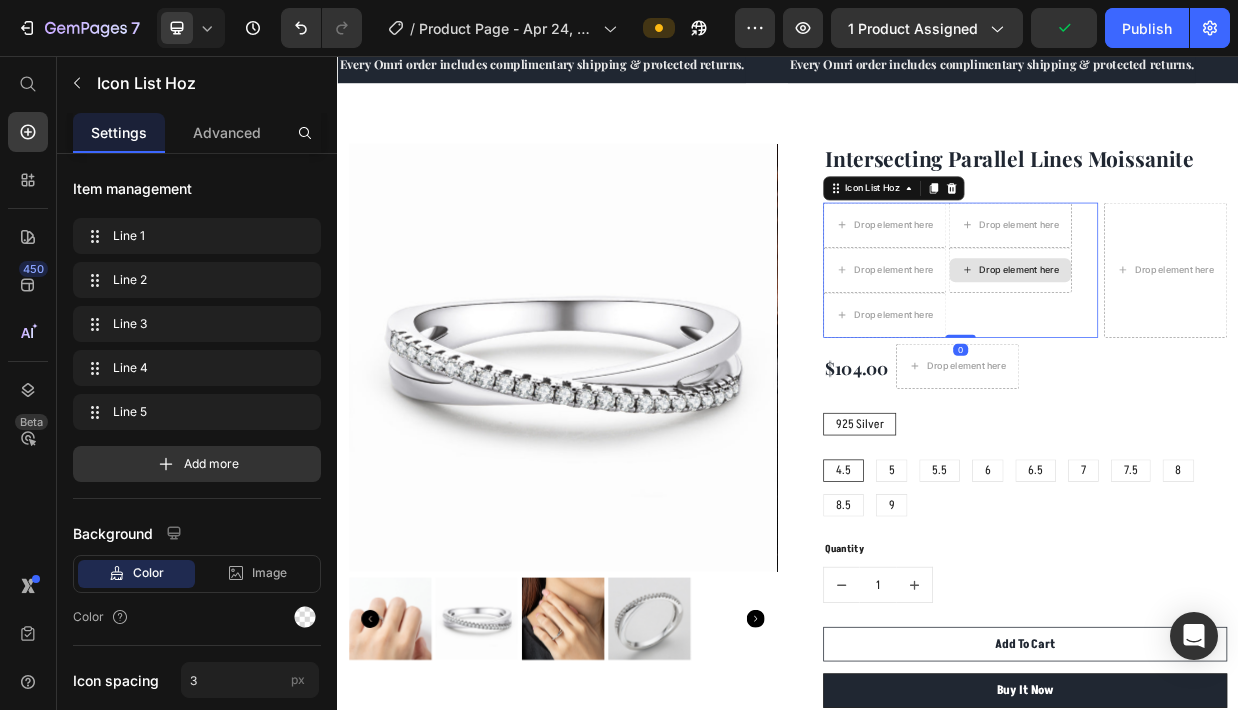 drag, startPoint x: 1175, startPoint y: 429, endPoint x: 1175, endPoint y: 335, distance: 94 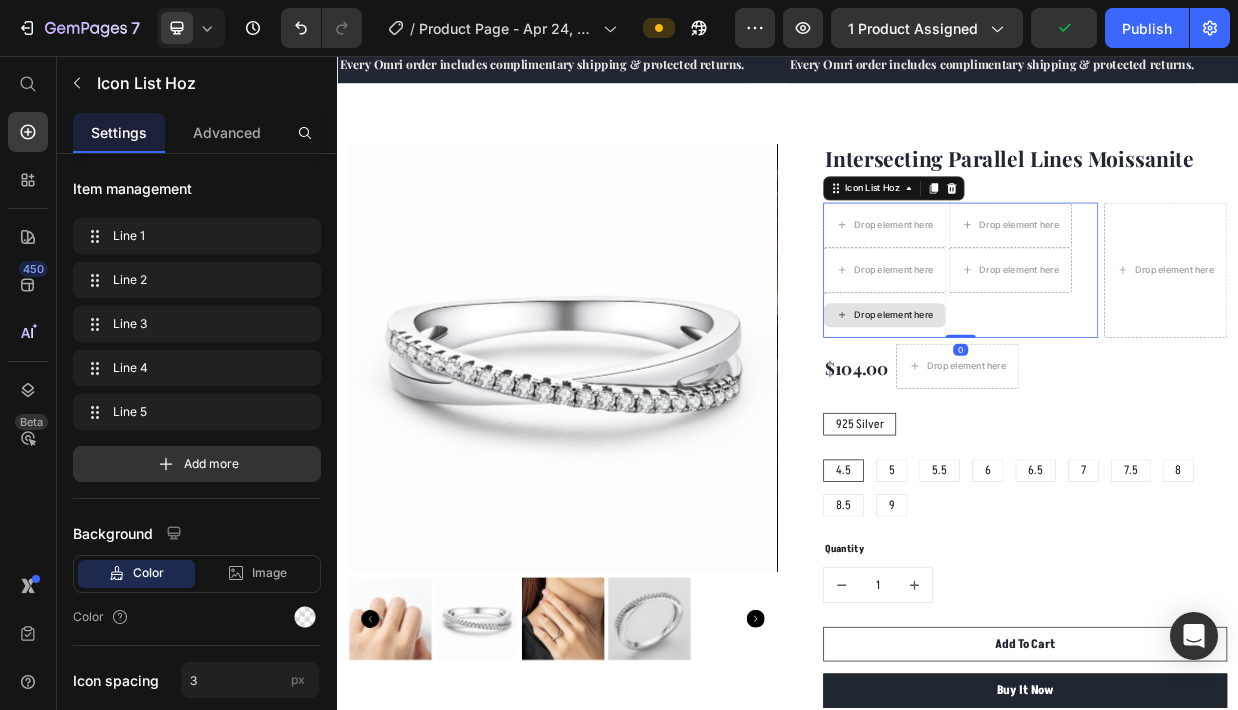 click on "Drop element here" at bounding box center [1066, 402] 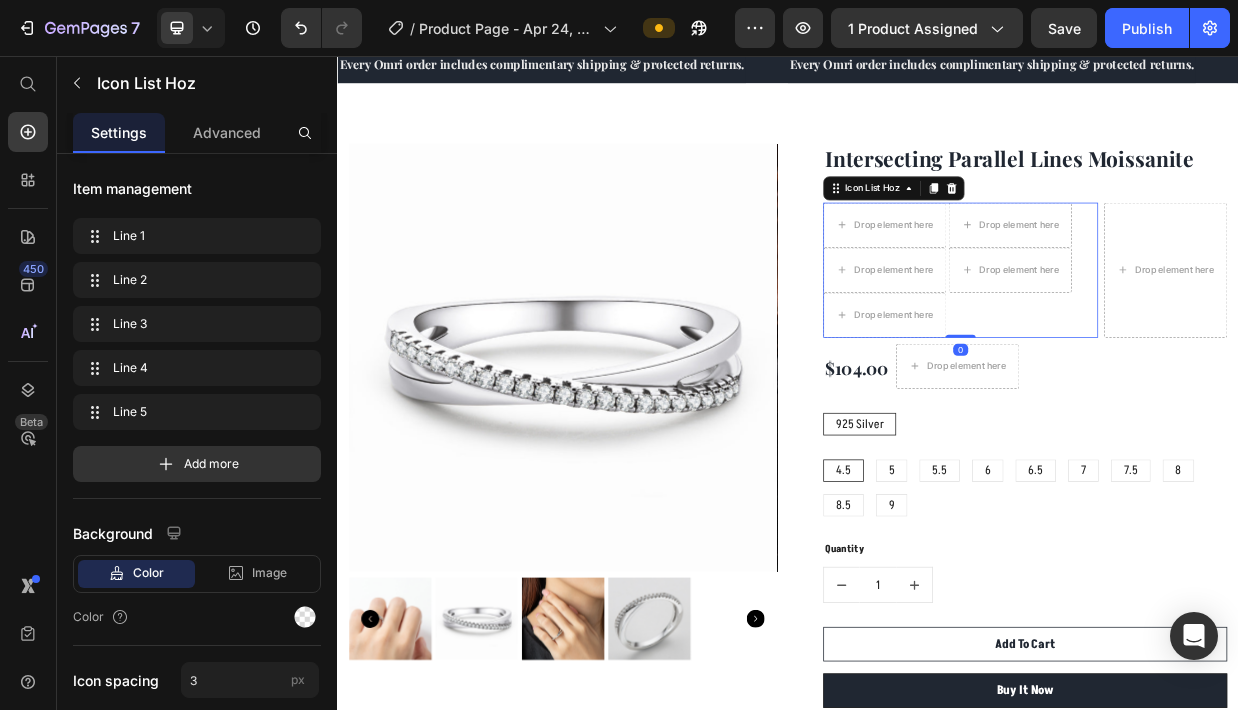click on "Drop element here
Drop element here
Drop element here
Drop element here
Drop element here" at bounding box center (1167, 342) 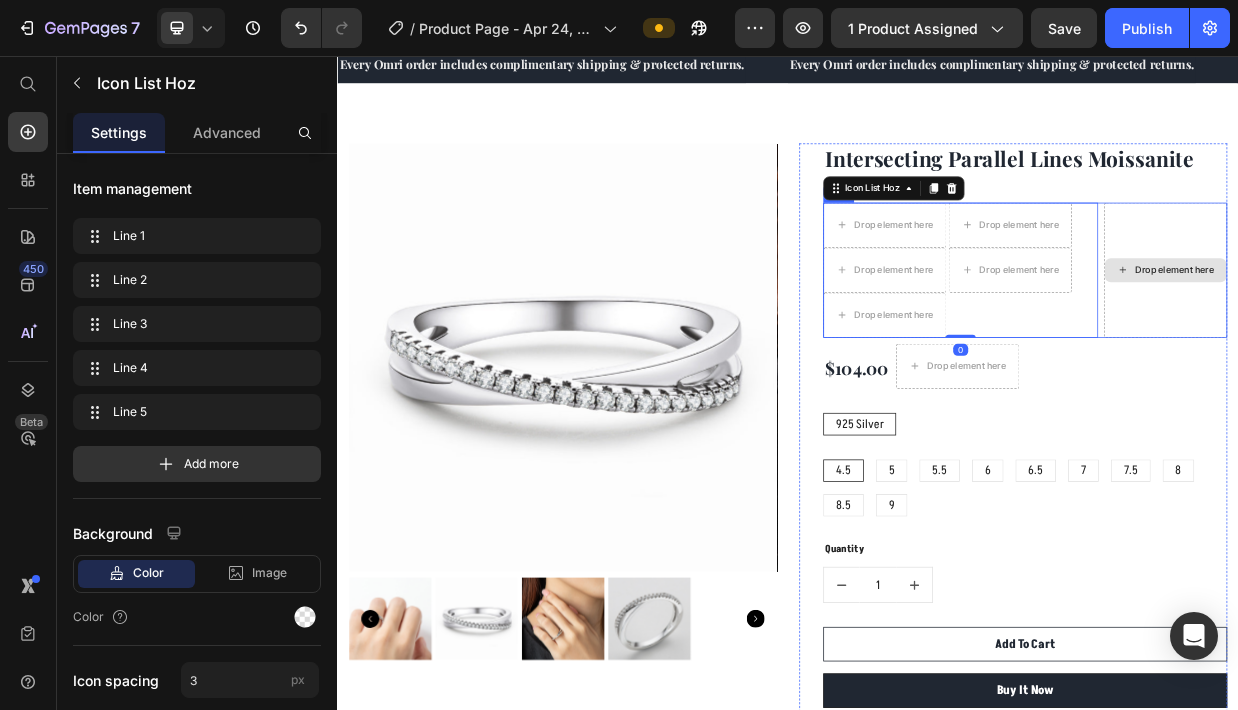 click on "Drop element here" at bounding box center [1440, 342] 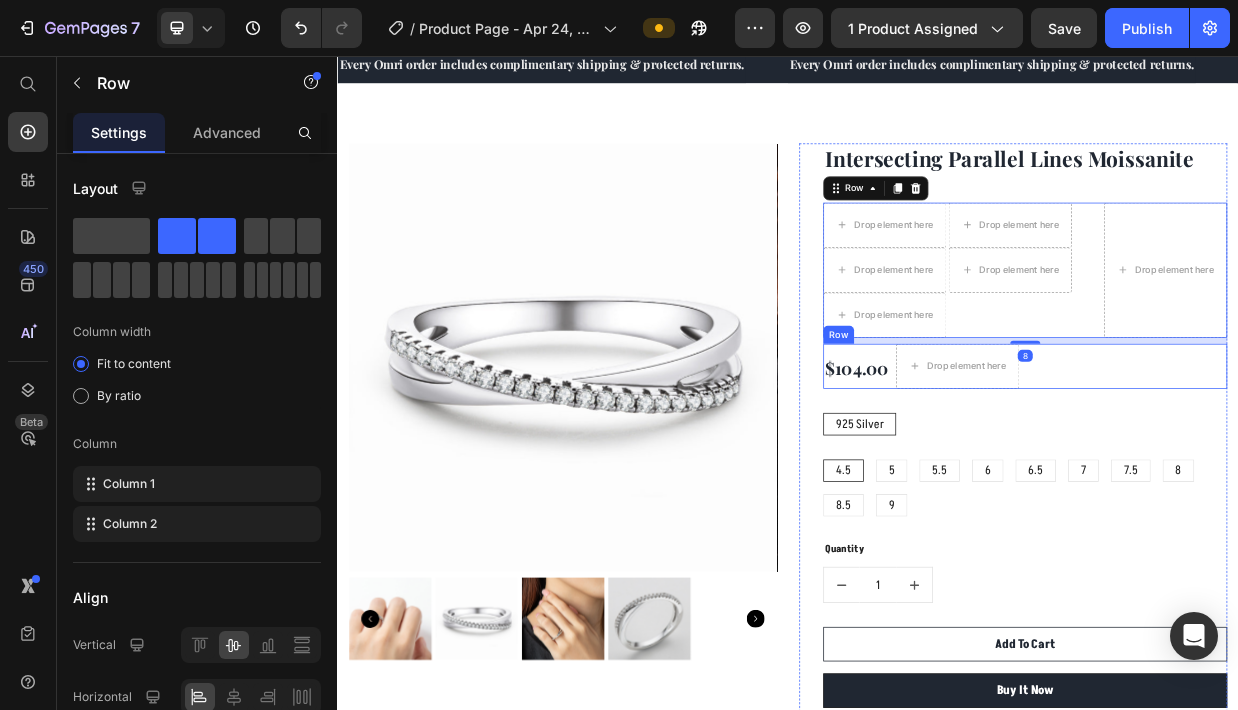 click on "$104.00 (P) Price
Drop element here Row" at bounding box center (1253, 470) 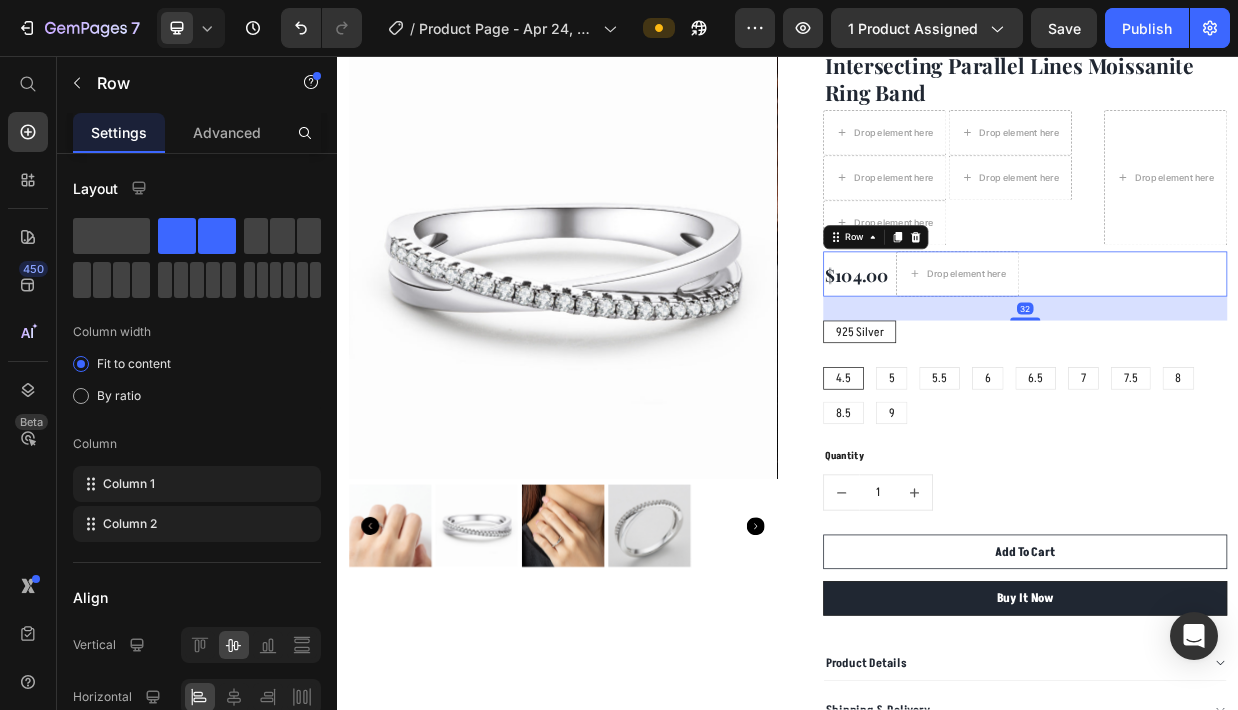 scroll, scrollTop: 0, scrollLeft: 0, axis: both 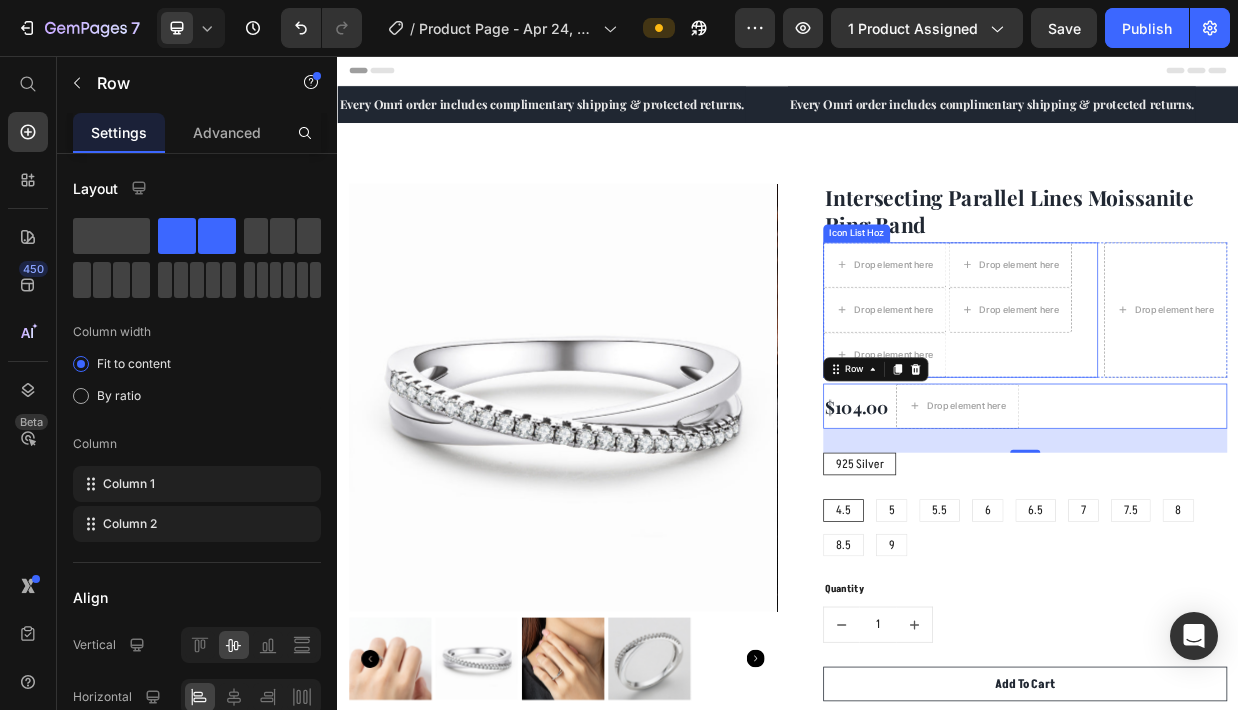 click on "Drop element here
Drop element here
Drop element here
Drop element here
Drop element here" at bounding box center (1167, 395) 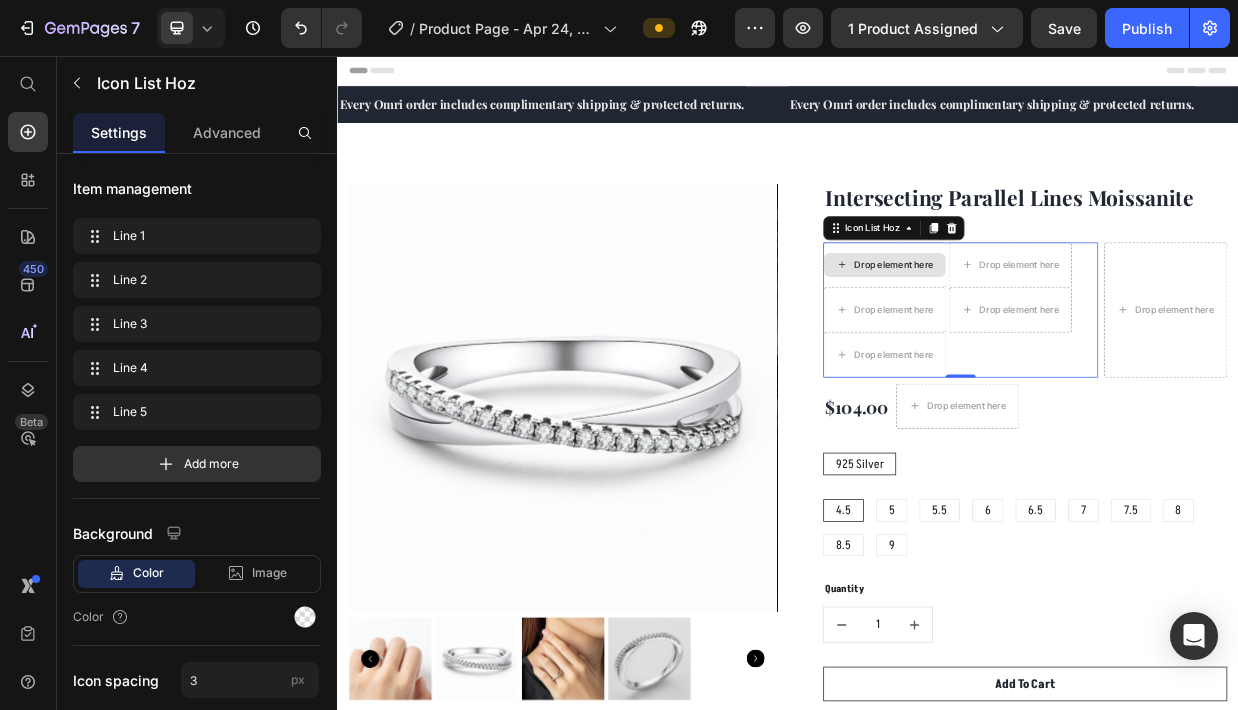 click on "Drop element here" at bounding box center [1078, 335] 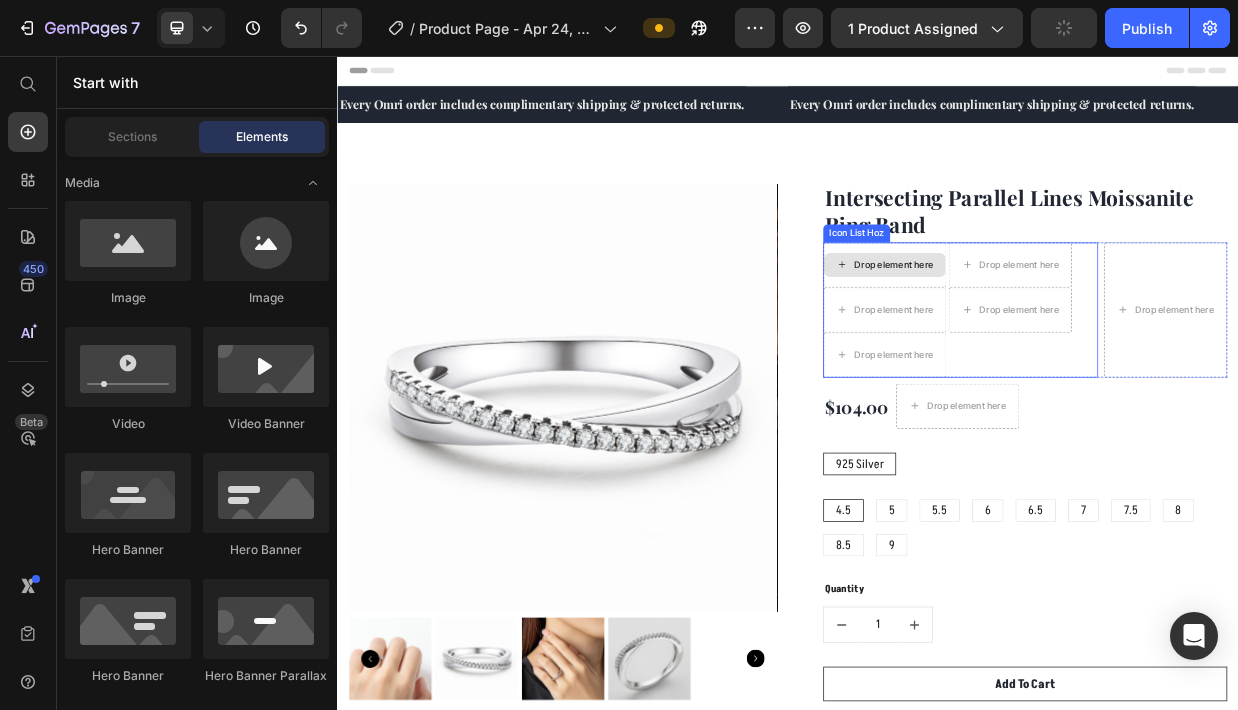 click on "Drop element here" at bounding box center (1066, 335) 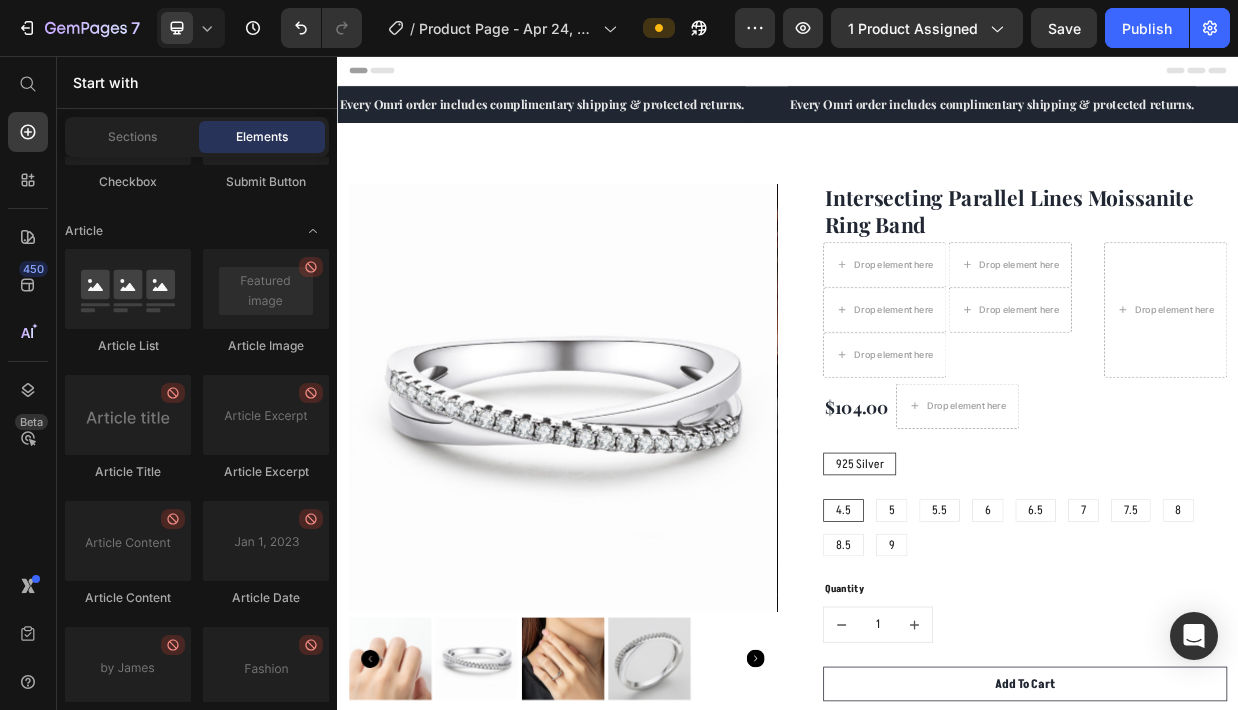 scroll, scrollTop: 5640, scrollLeft: 0, axis: vertical 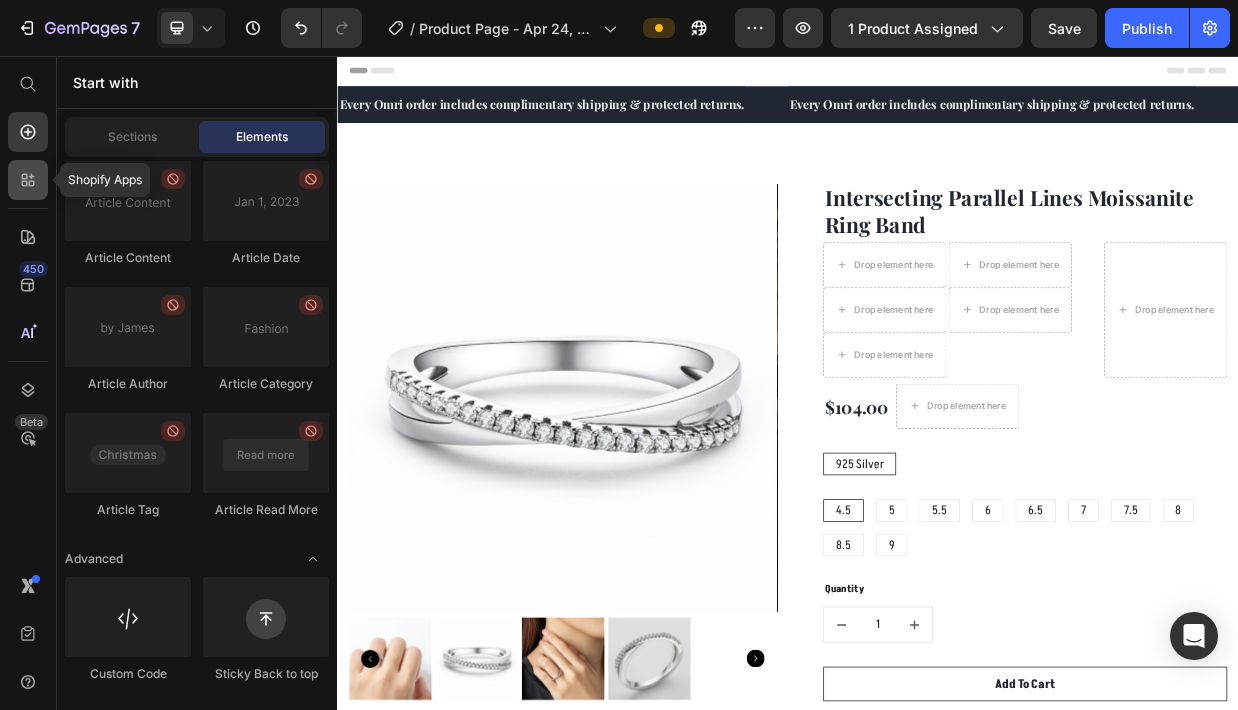 click 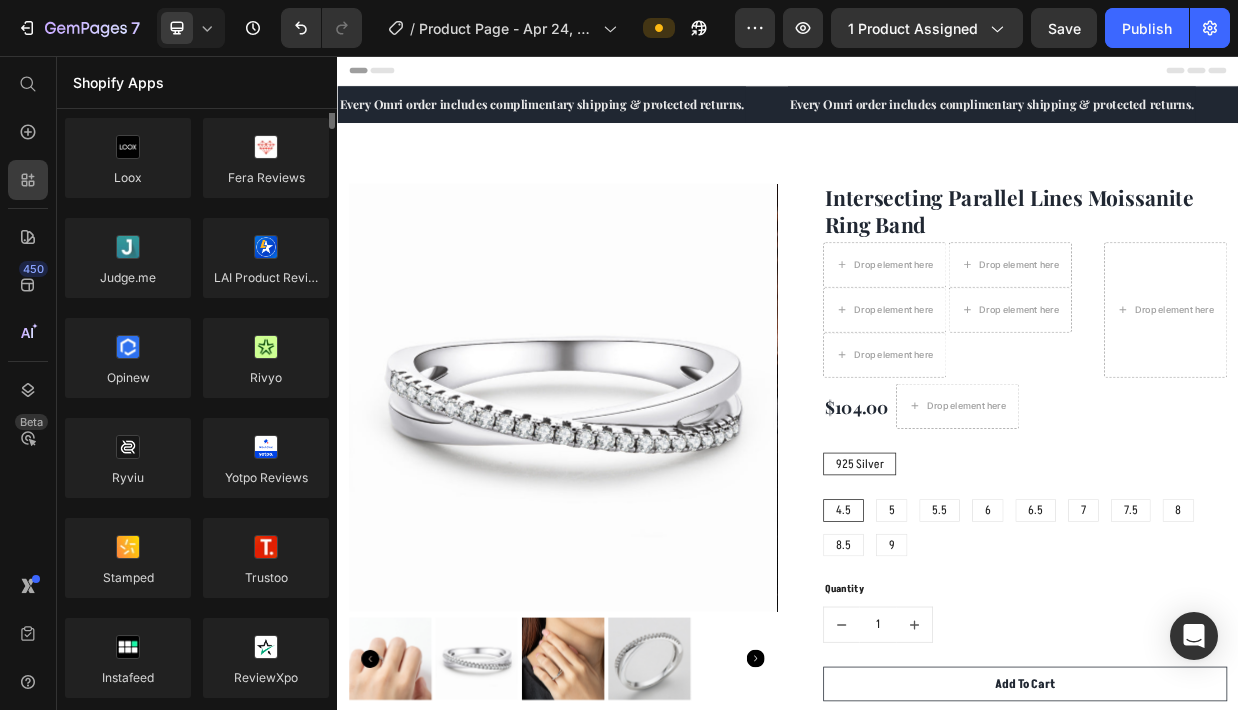 scroll, scrollTop: 0, scrollLeft: 0, axis: both 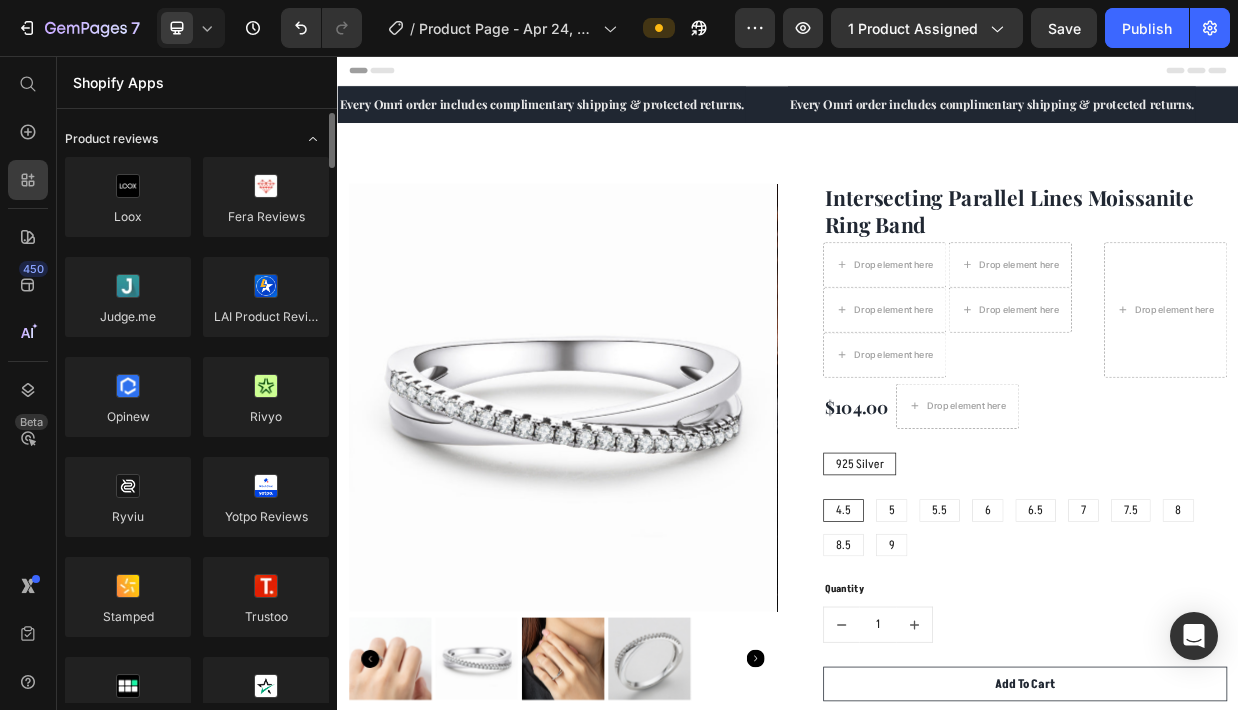 click on "Product reviews" 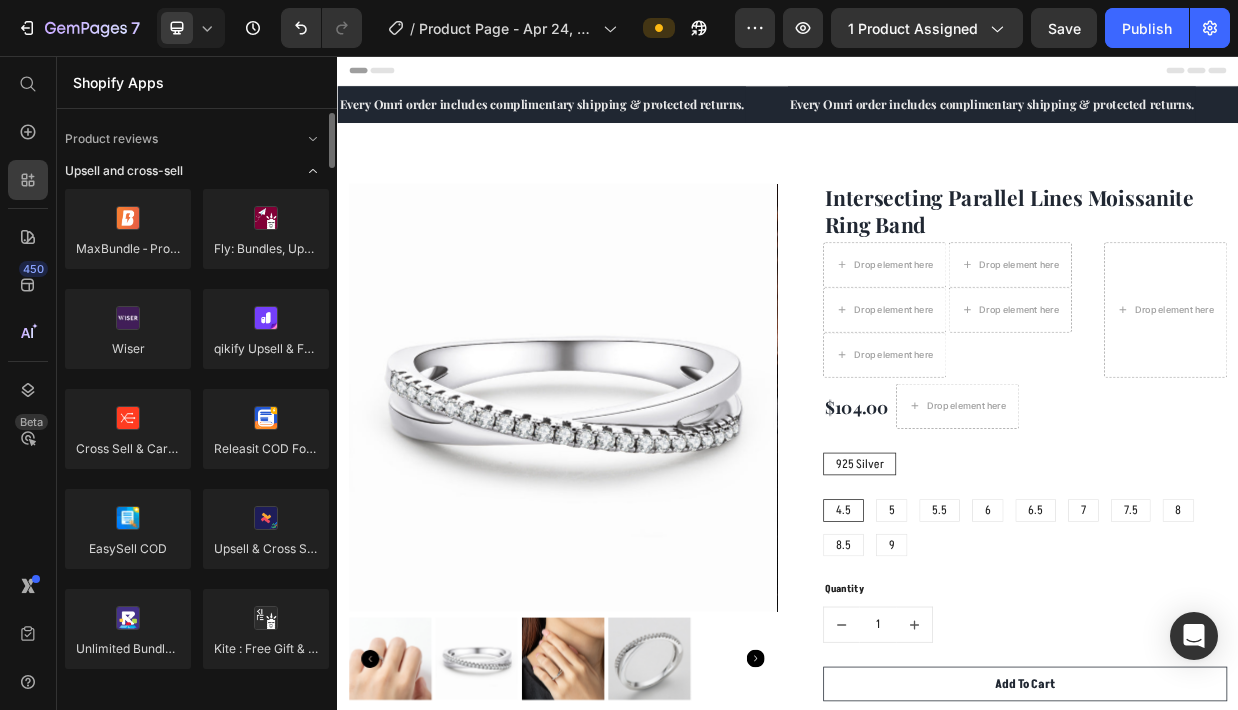 click 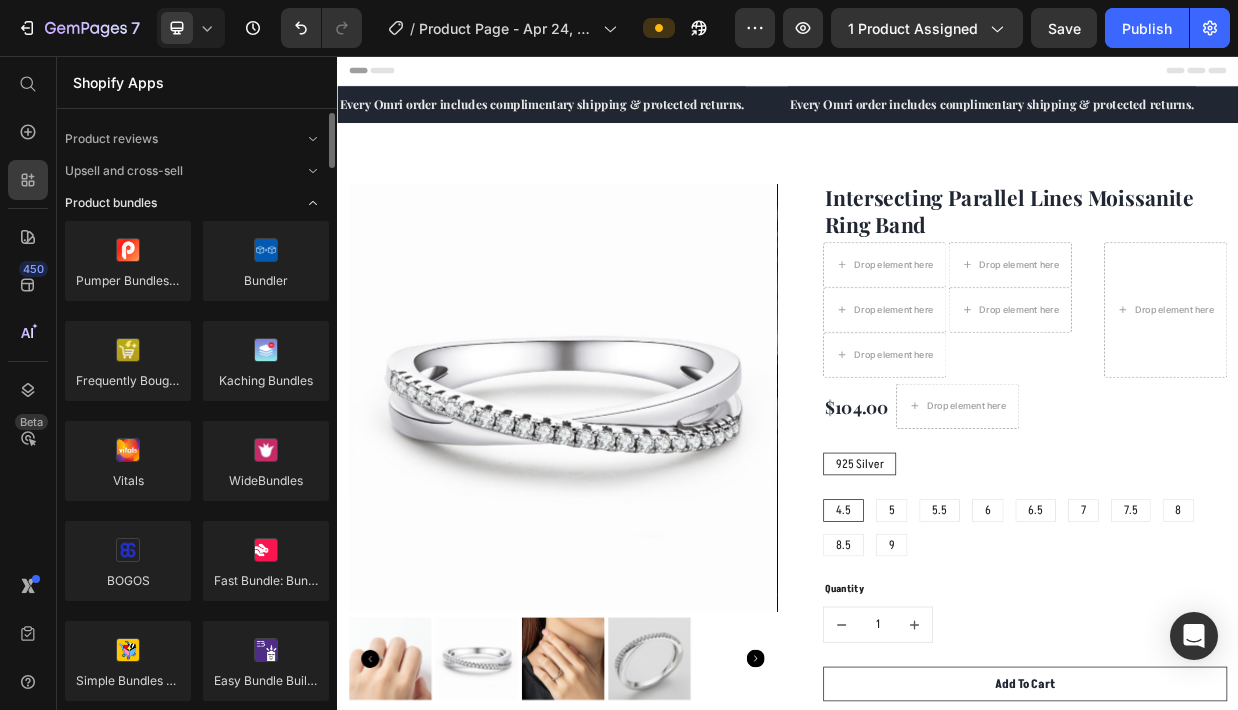 click 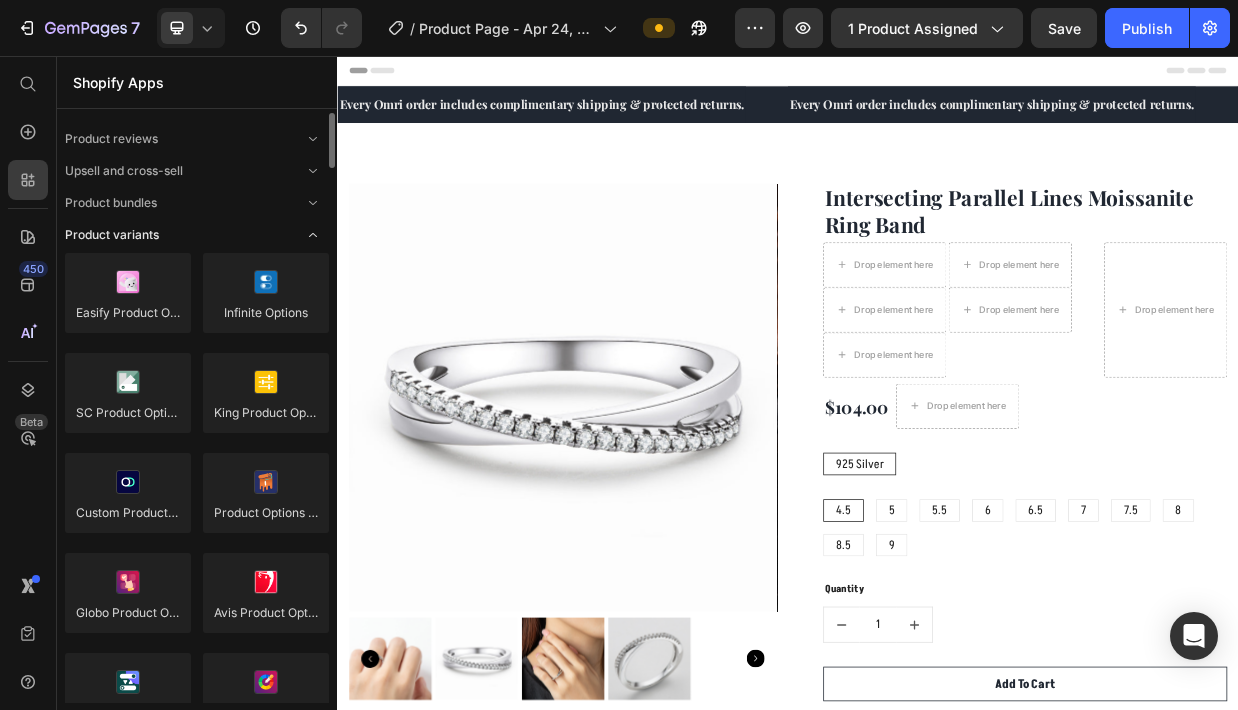 click at bounding box center (313, 235) 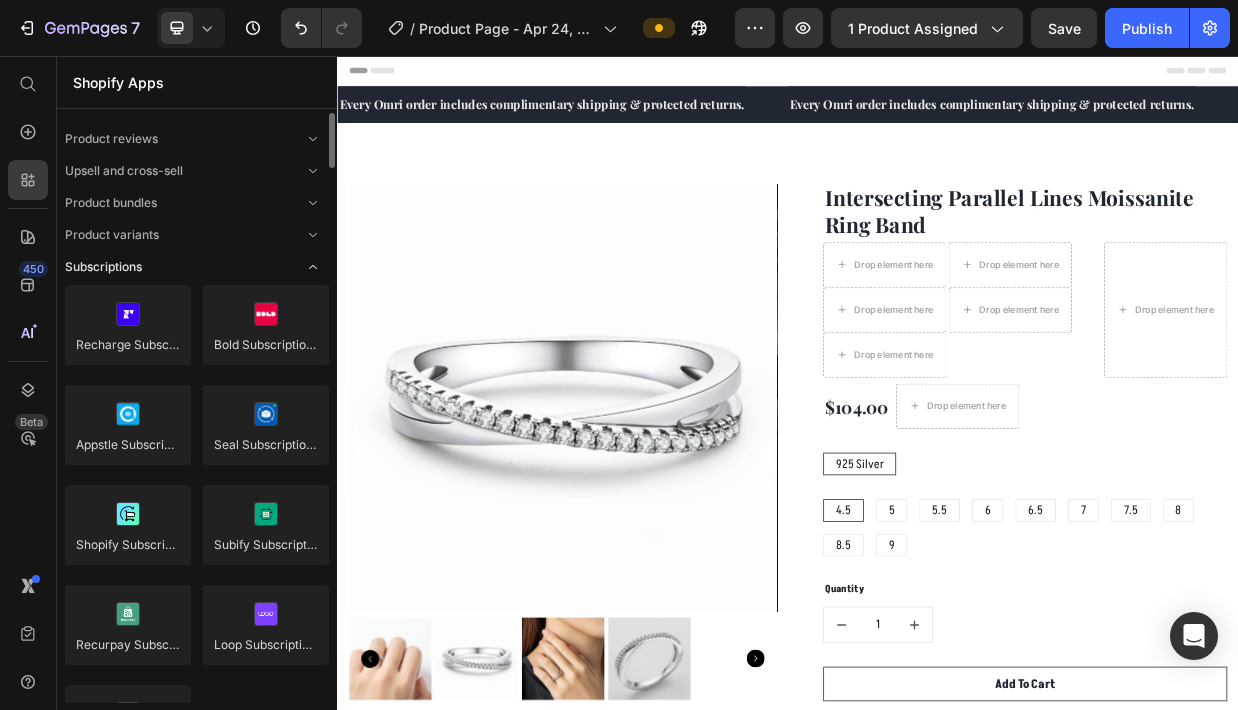 click at bounding box center (313, 267) 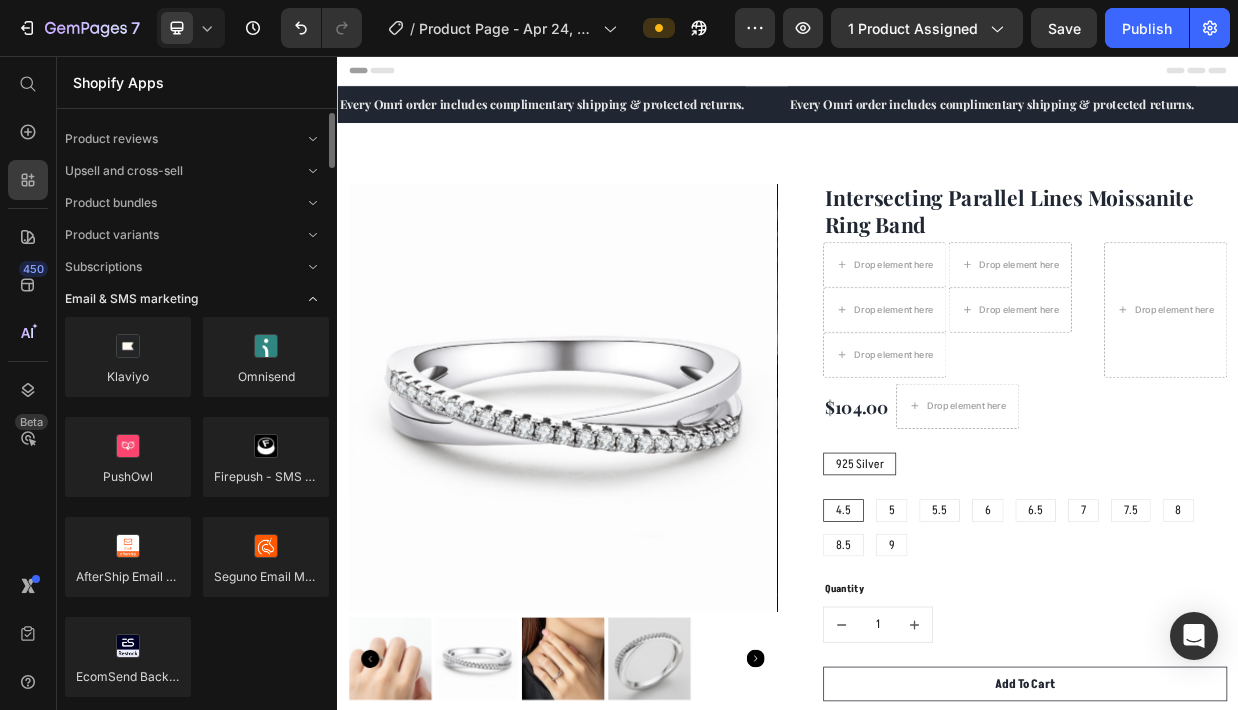 click 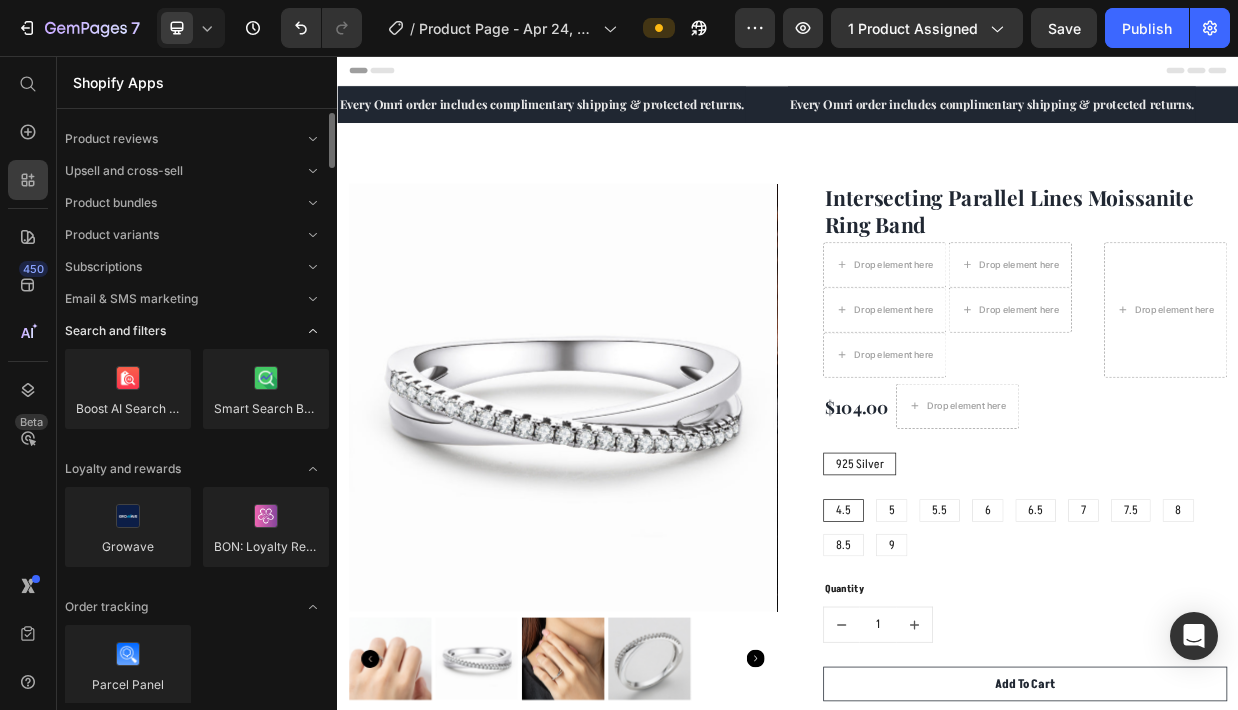 click 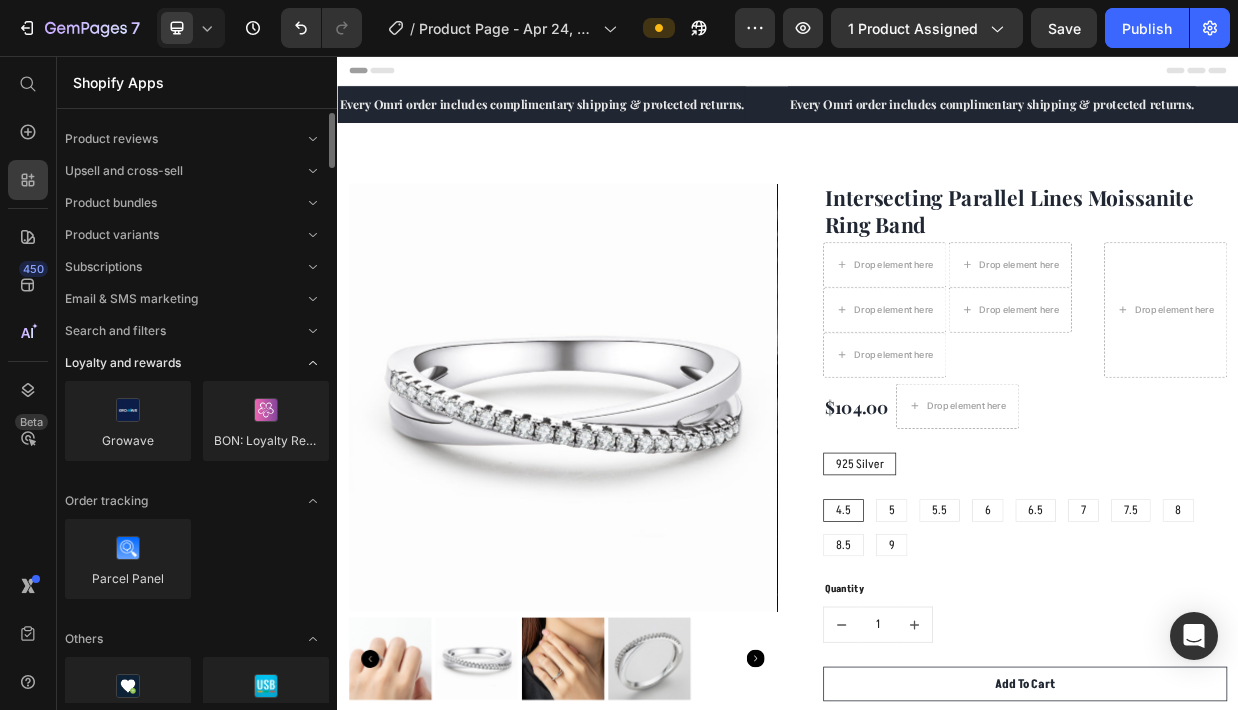click at bounding box center (313, 363) 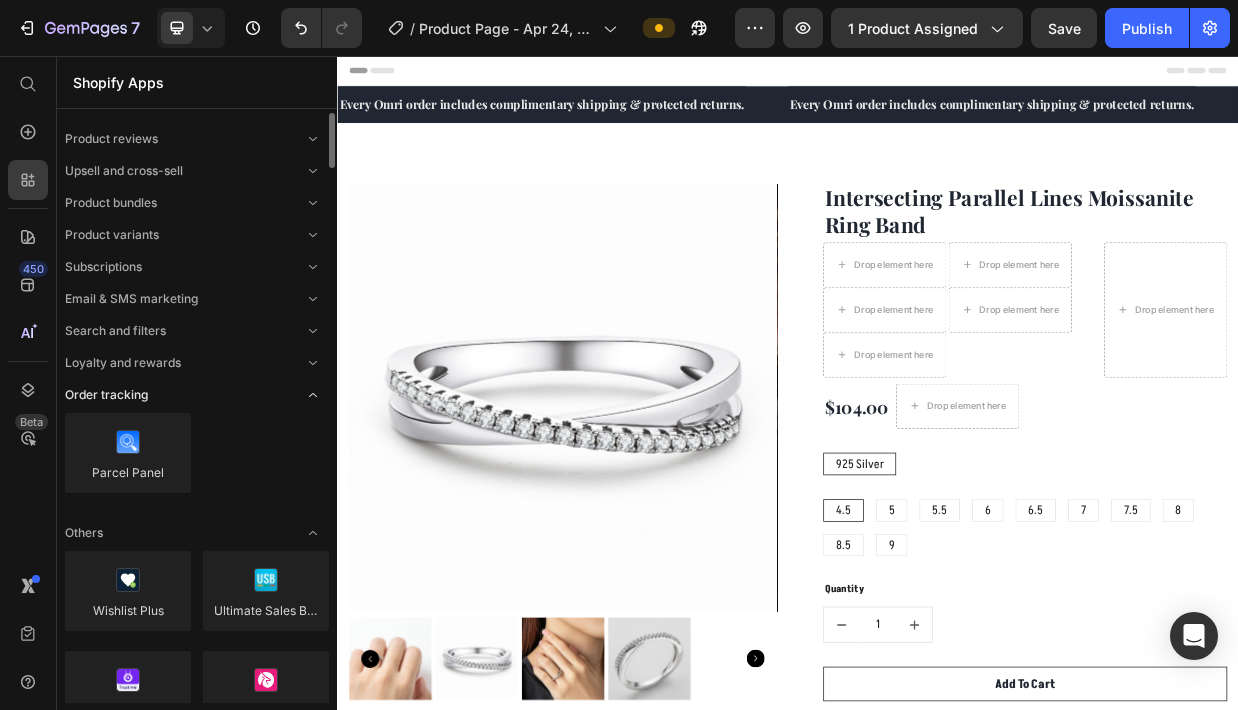 click at bounding box center (313, 395) 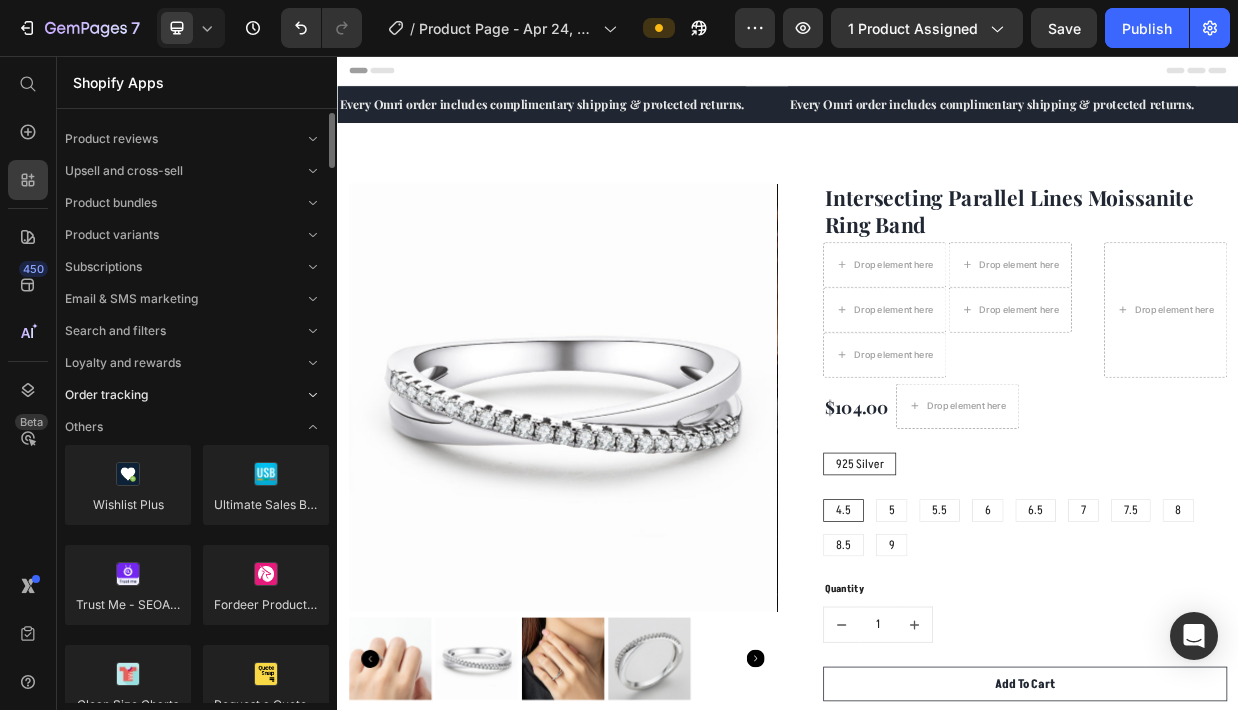 click 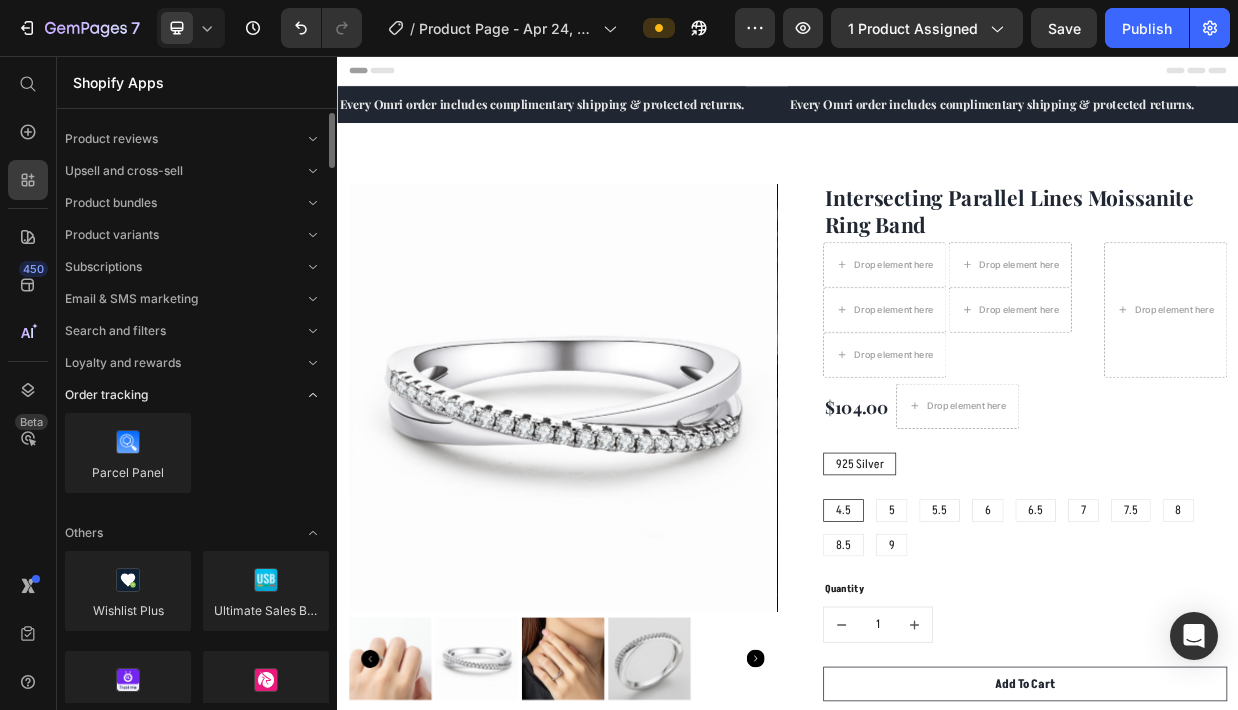 click 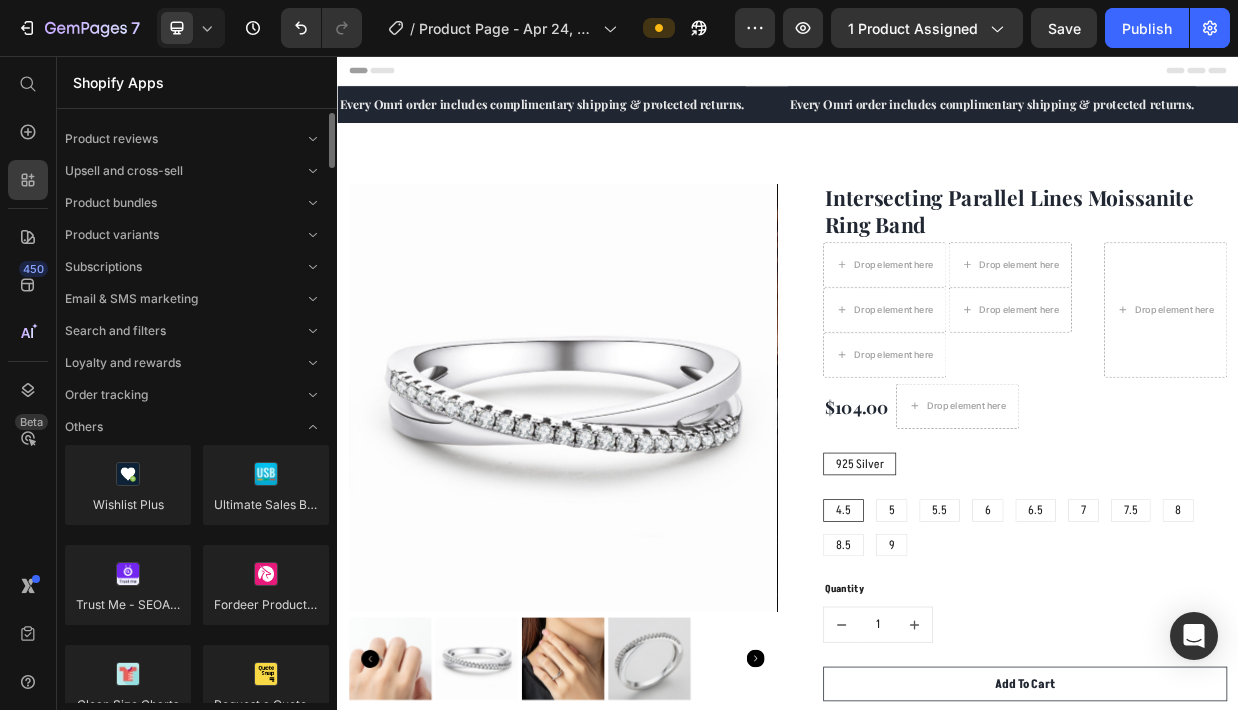 click on "Product reviews Upsell and cross-sell Product bundles Product variants Subscriptions Email & SMS marketing Search and filters Loyalty and rewards Order tracking Others
Wishlist Plus
Ultimate Sales Boost
Trust Me - SEOAnt
Fordeer Product Labels & Badges
Clean Size Charts
Request a Quote ‑ Hide Price
Klarna Messaging
Bird Pickup Delivery
Shopify Forms
Notify! Back in Stock|PreOrder
PreOrder Now WOD | PreSale
Tagshop Shoppable Videos & UGC
Tagembed ‑ Social Post & Review
Whatmore Shoppable Videos+Reel
Google Reviews by Reputon" at bounding box center [197, 1347] 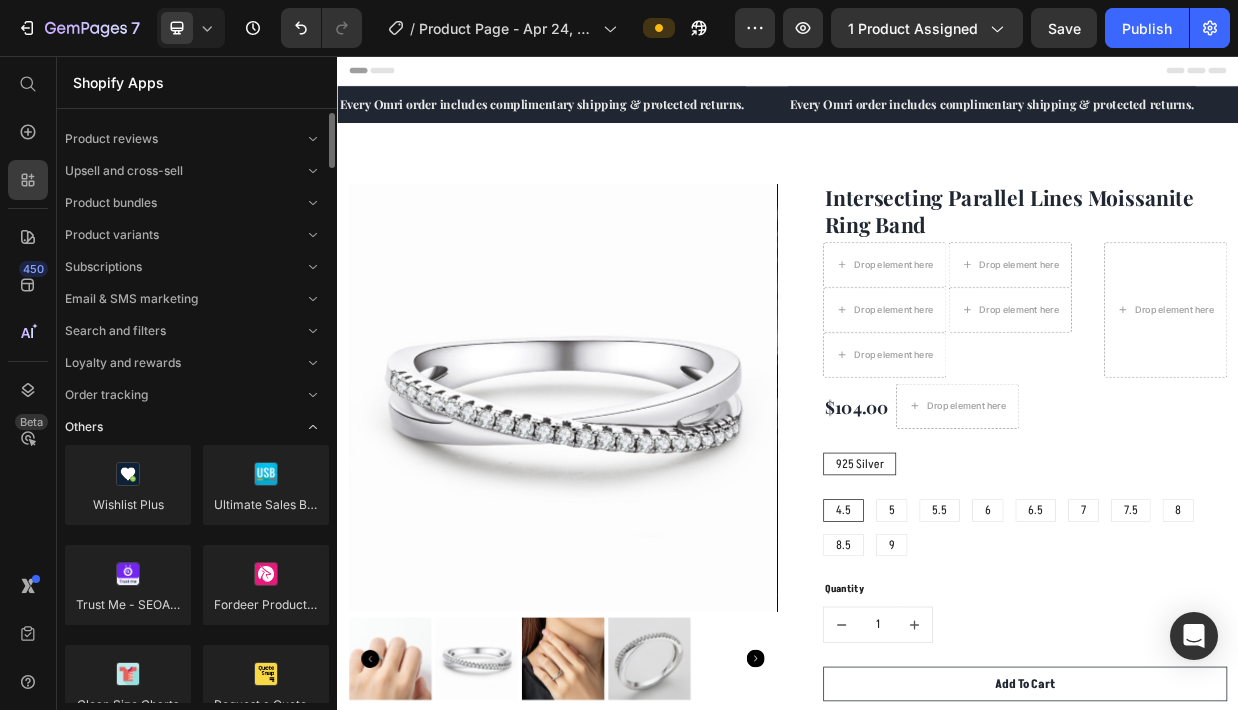 click 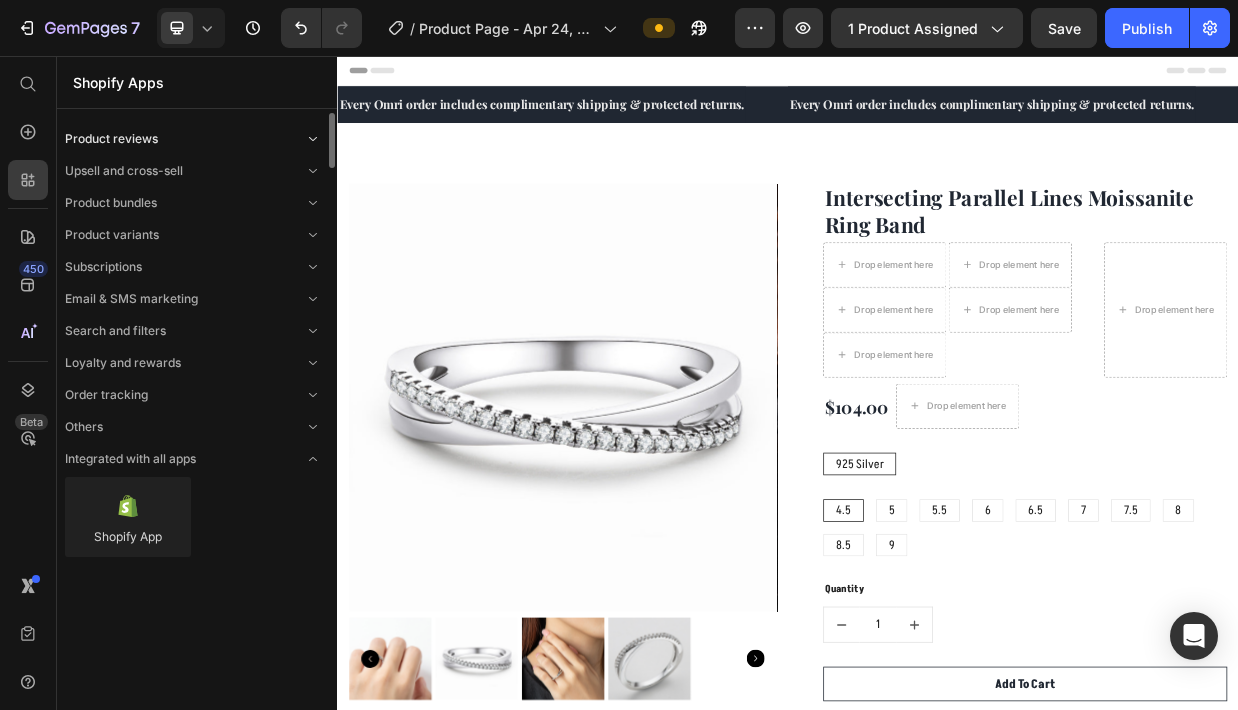 click 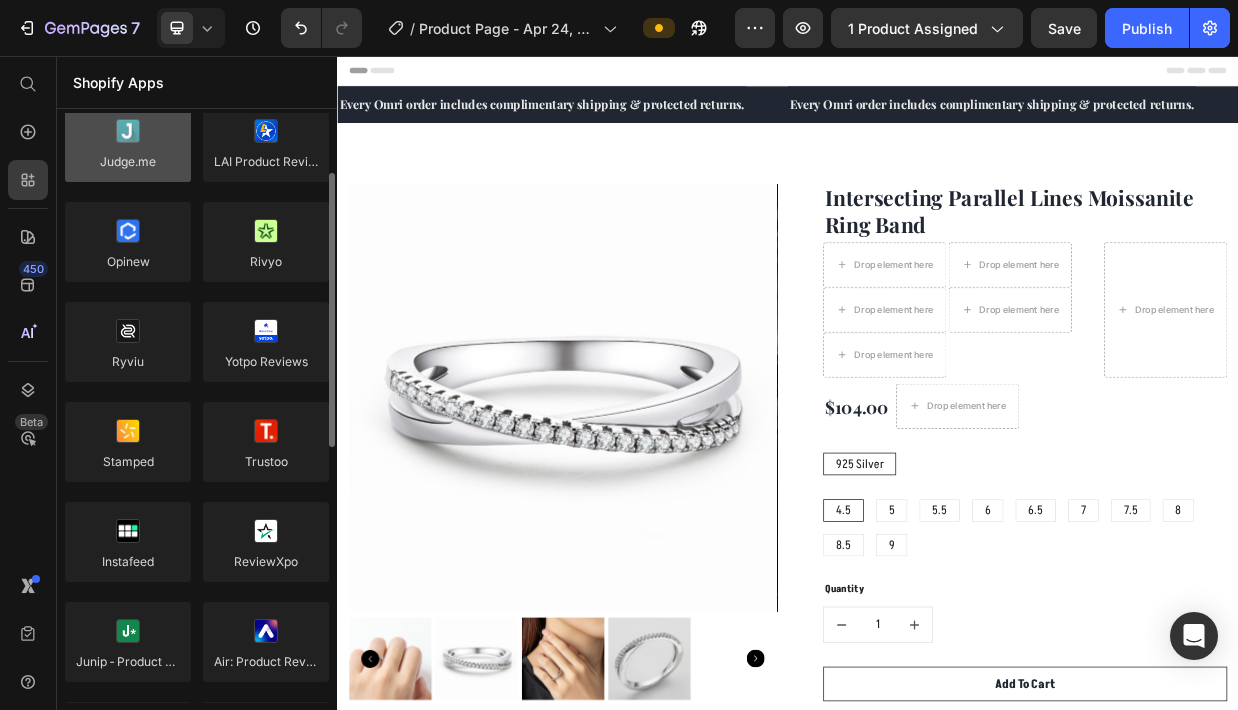 scroll, scrollTop: 0, scrollLeft: 0, axis: both 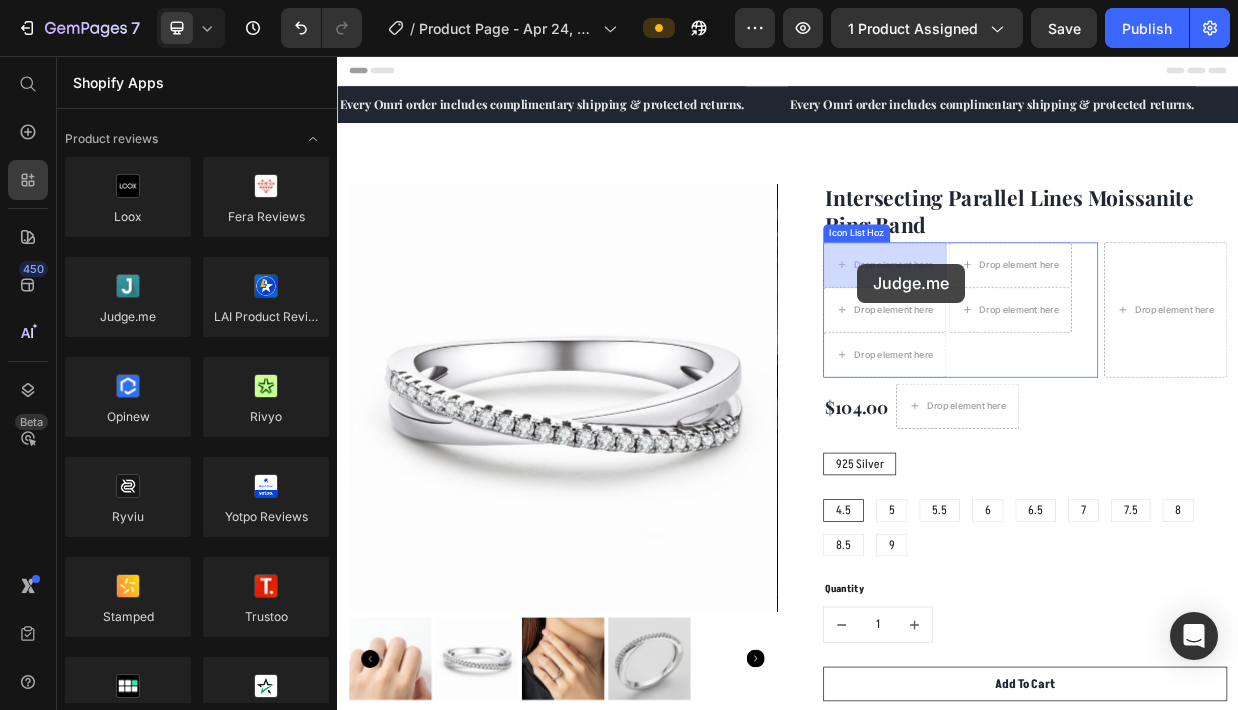 drag, startPoint x: 479, startPoint y: 387, endPoint x: 1029, endPoint y: 333, distance: 552.64453 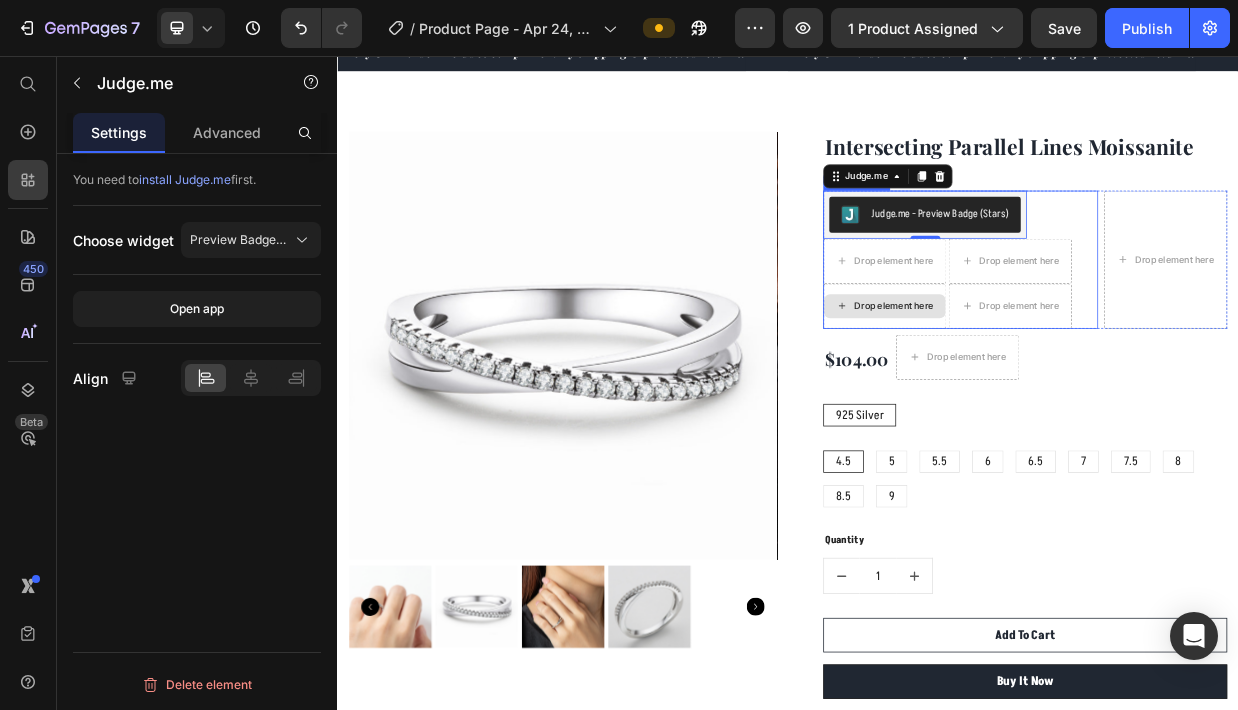 scroll, scrollTop: 87, scrollLeft: 0, axis: vertical 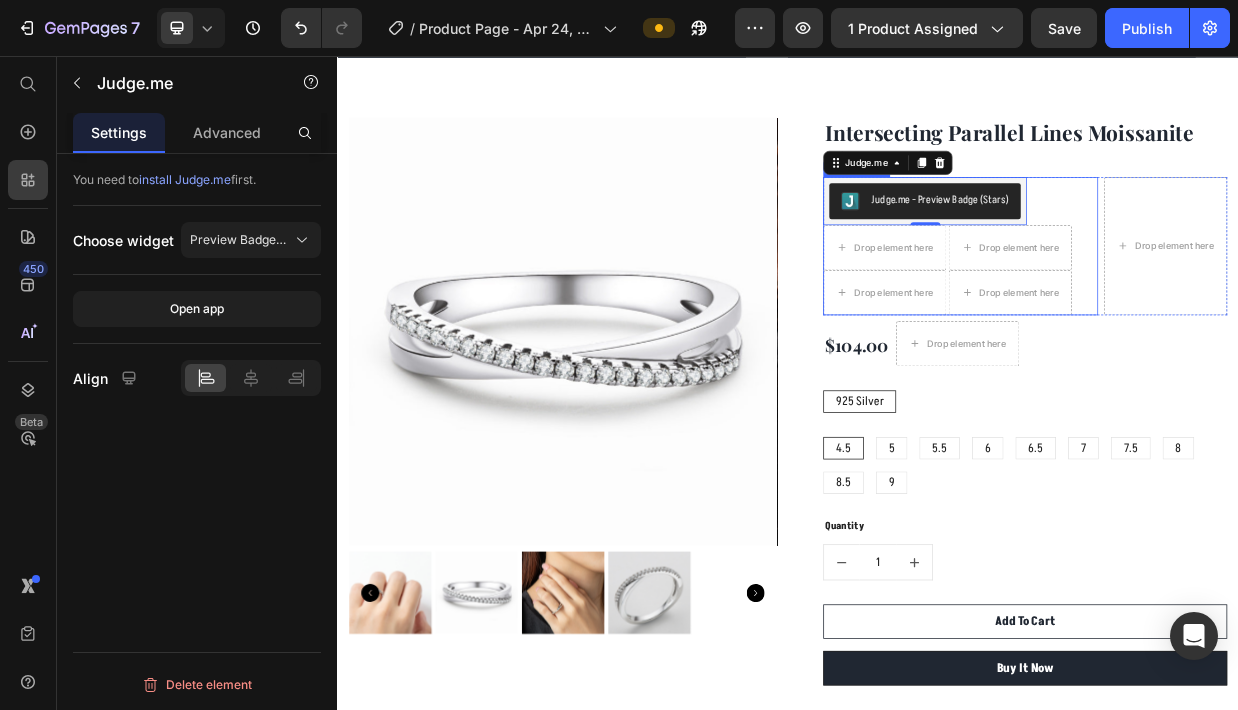click on "Drop element here" at bounding box center (1440, 310) 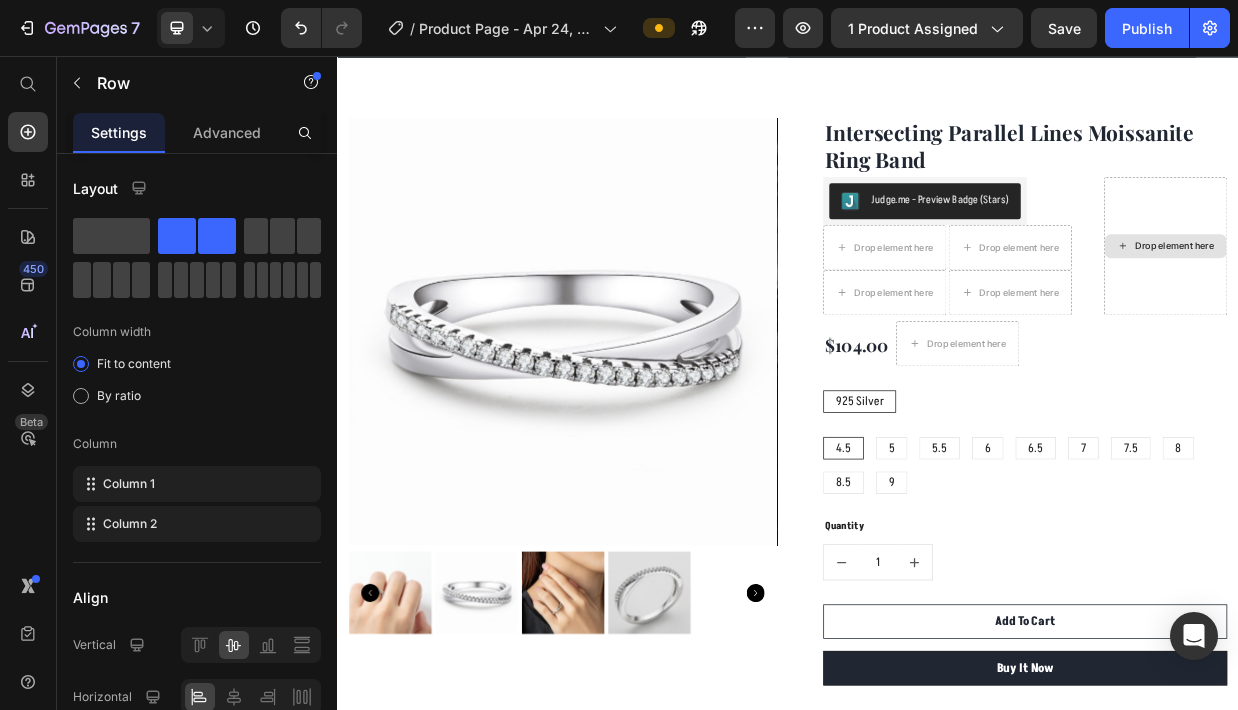 click on "Drop element here" at bounding box center [1452, 310] 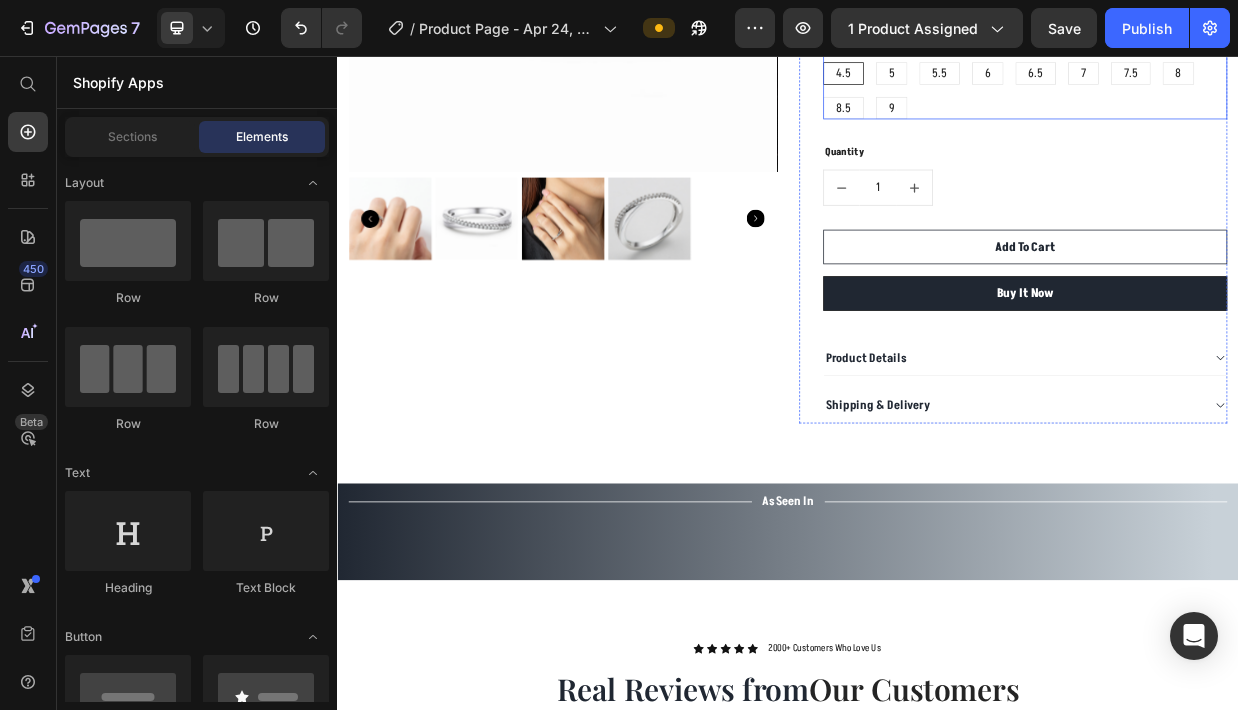 scroll, scrollTop: 1199, scrollLeft: 0, axis: vertical 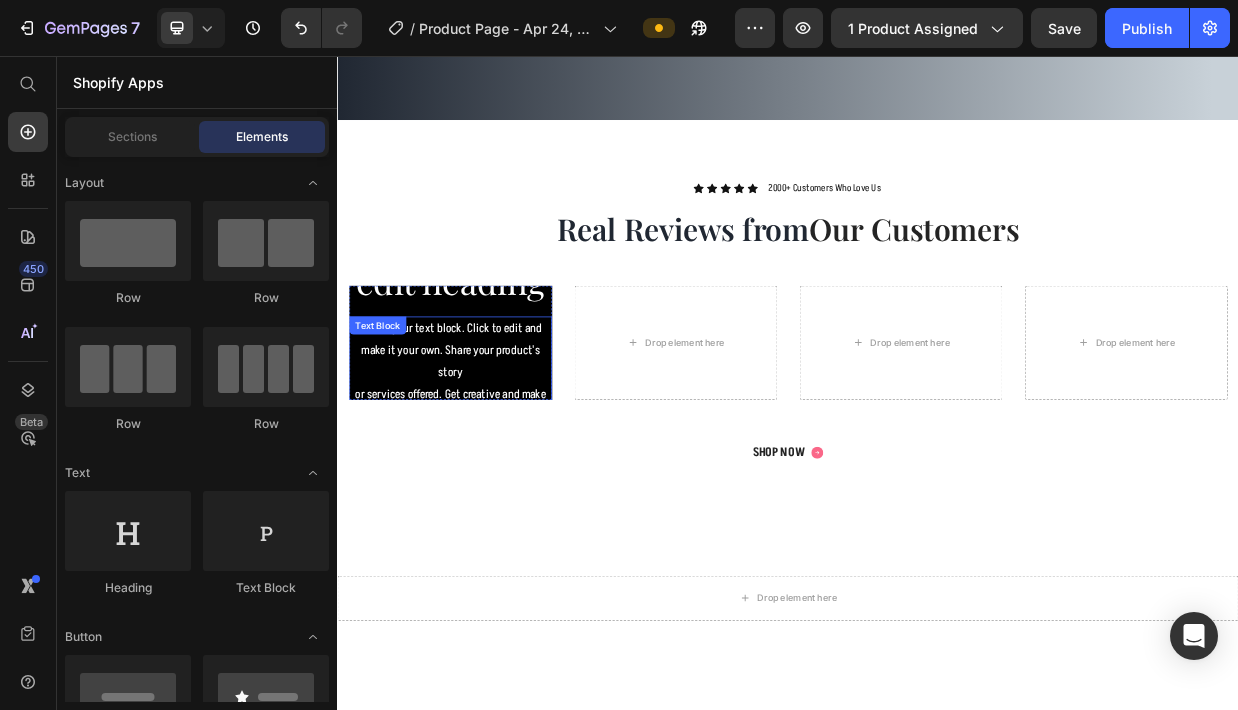 click on "This is your text block. Click to edit and make it your own. Share your product's story                   or services offered. Get creative and make it yours!" at bounding box center (487, 478) 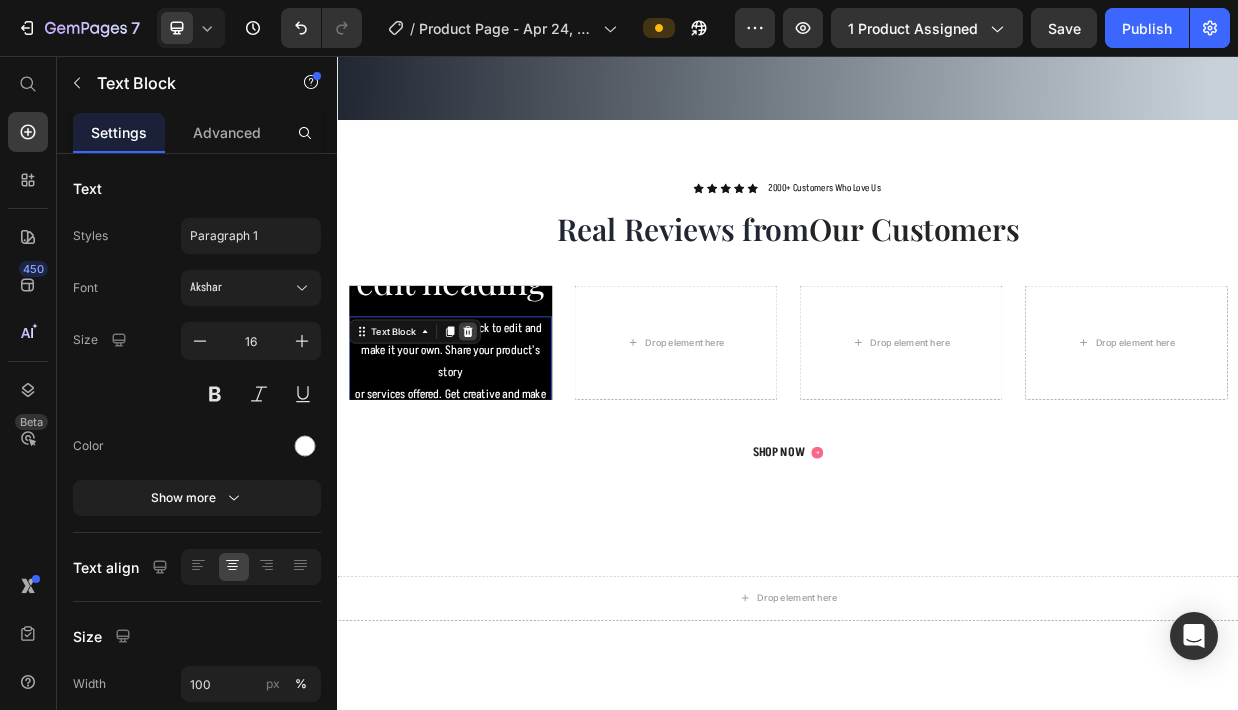 click 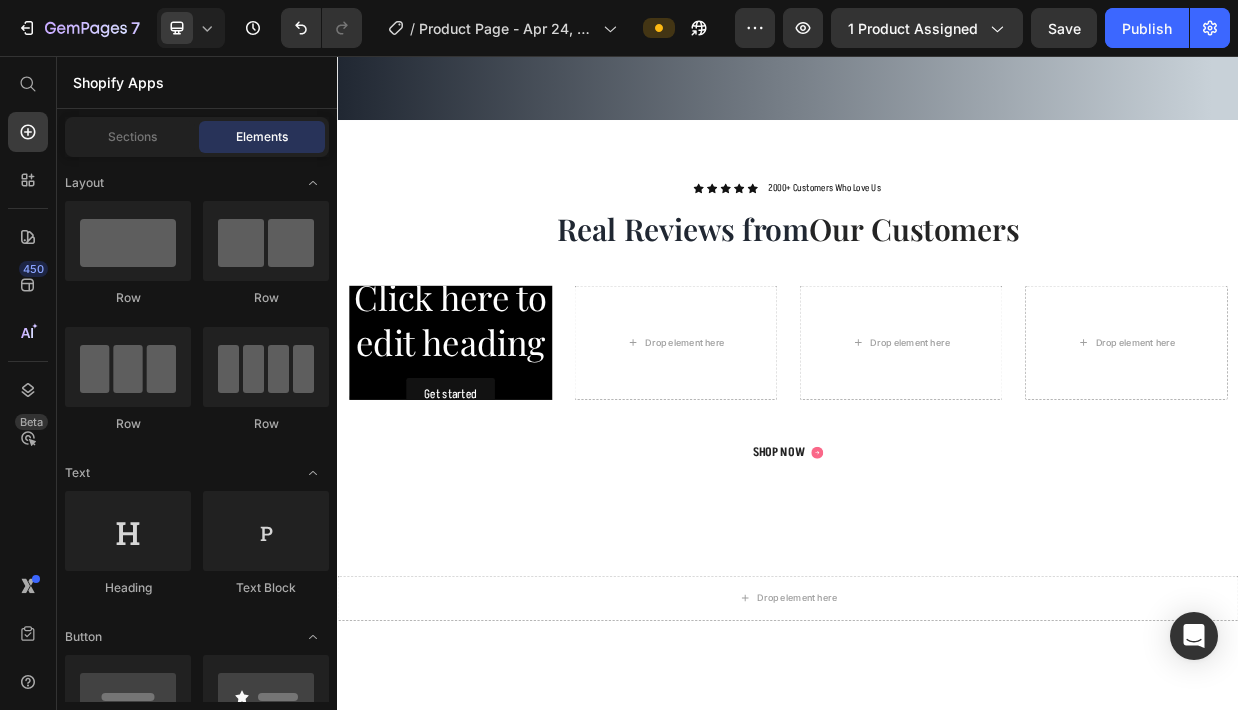 click on "Click here to edit heading" at bounding box center (487, 409) 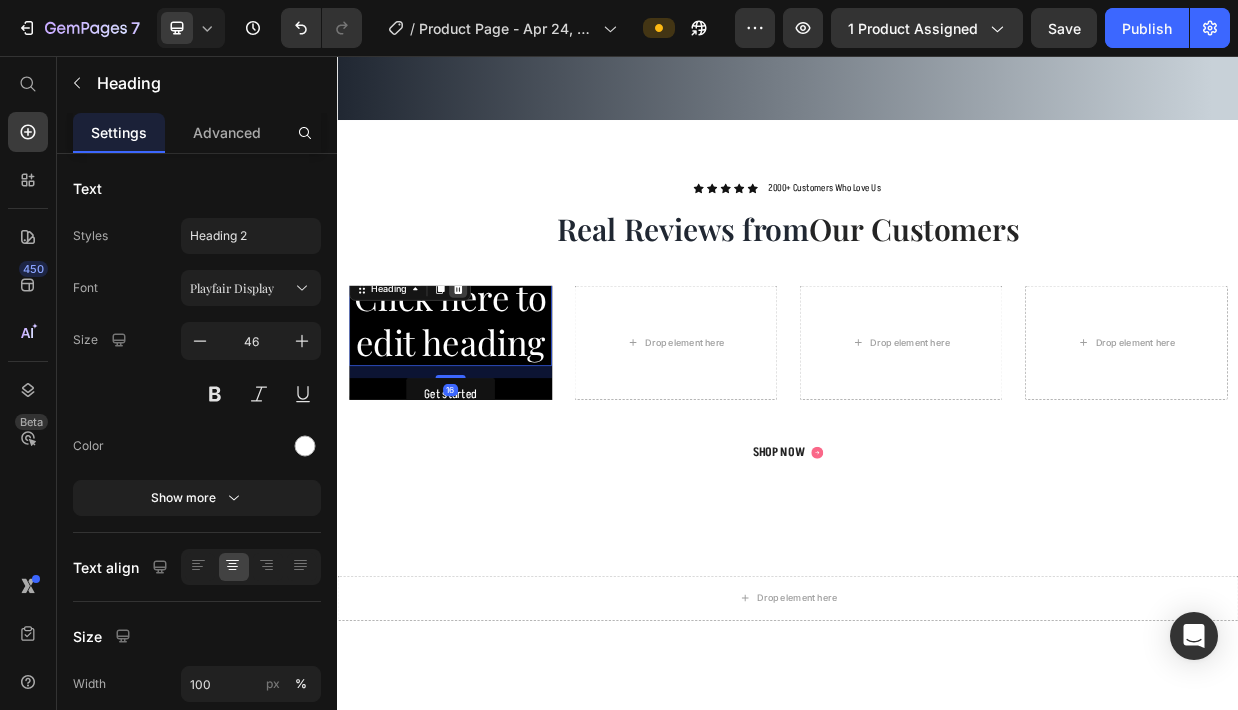 click 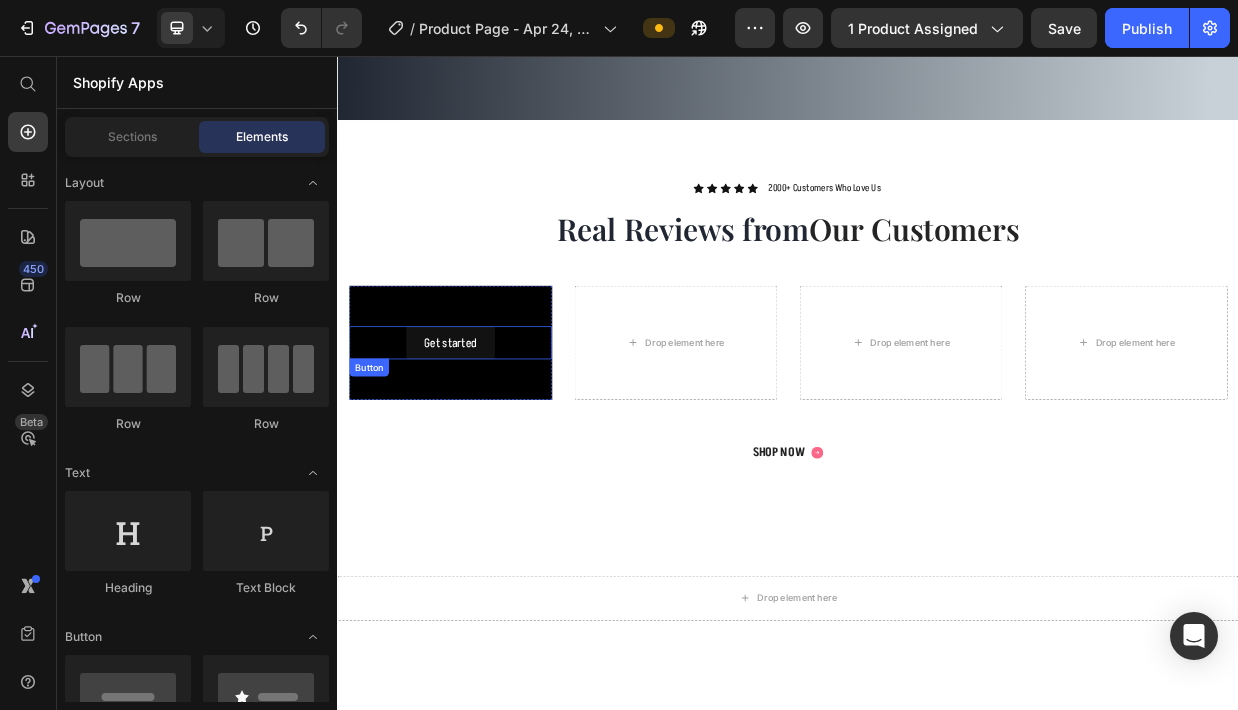 click on "Get started Button" at bounding box center (487, 439) 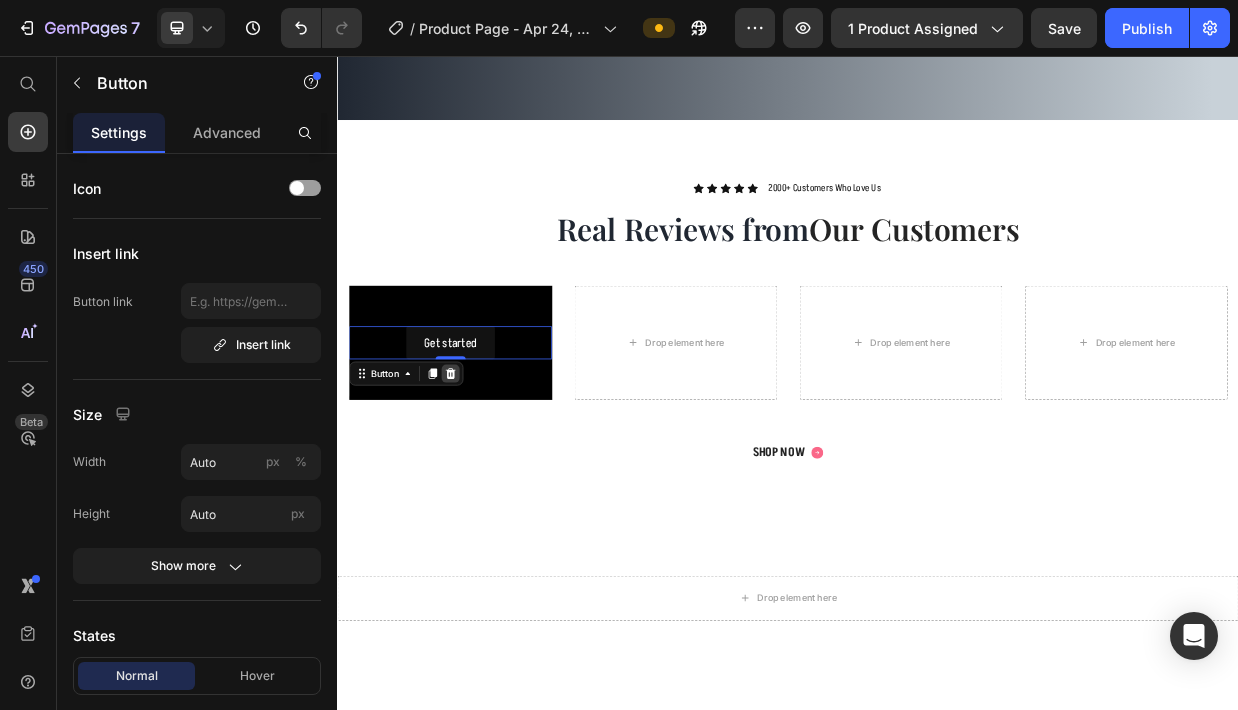 click 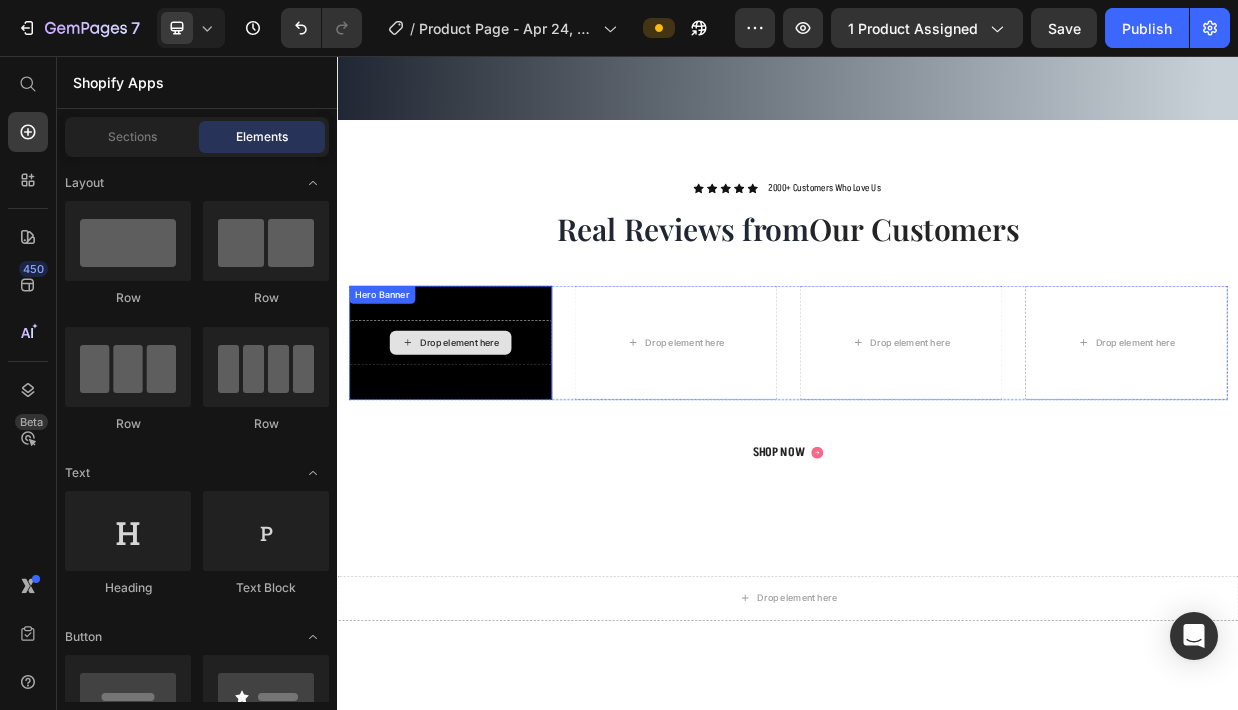 click on "Drop element here" at bounding box center (487, 439) 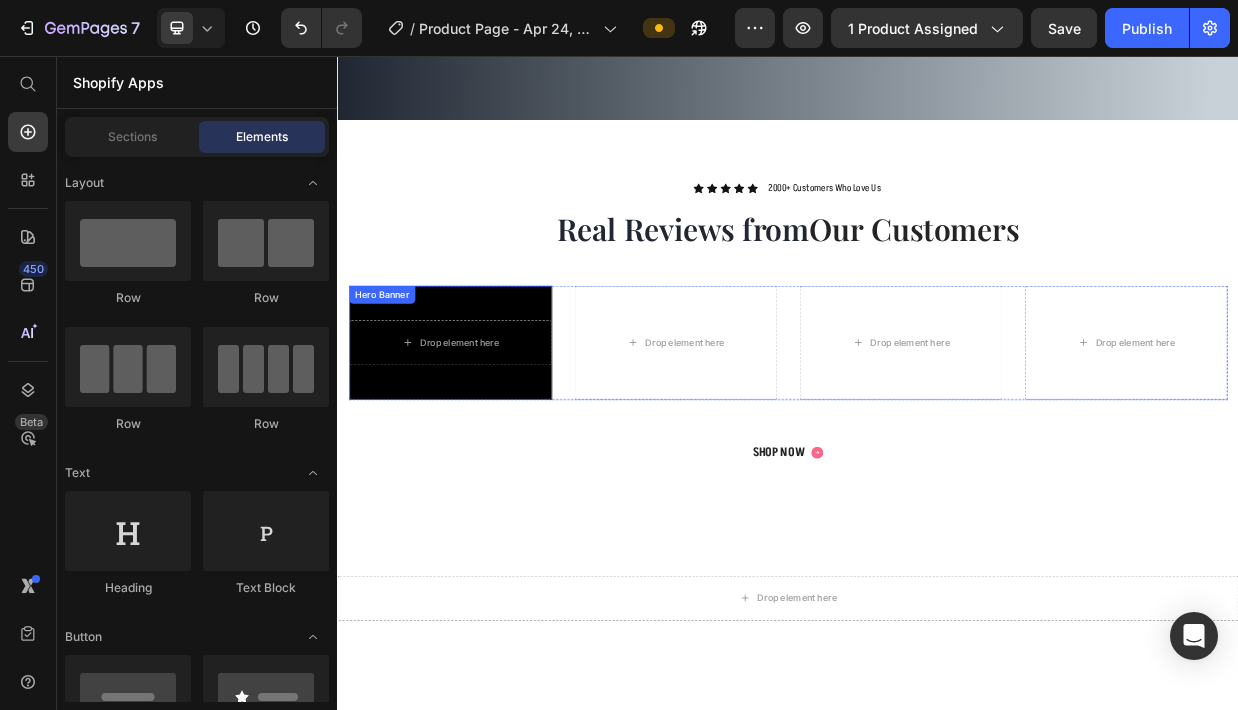 click on "Drop element here" at bounding box center (487, 439) 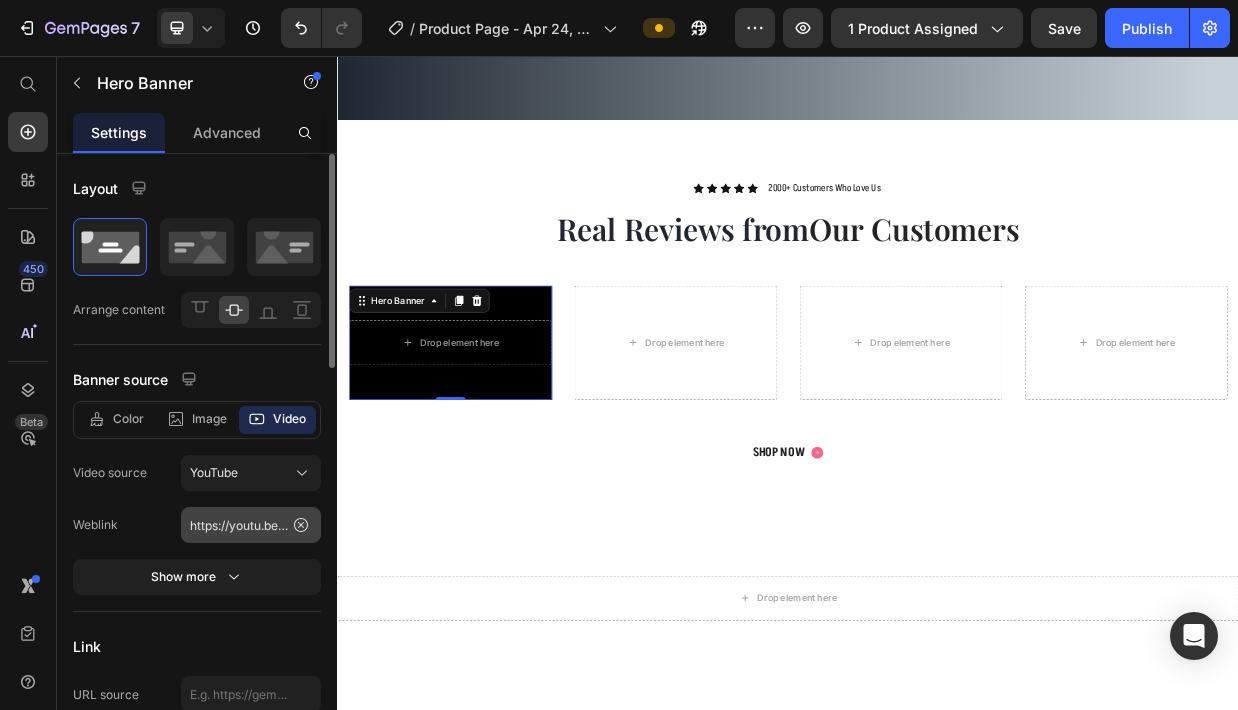 scroll, scrollTop: 266, scrollLeft: 0, axis: vertical 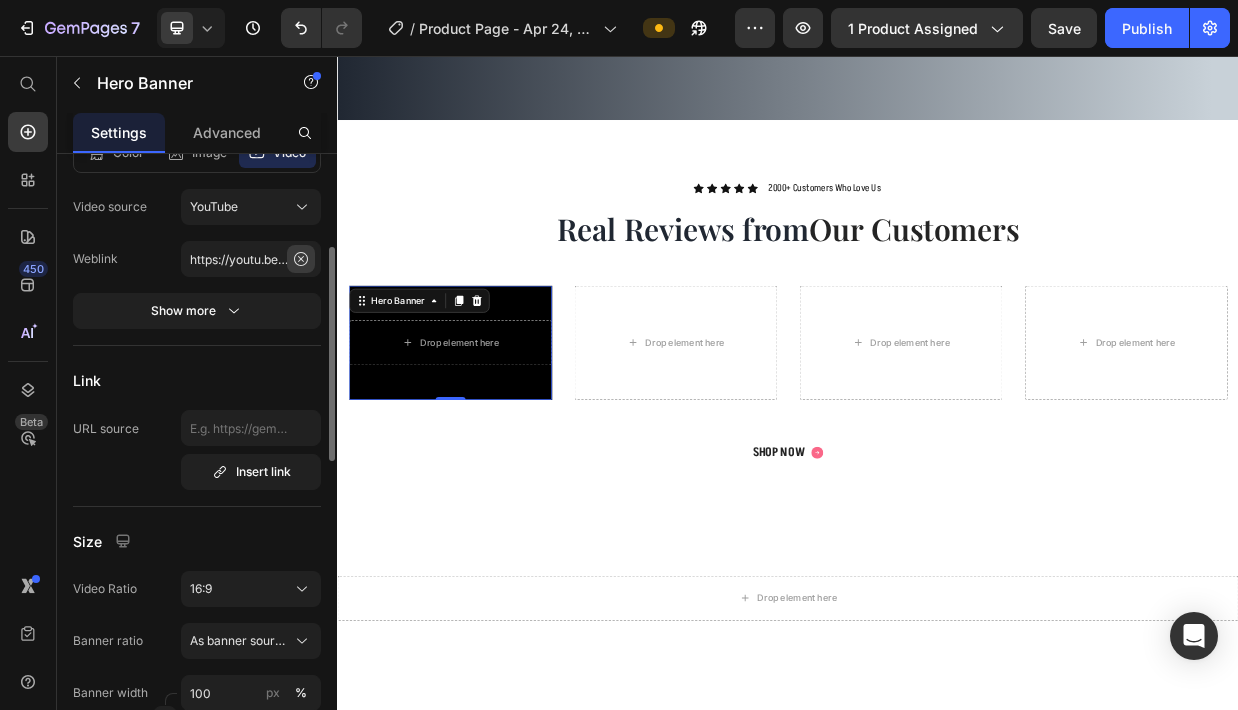 click 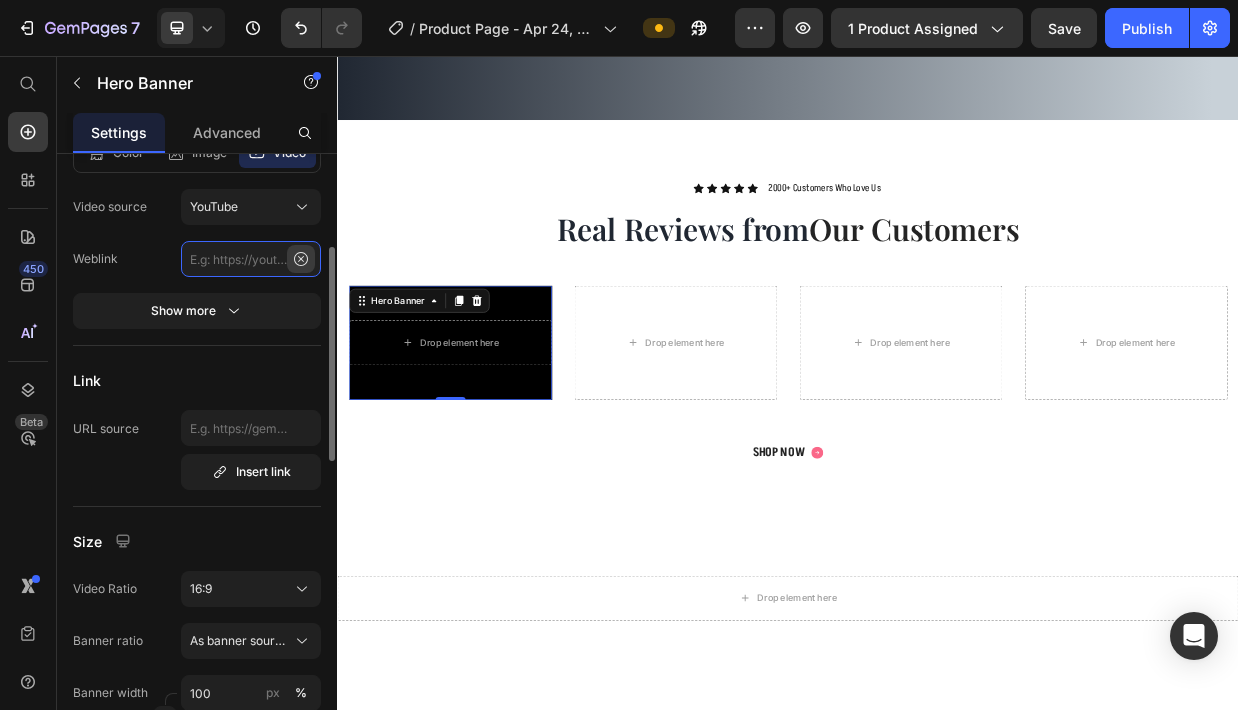 scroll, scrollTop: 0, scrollLeft: 0, axis: both 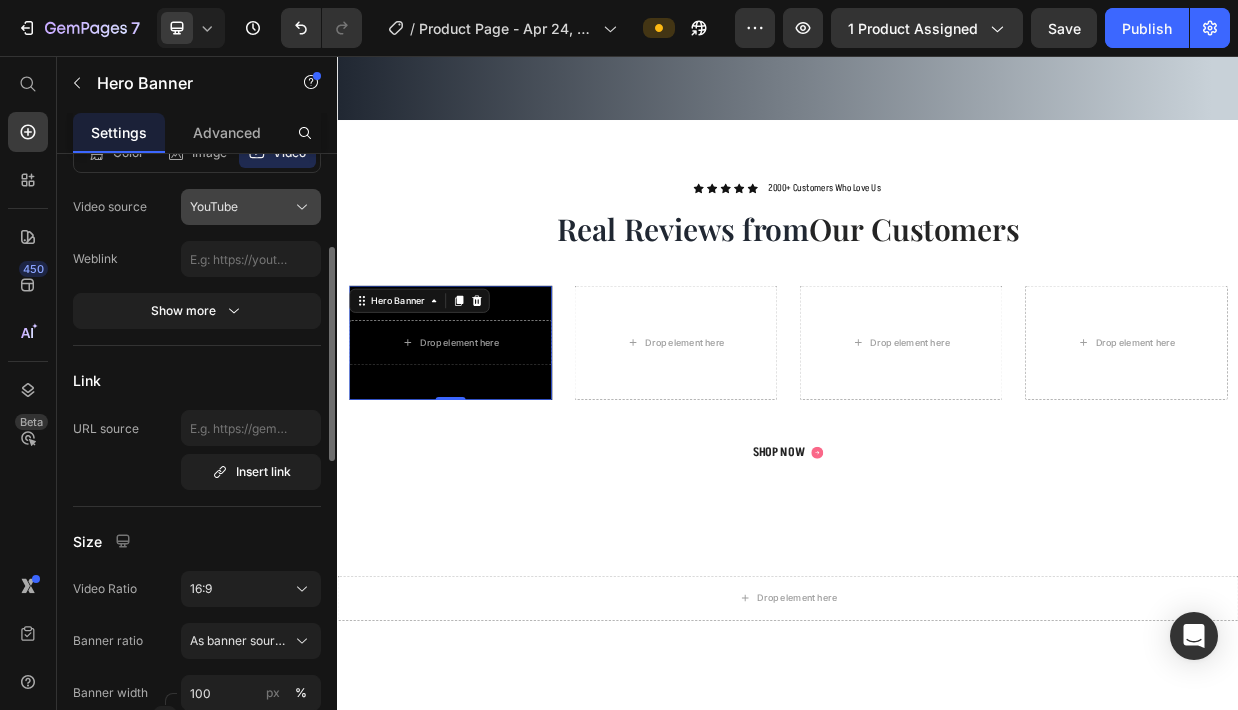 click 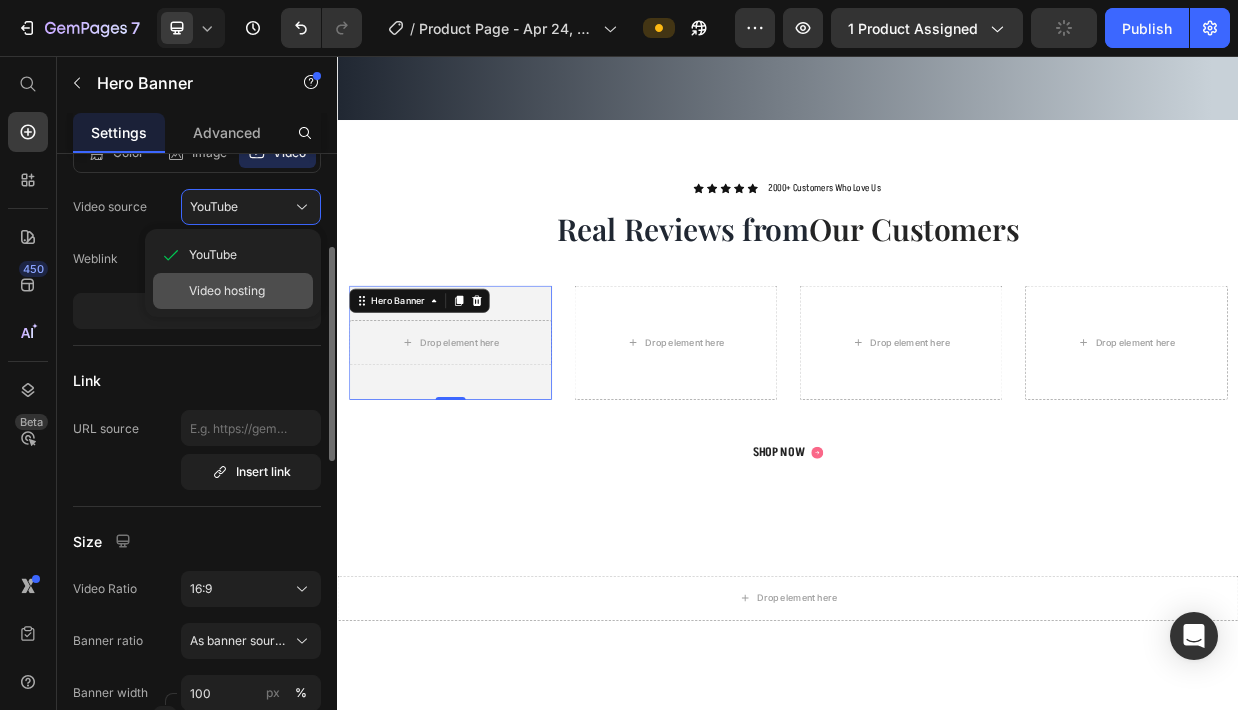 click on "Video hosting" at bounding box center [227, 291] 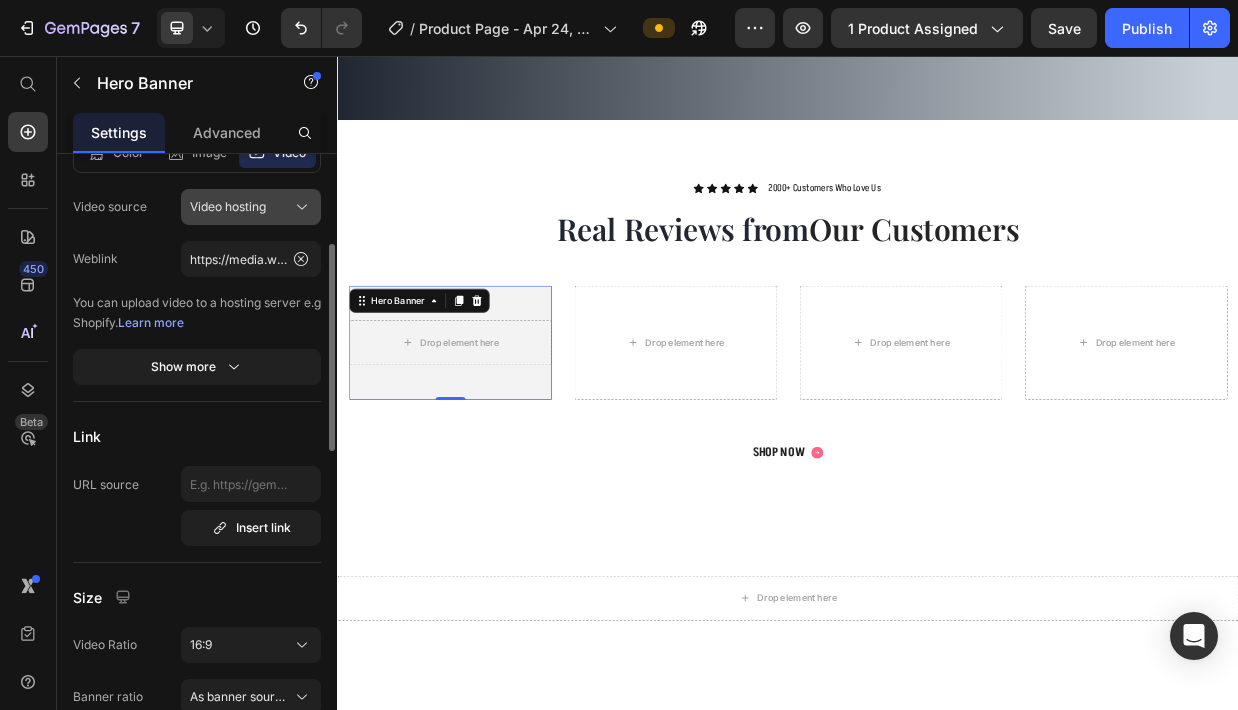 click on "Video hosting" at bounding box center (251, 207) 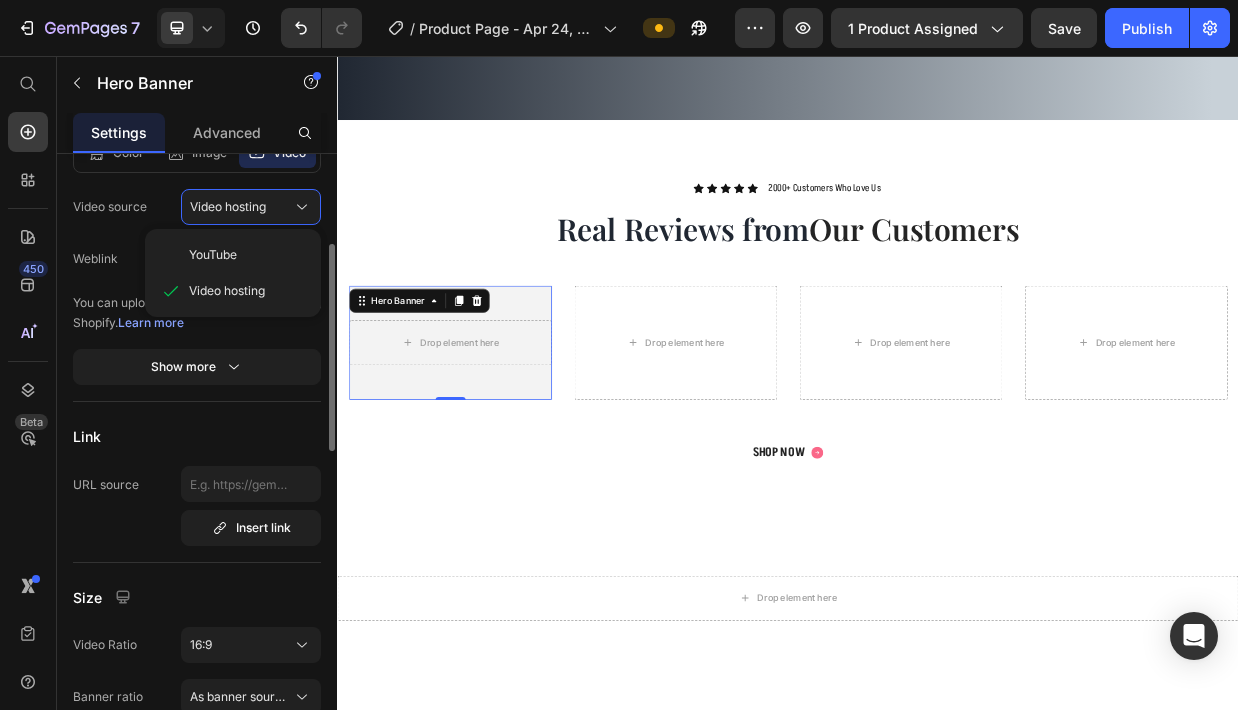 click on "Video source Video hosting YouTube Video hosting" 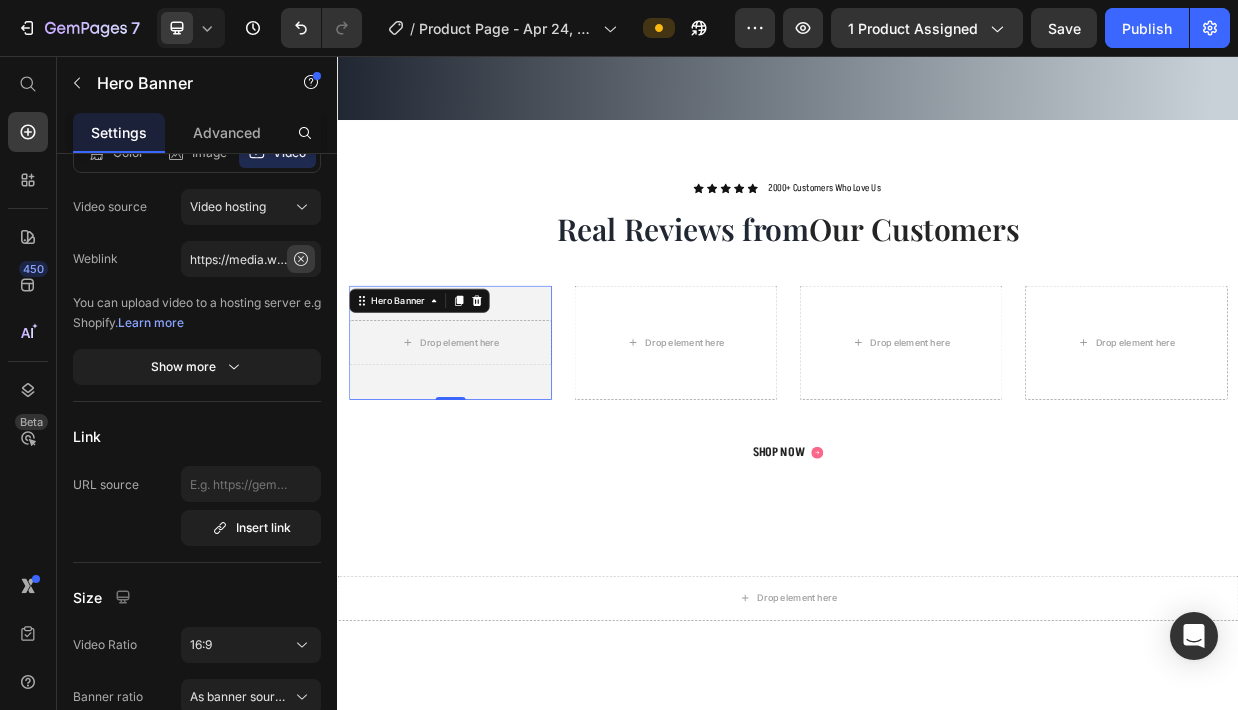 click 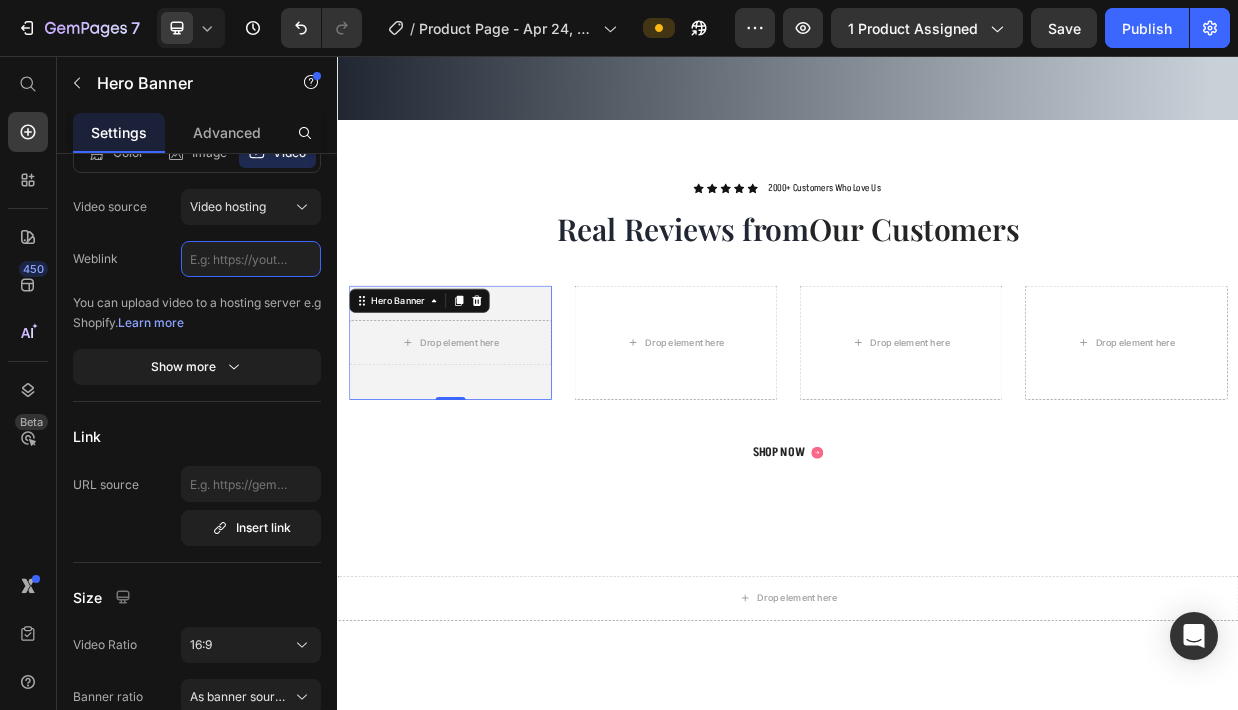 scroll, scrollTop: 0, scrollLeft: 0, axis: both 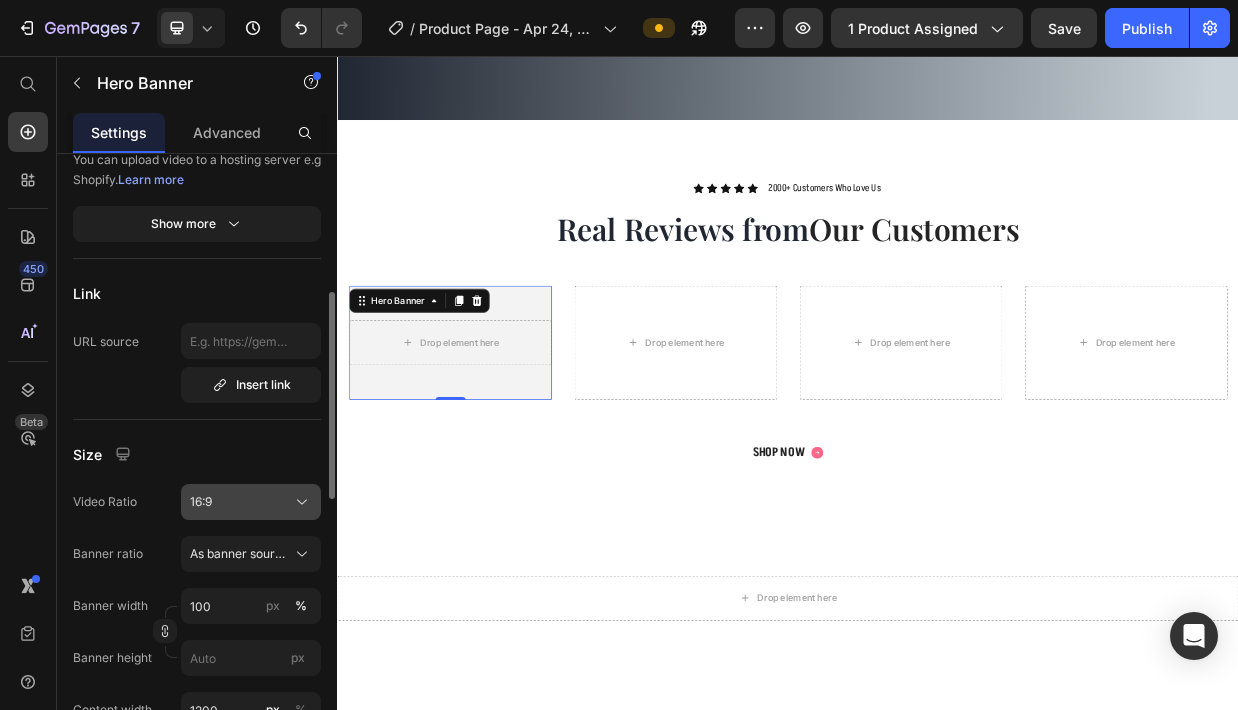 type on "https://cdn.shopify.com/videos/c/o/v/1e4125fc88ec4cb8b322aa9259e9d15a.mp4" 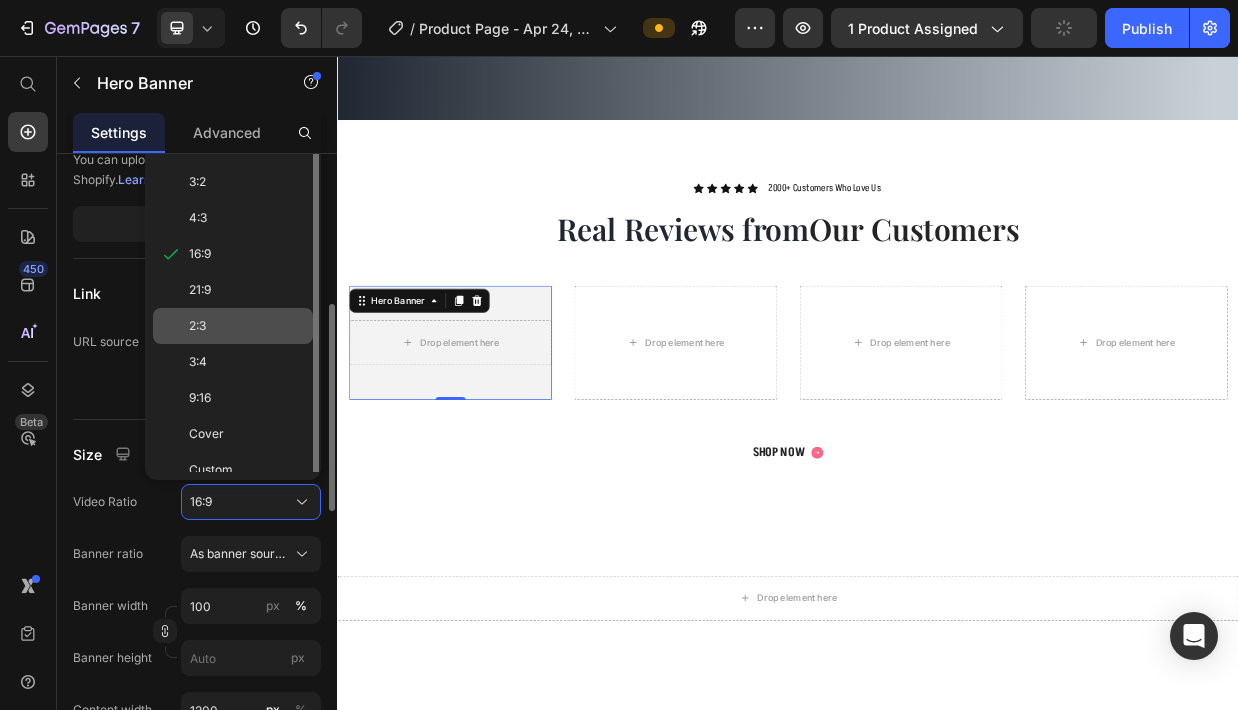 scroll, scrollTop: 16, scrollLeft: 0, axis: vertical 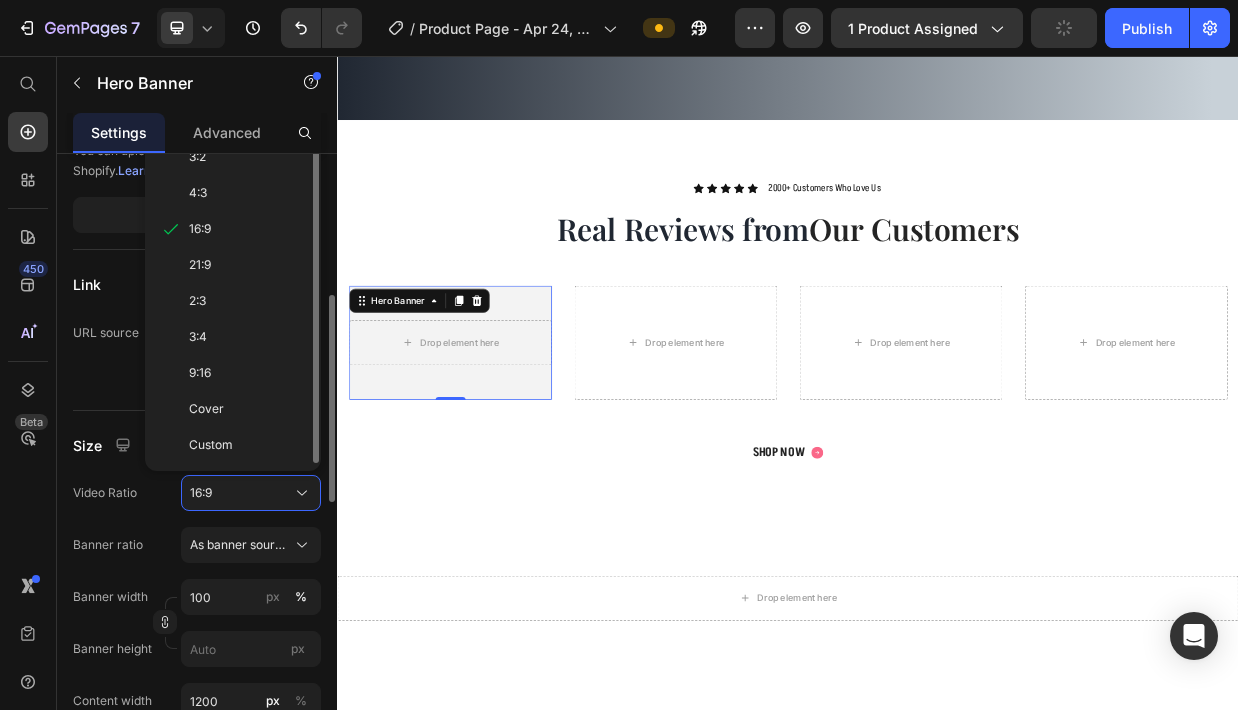 click on "Banner ratio As banner source Banner width 100 px % Banner height px" at bounding box center (197, 597) 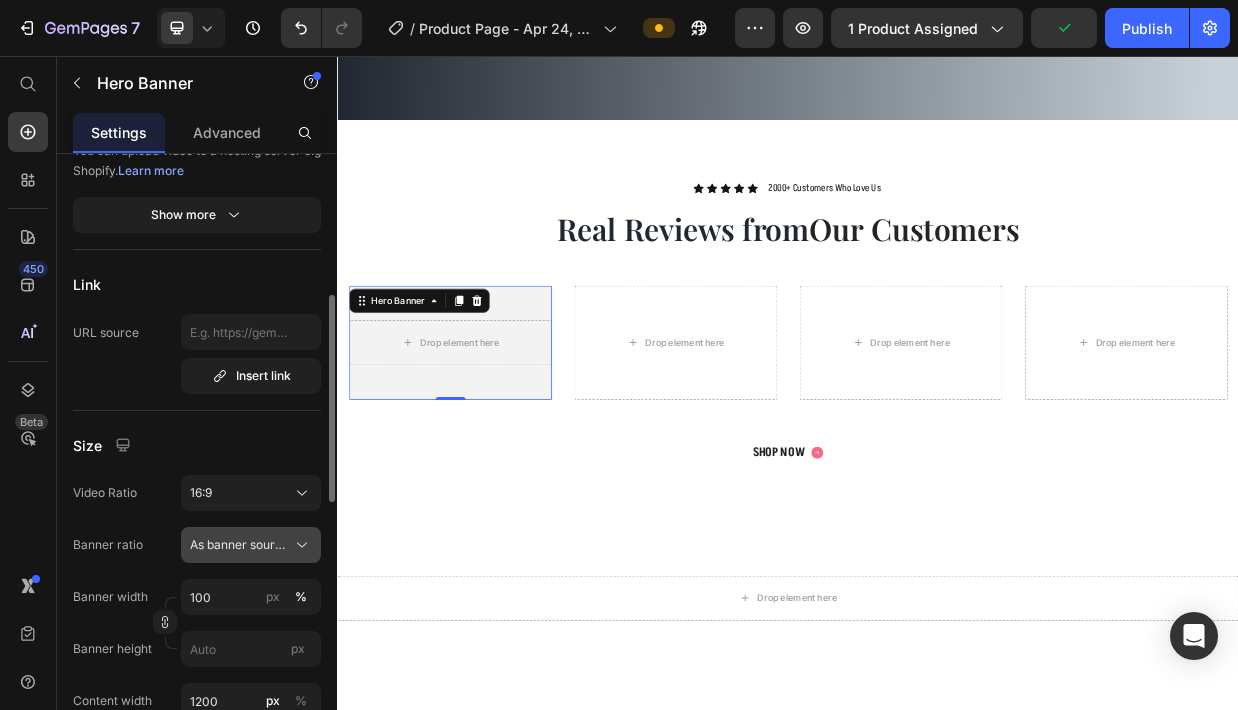 click on "As banner source" at bounding box center (251, 545) 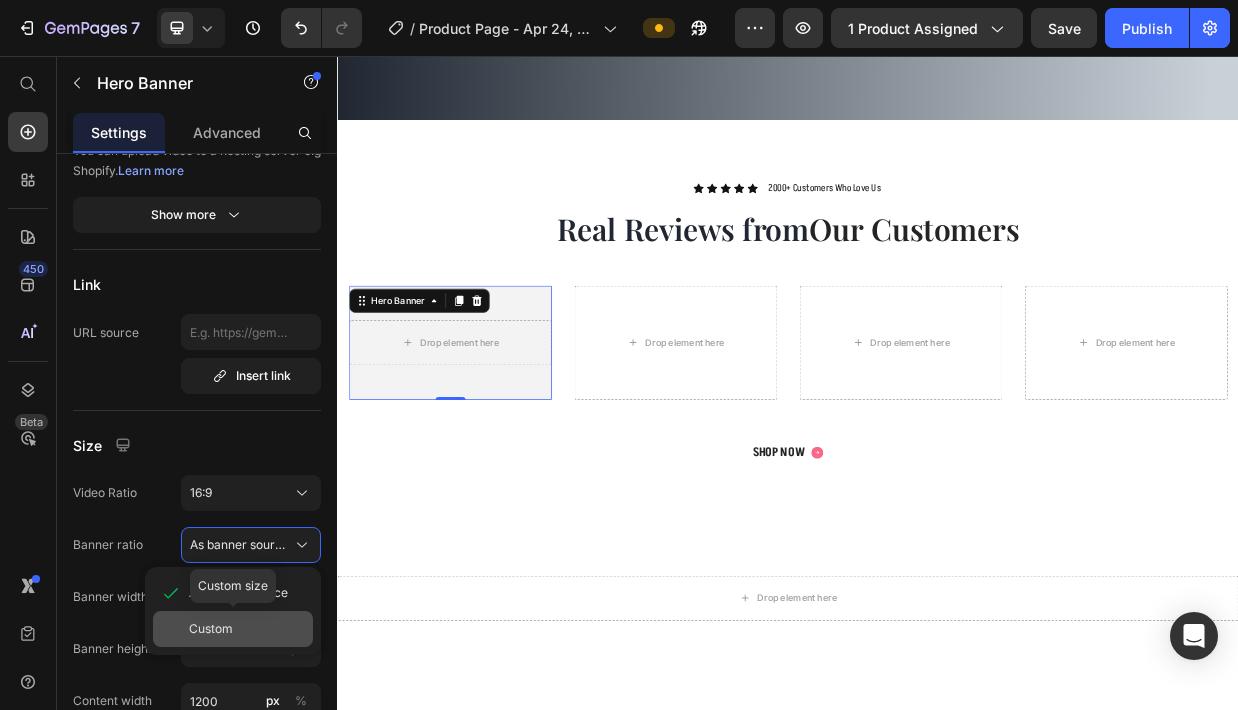 click on "Custom" 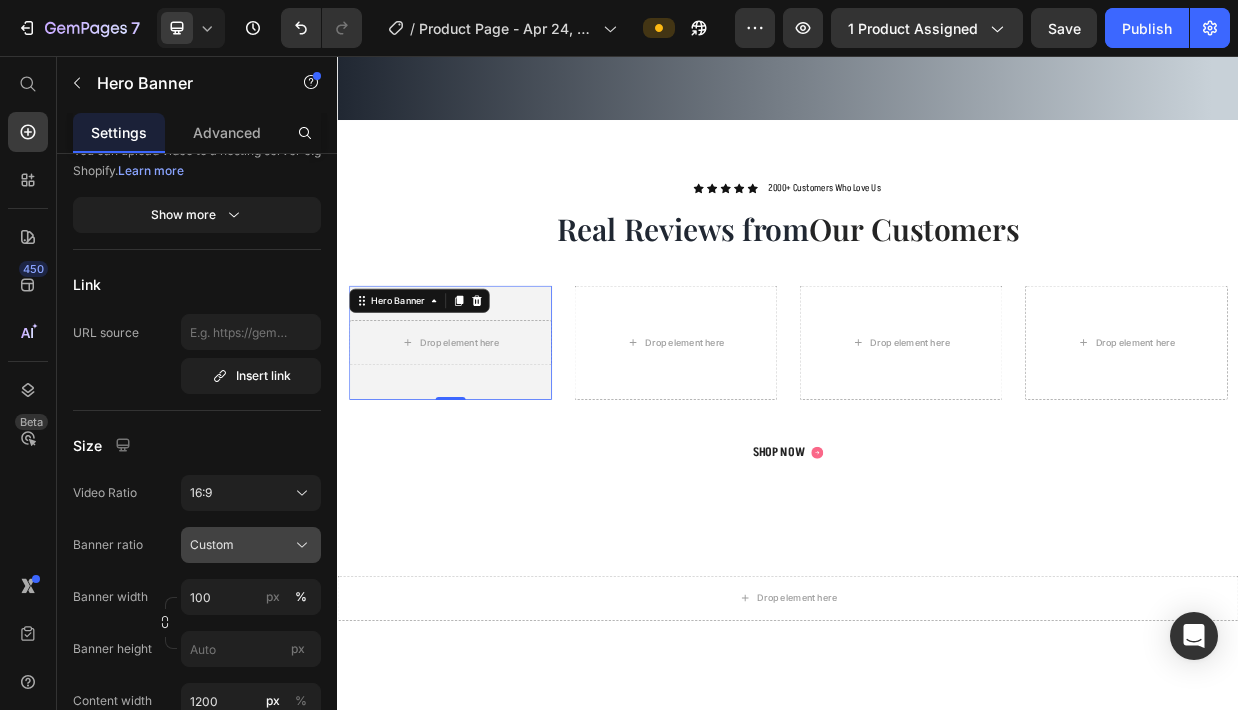 click on "Custom" 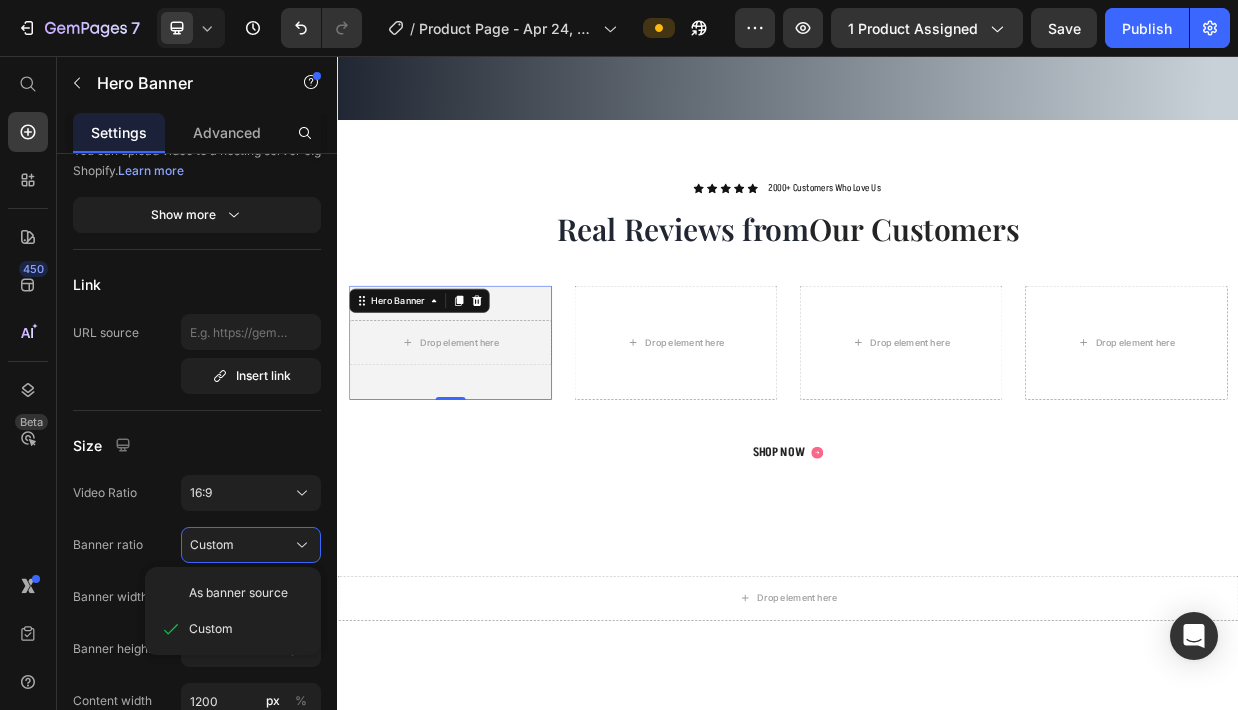 click on "As banner source Custom" at bounding box center [233, 611] 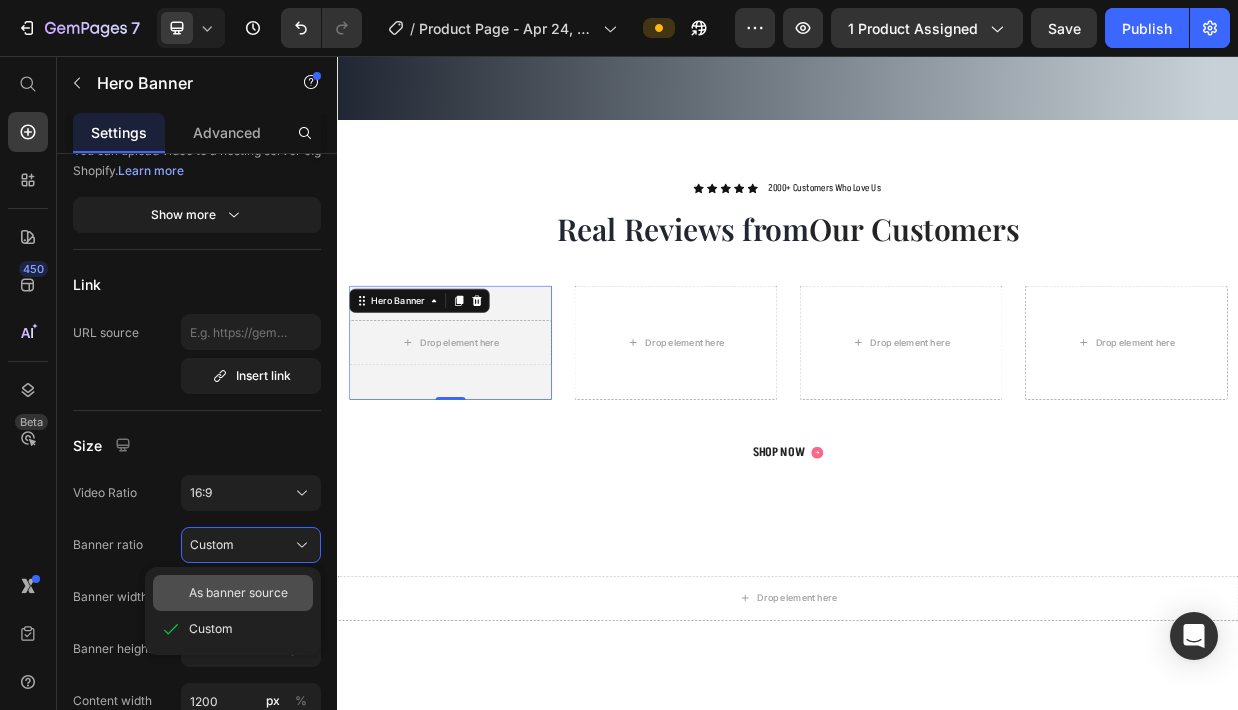 click on "As banner source" 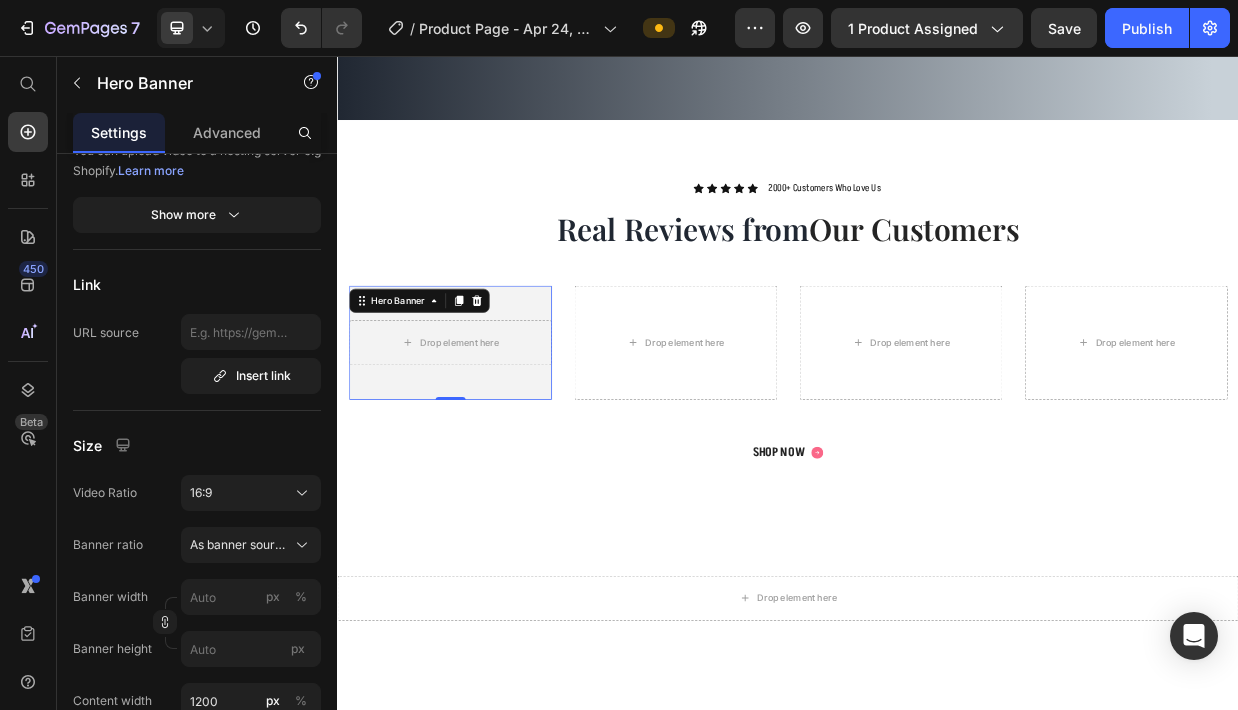 click on "Size" at bounding box center [197, 445] 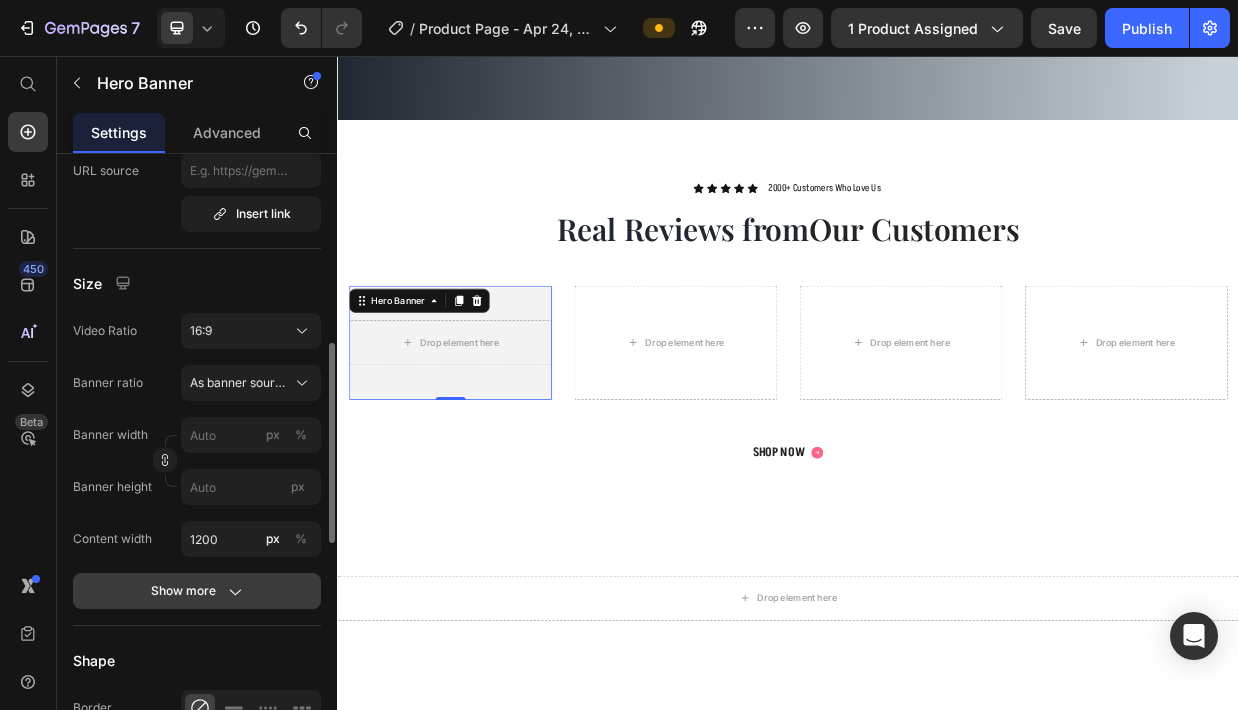 click on "Show more" 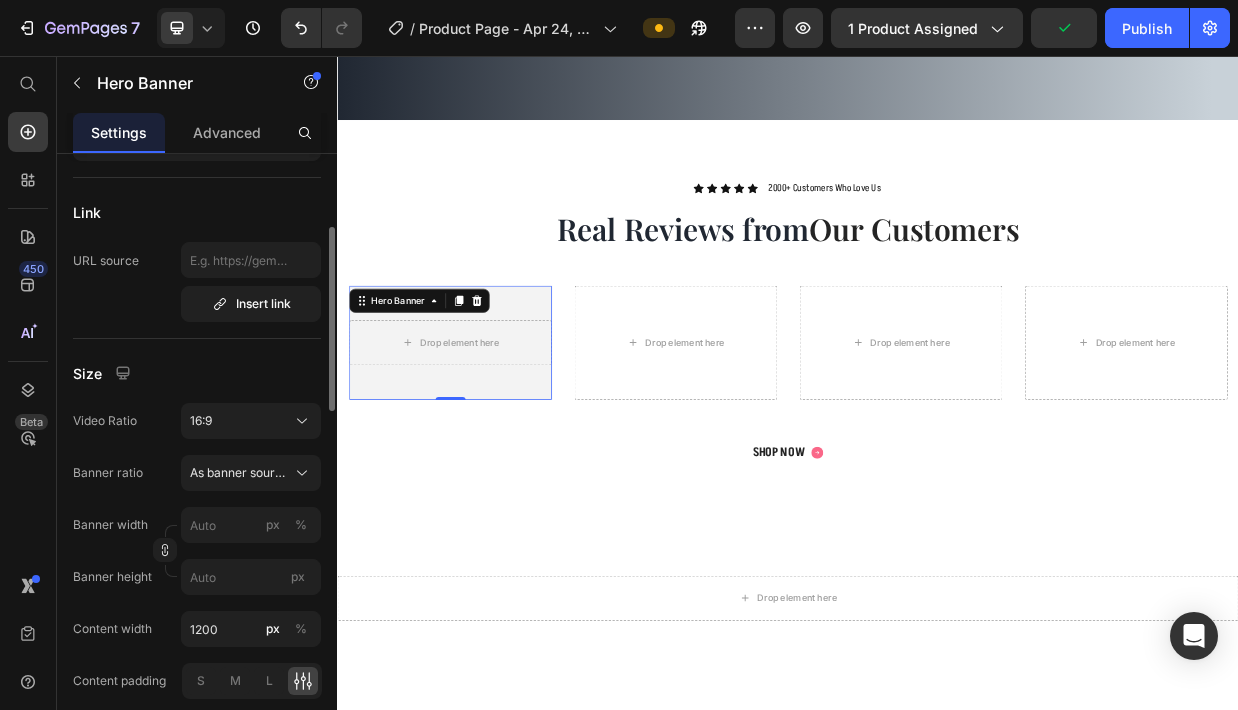 scroll, scrollTop: 427, scrollLeft: 0, axis: vertical 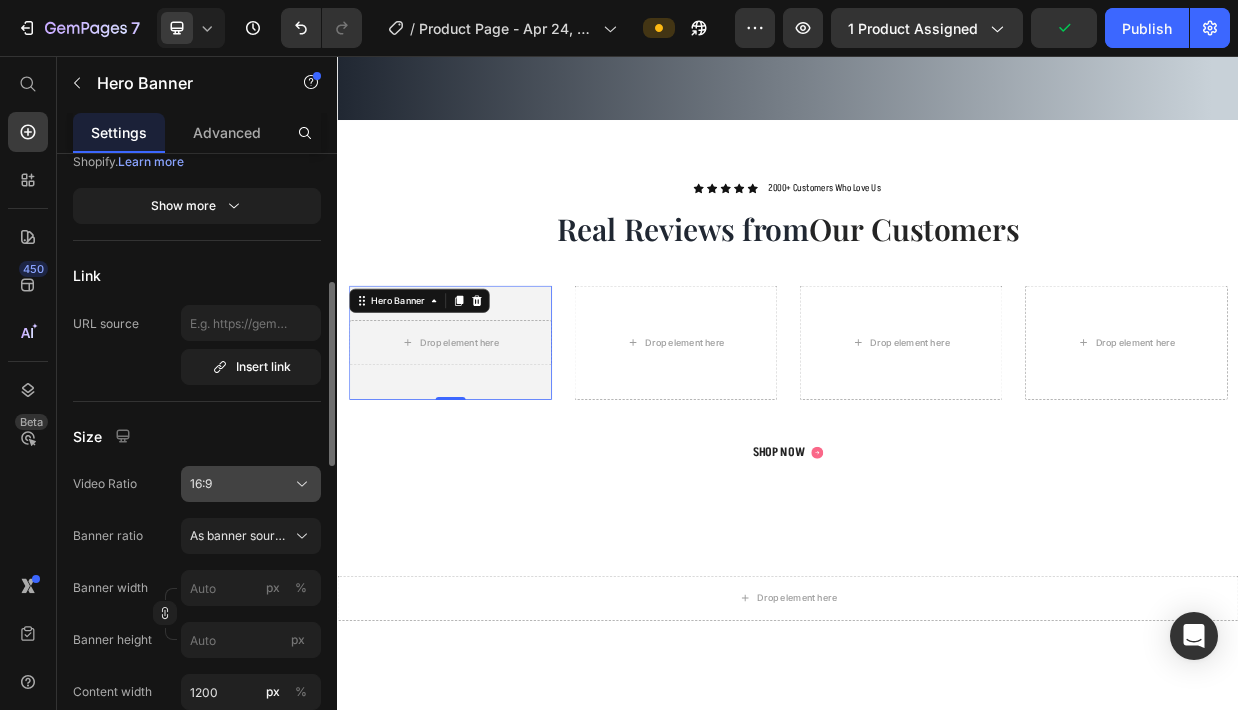 click on "16:9" 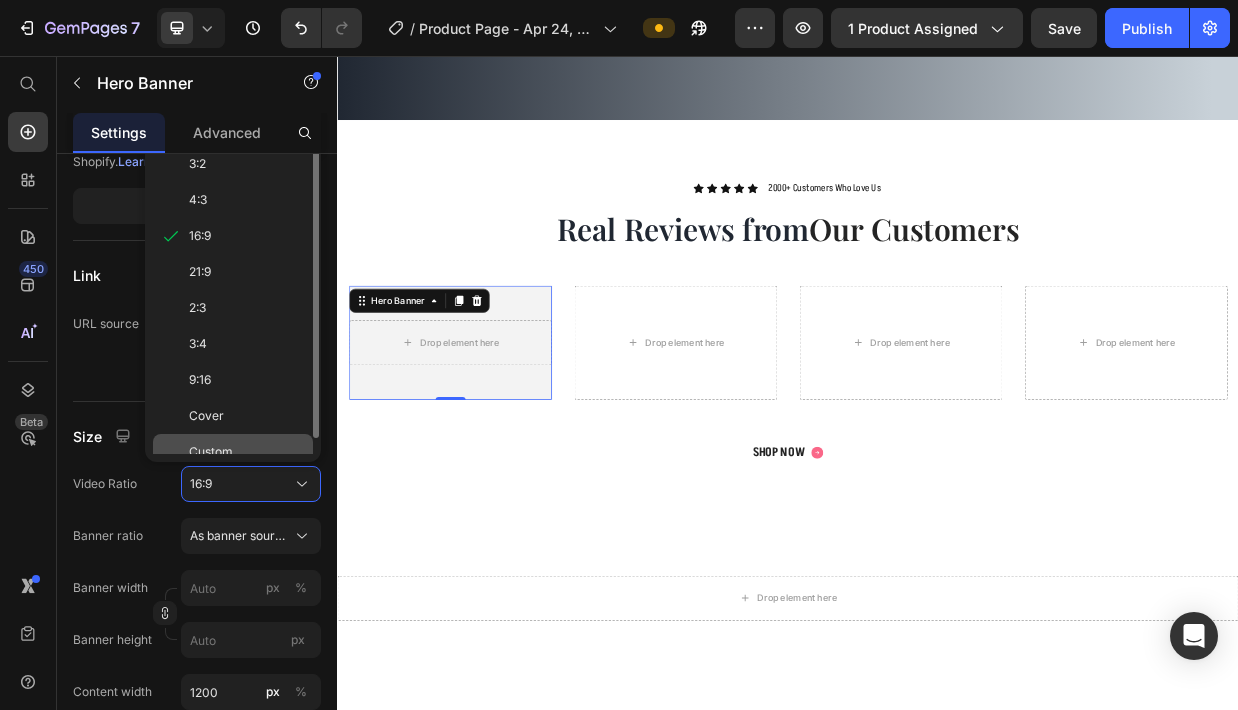 click on "Custom" at bounding box center [247, 452] 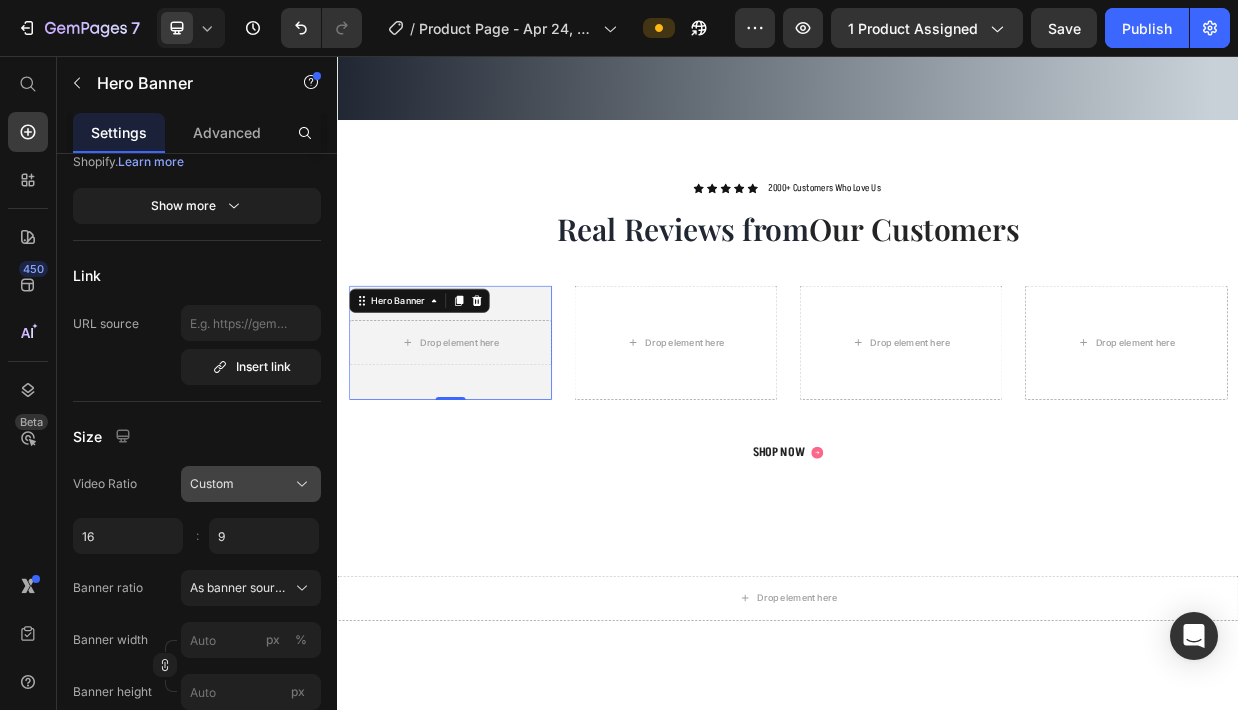click on "Custom" 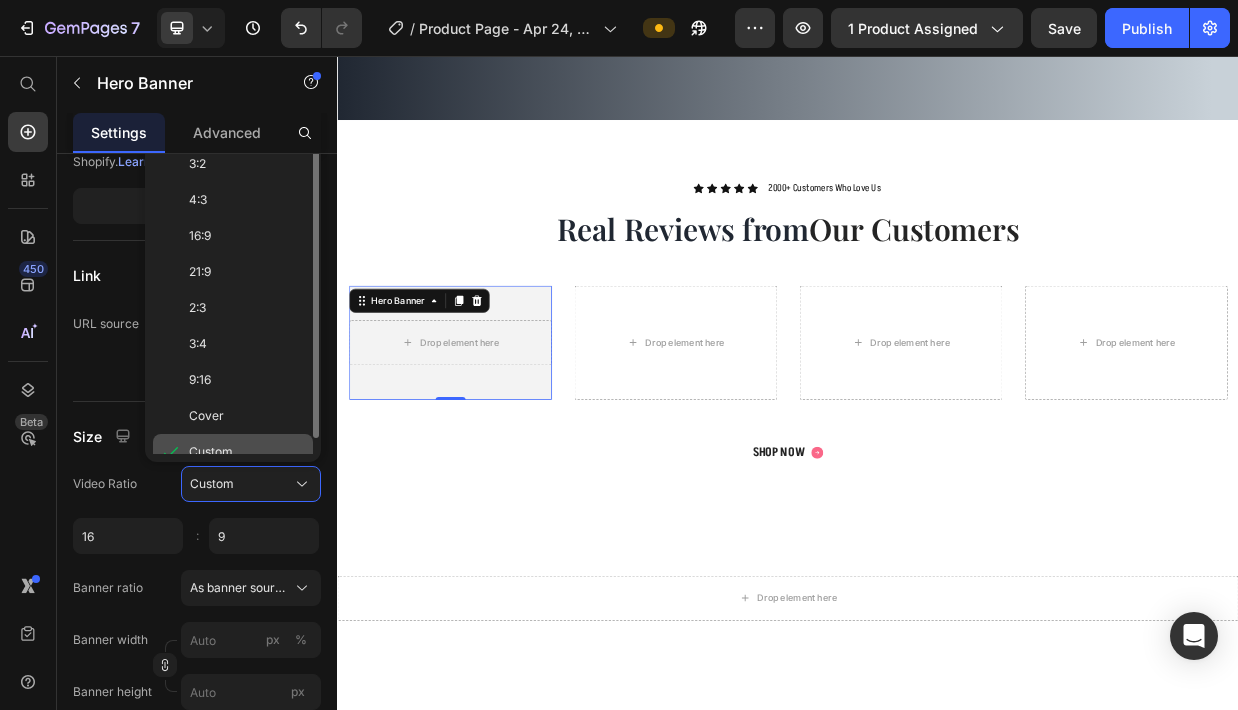 scroll, scrollTop: 16, scrollLeft: 0, axis: vertical 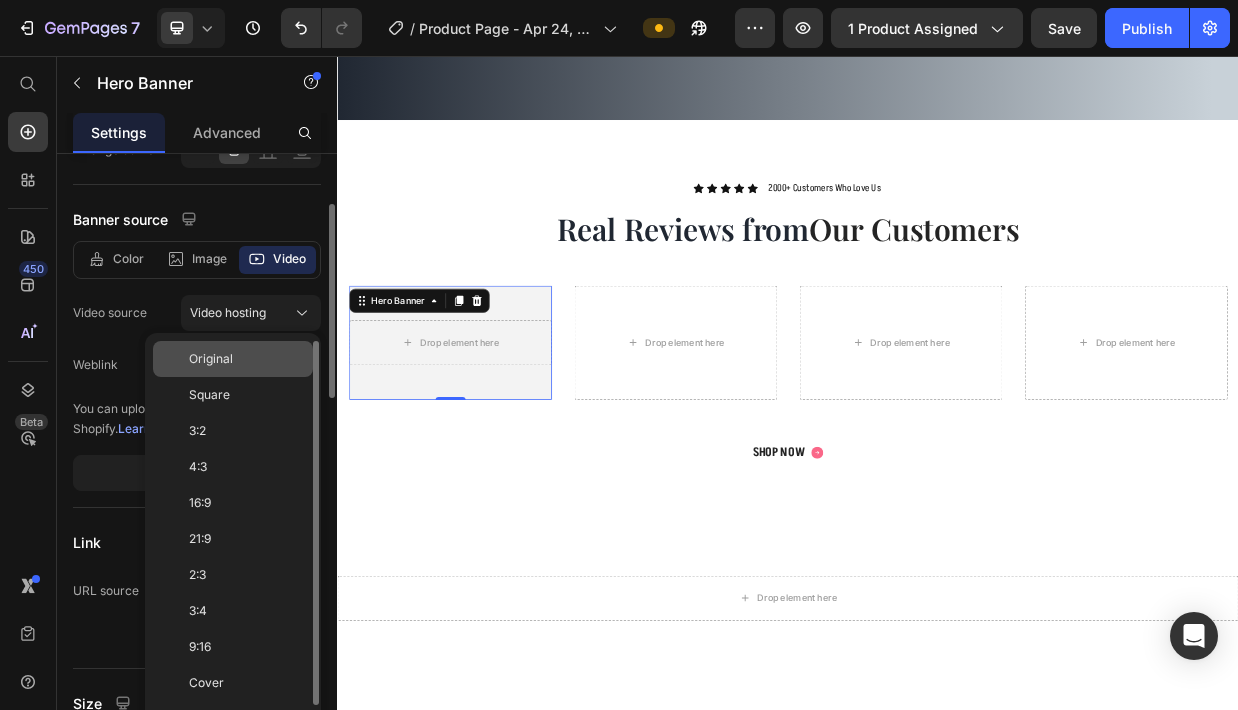 click on "Original" at bounding box center (247, 359) 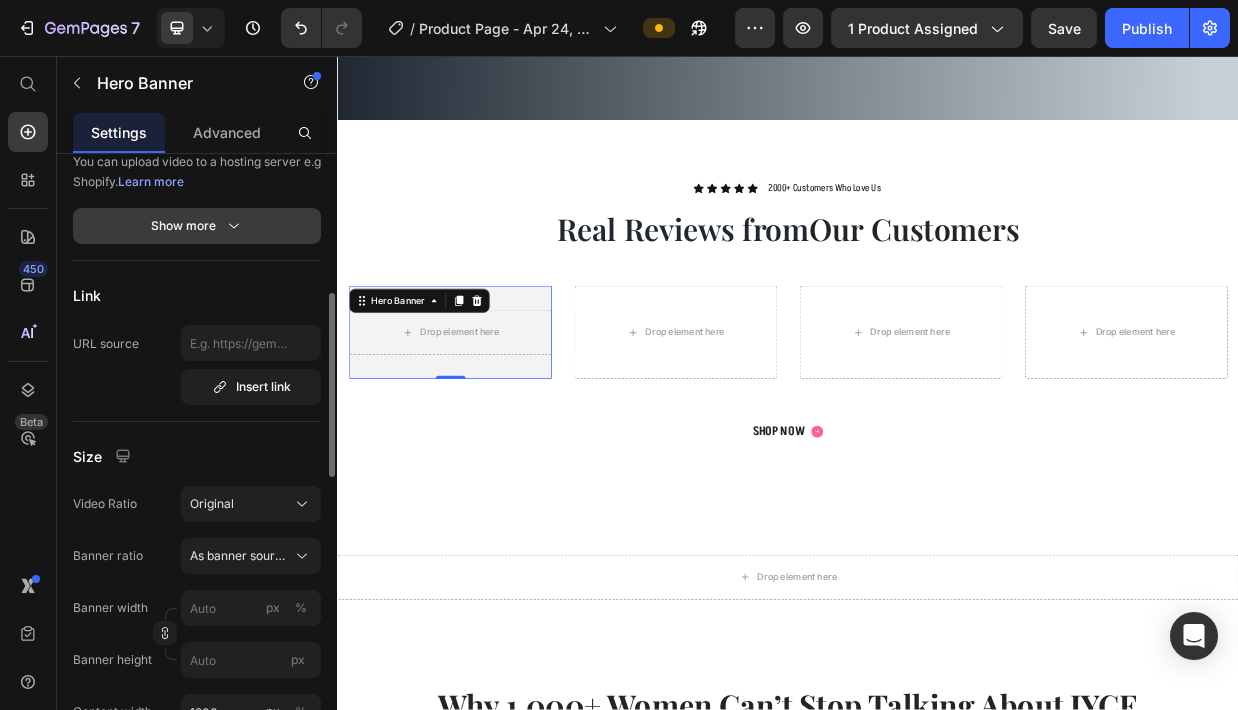 scroll, scrollTop: 420, scrollLeft: 0, axis: vertical 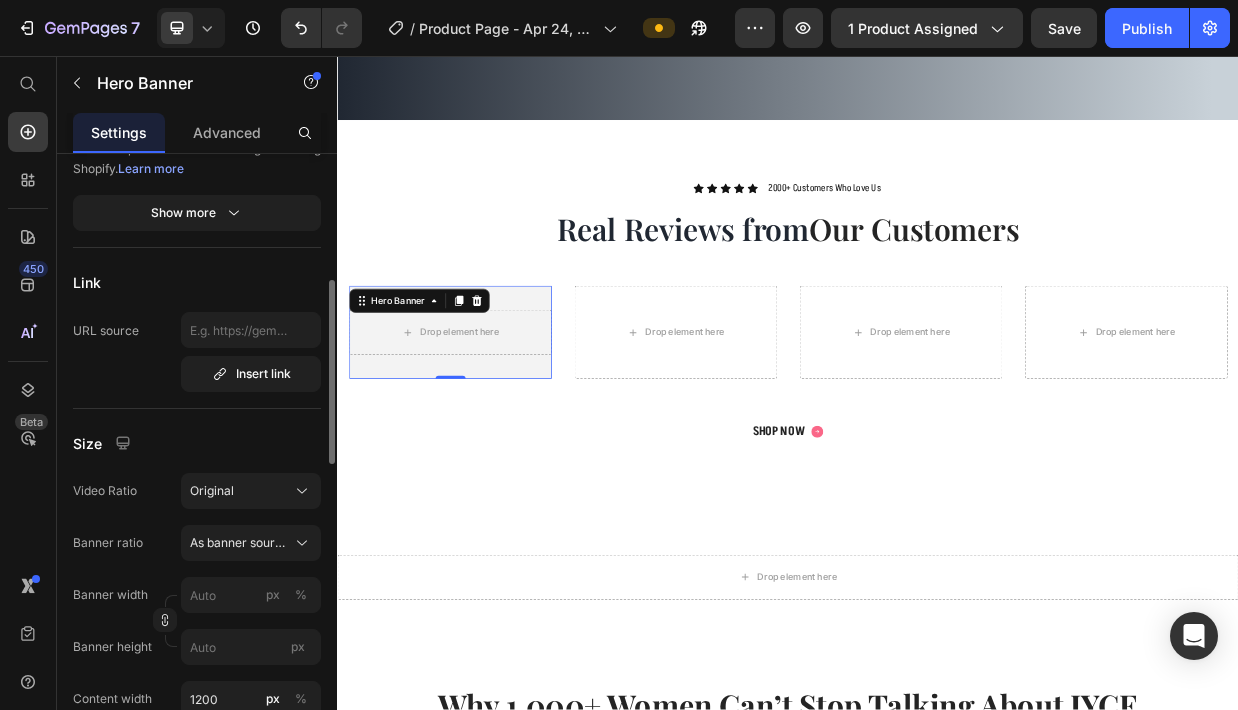 click on "Size Video Ratio Original Banner ratio As banner source Banner width px % Banner height px Content width 1200 px % Content padding S M L 32 0 32 0 Show less" 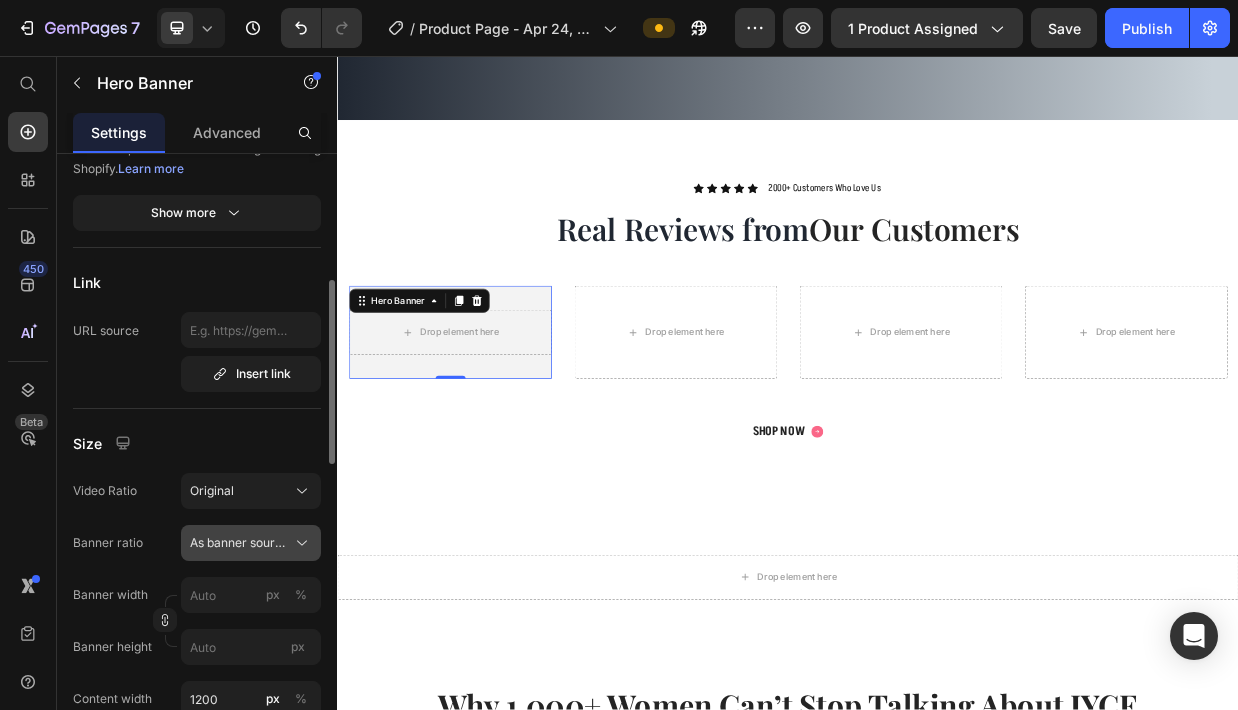 click on "As banner source" at bounding box center [239, 543] 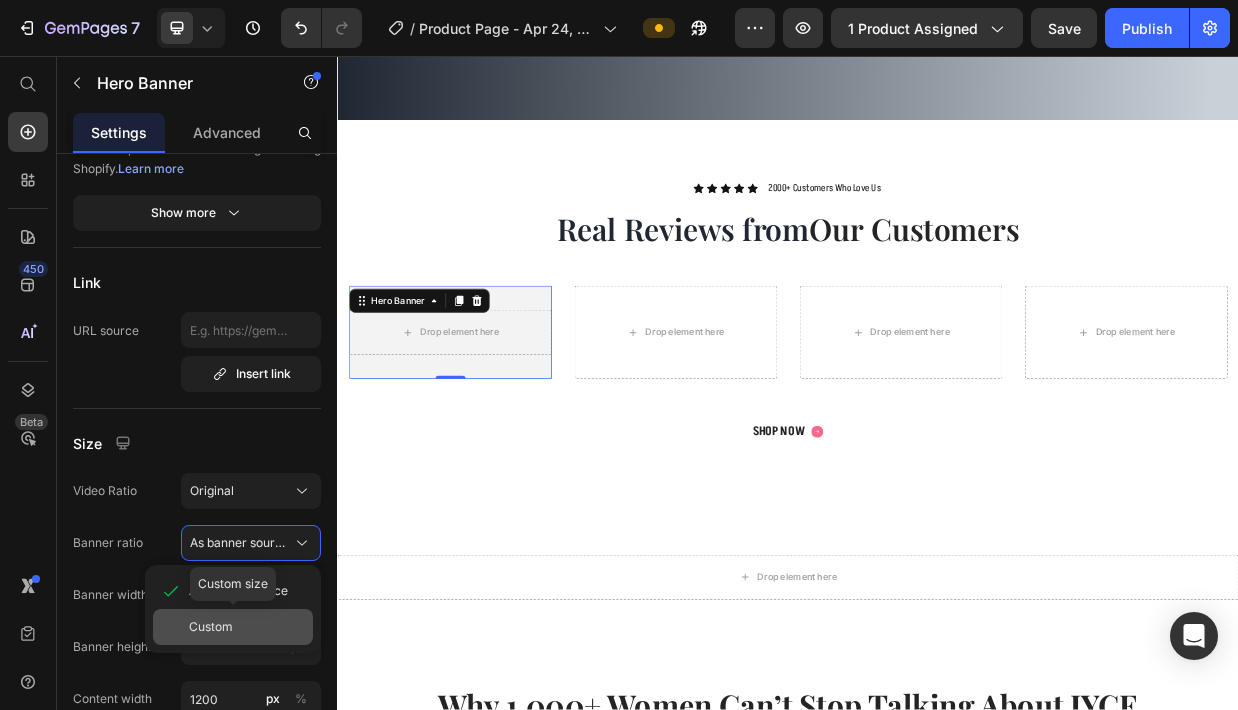 click on "Custom" at bounding box center [247, 627] 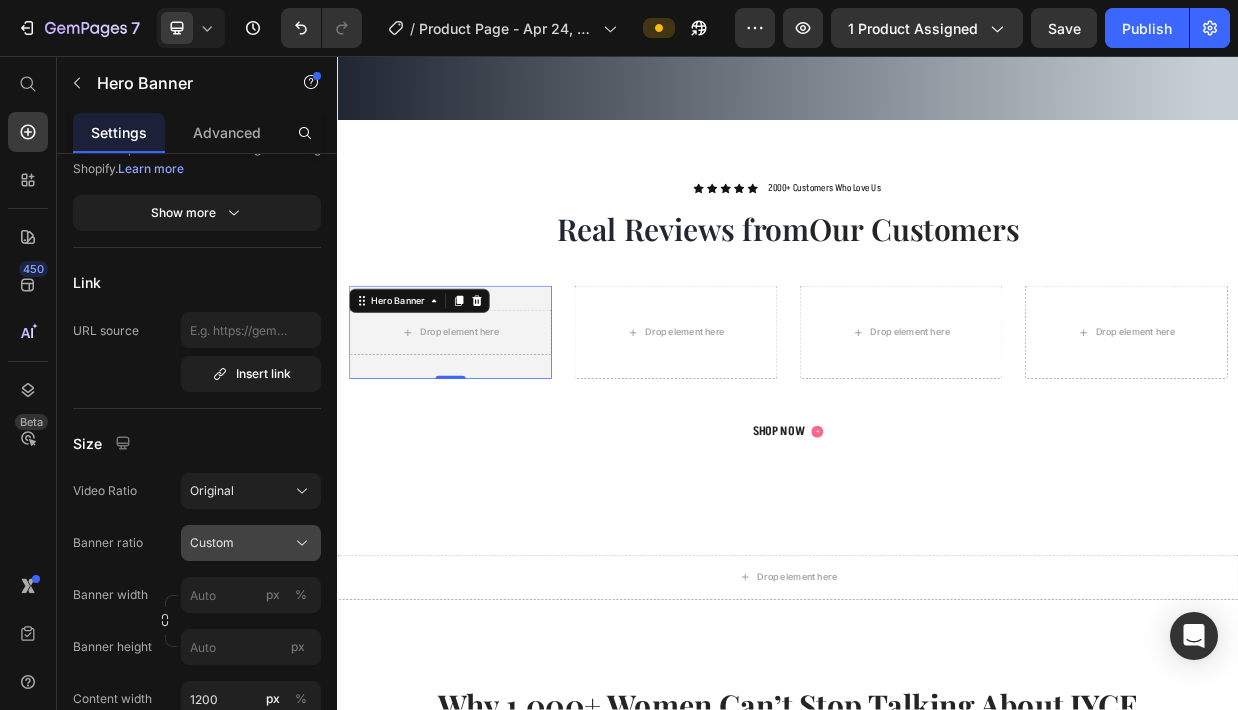 click on "Custom" at bounding box center (251, 543) 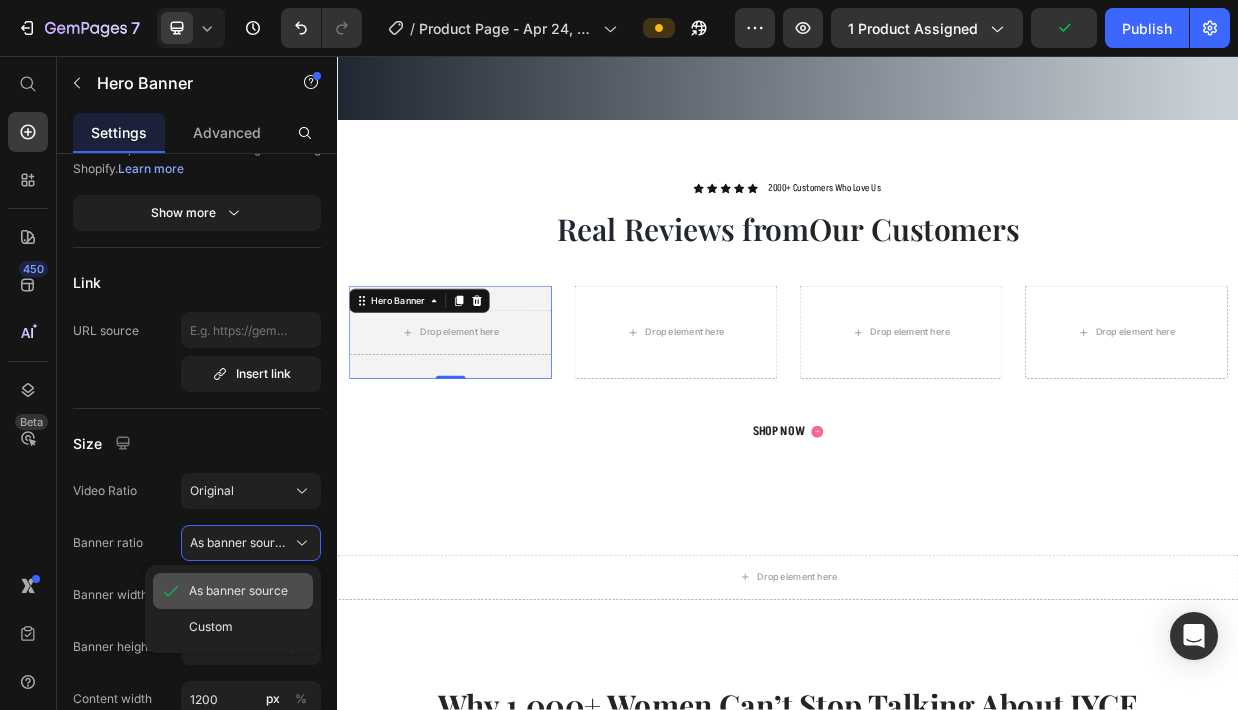click on "As banner source" at bounding box center (238, 591) 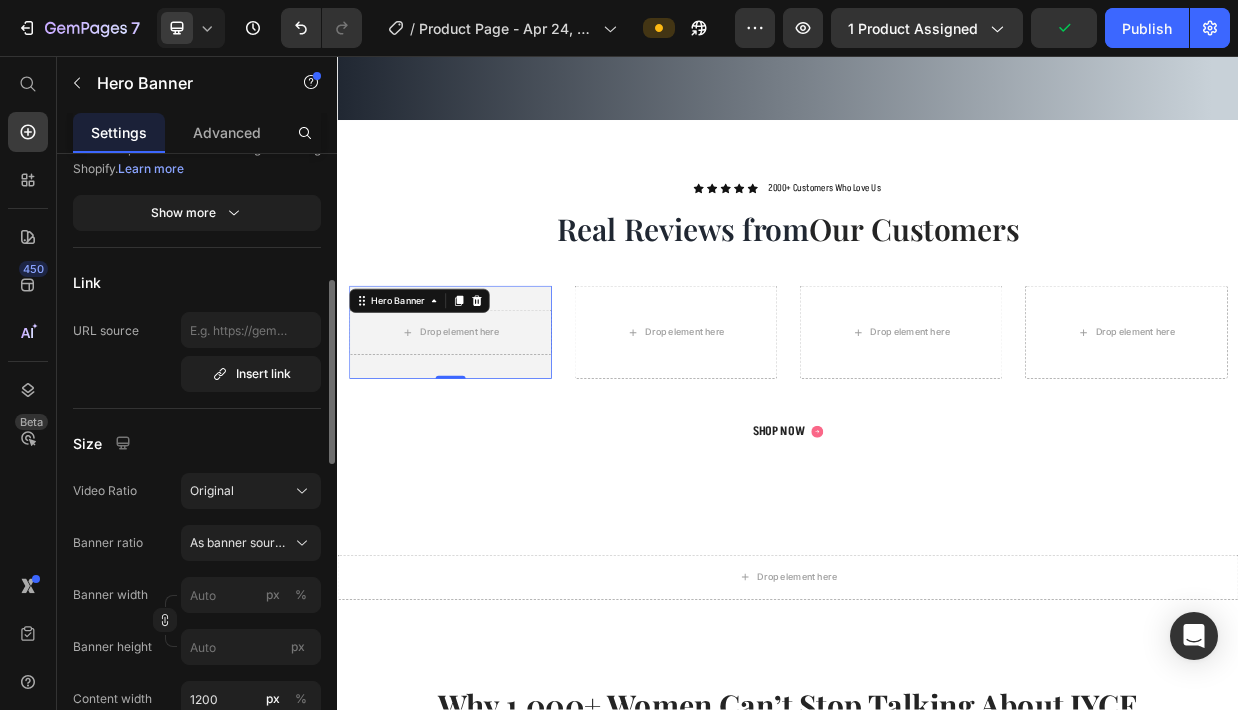 click on "Size Video Ratio Original Banner ratio As banner source Banner width px % Banner height px Content width 1200 px % Content padding S M L 32 0 32 0 Show less" 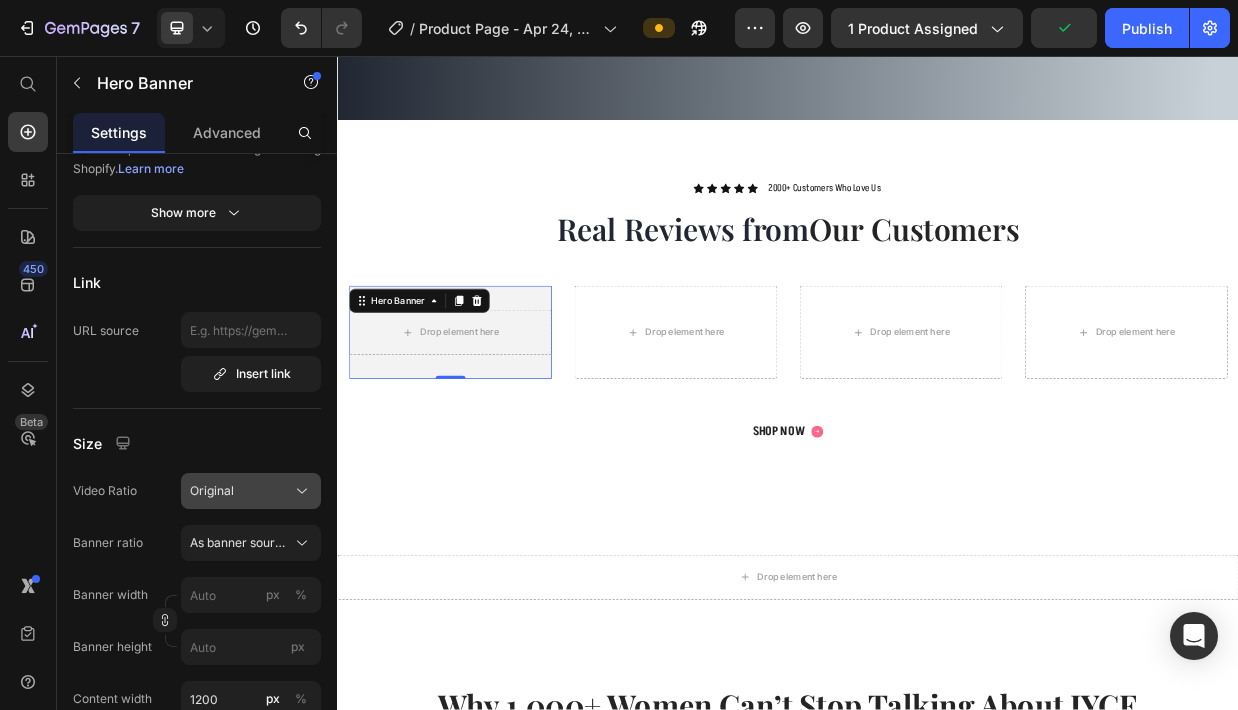 click on "Original" 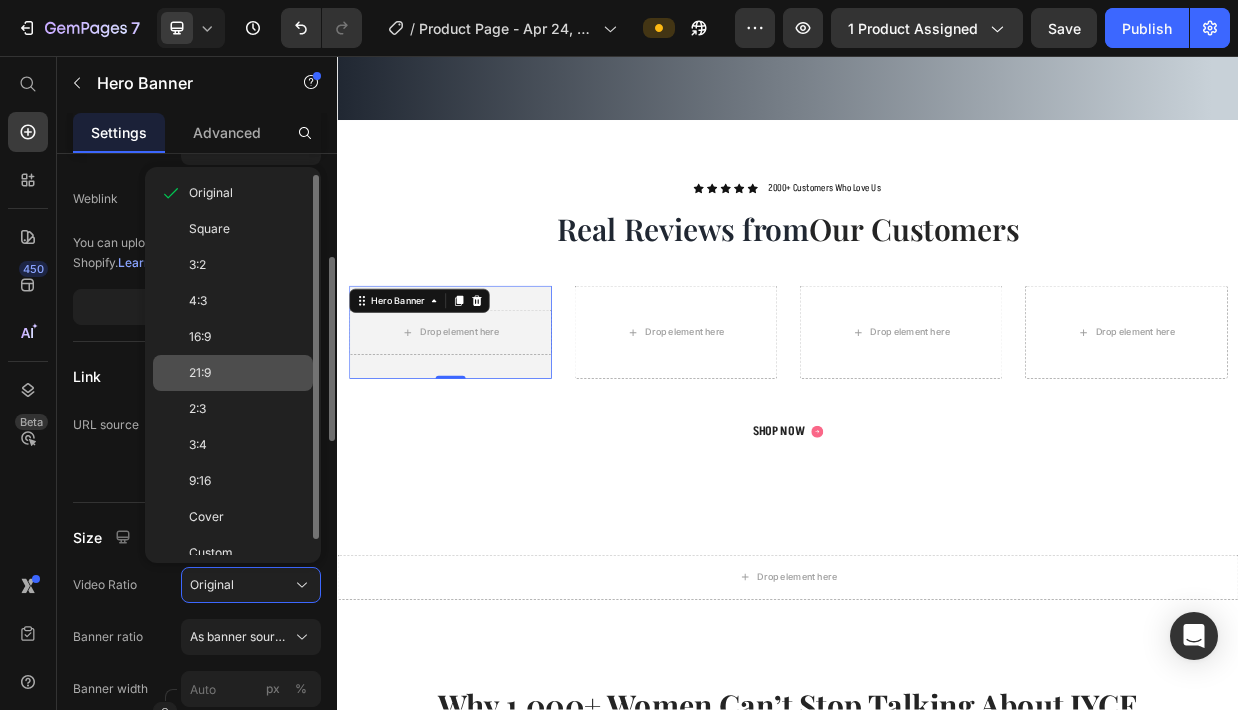 scroll, scrollTop: 318, scrollLeft: 0, axis: vertical 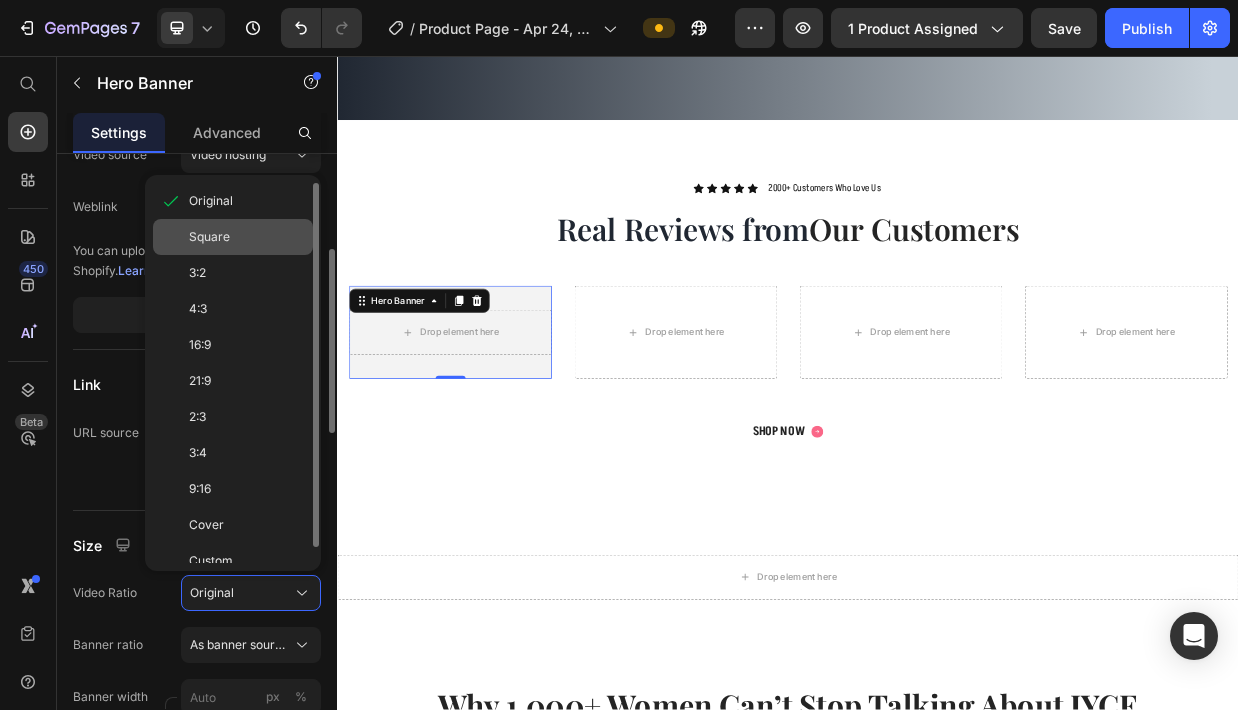 click on "Square" at bounding box center [247, 237] 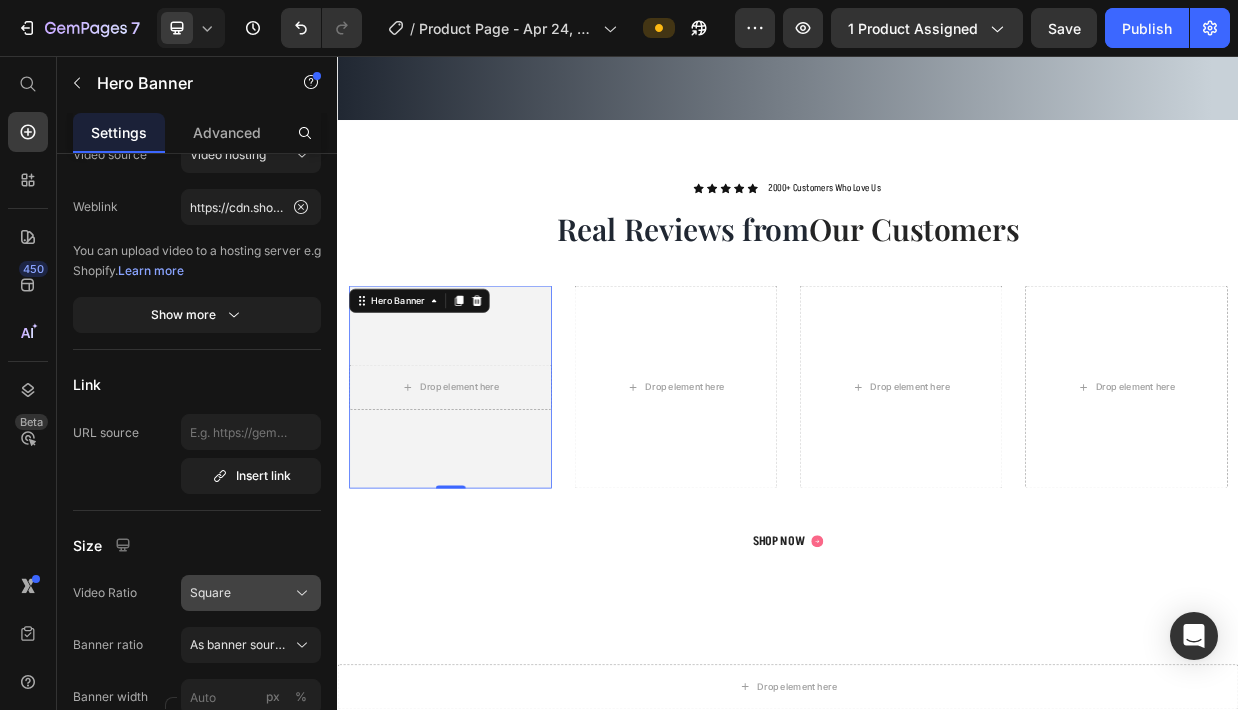 click on "Square" 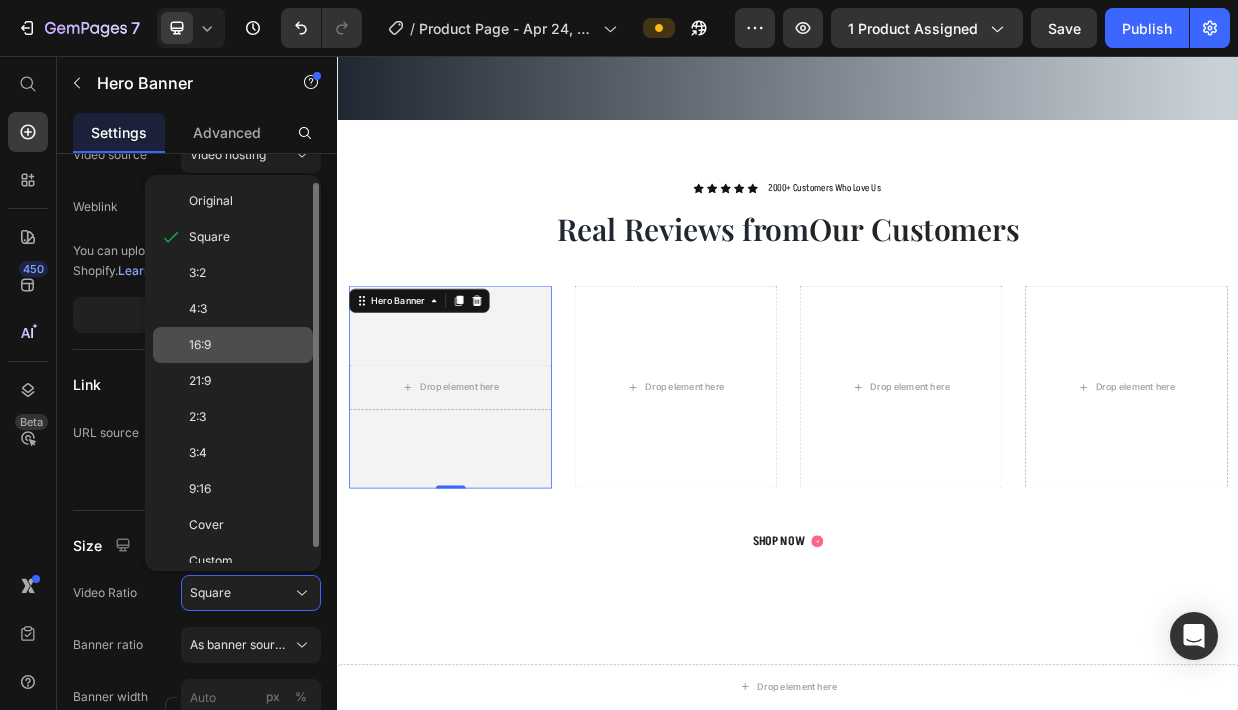 click on "16:9" at bounding box center (247, 345) 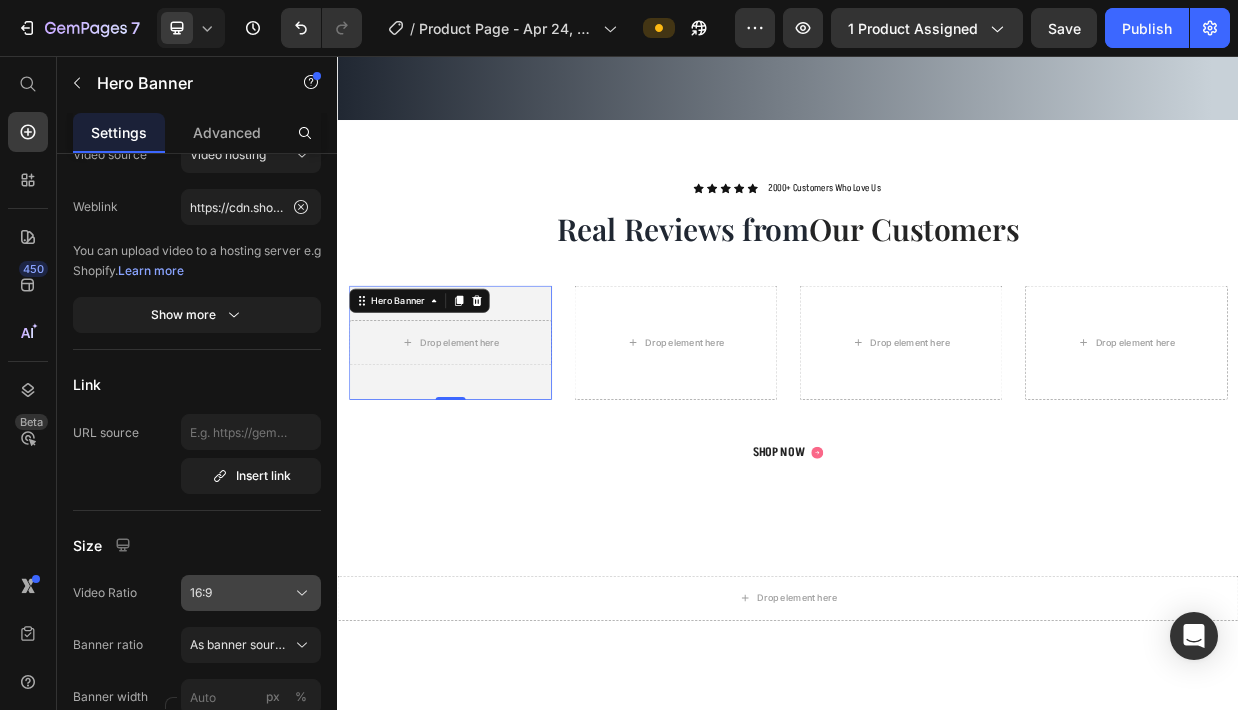 click on "16:9" 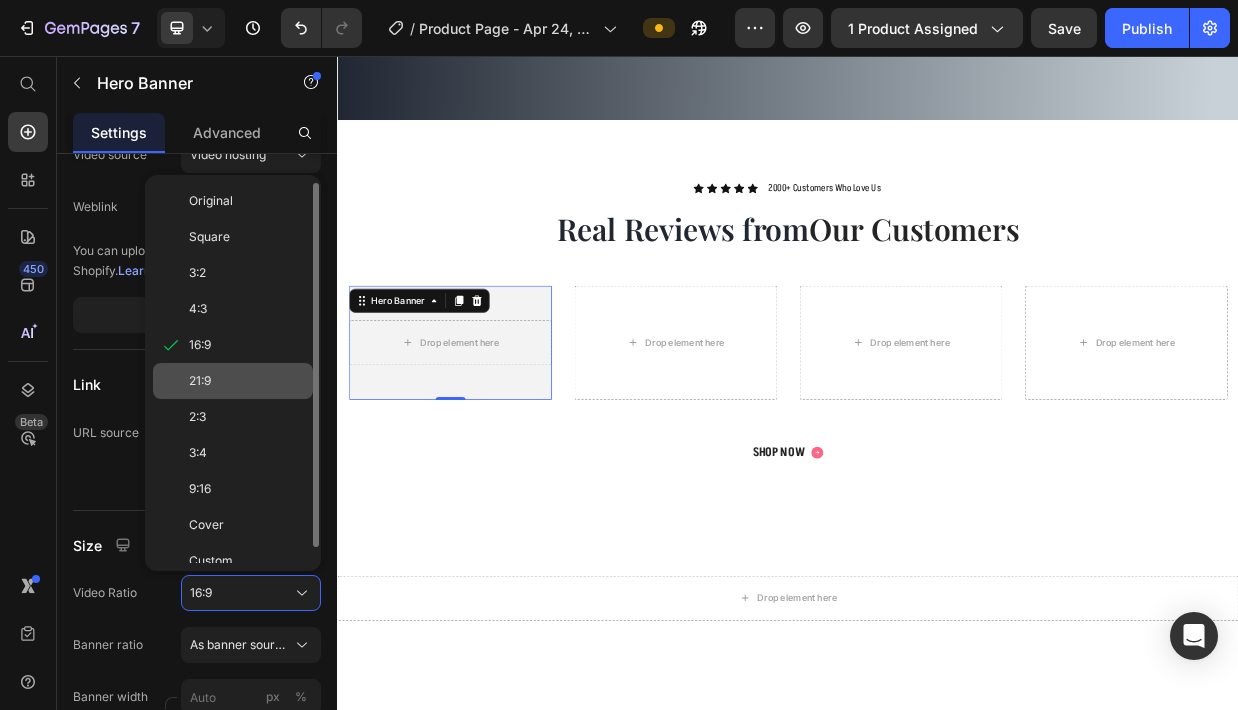 click on "21:9" at bounding box center [247, 381] 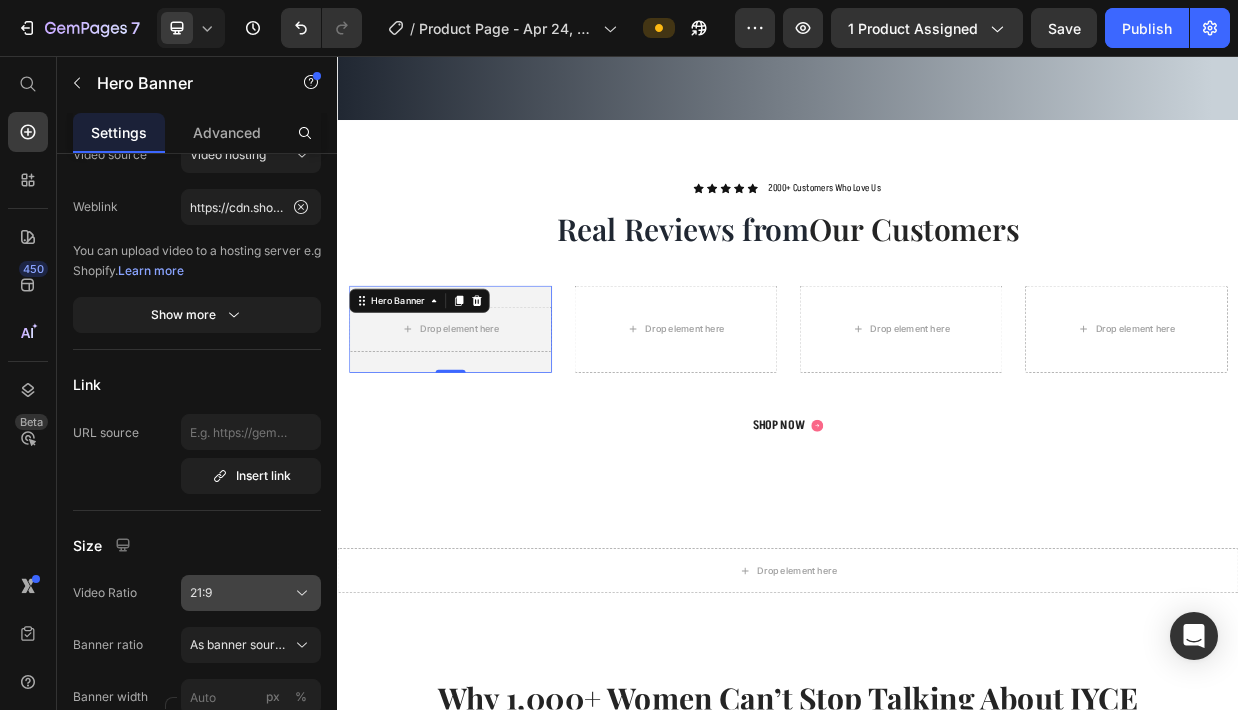 click on "21:9" 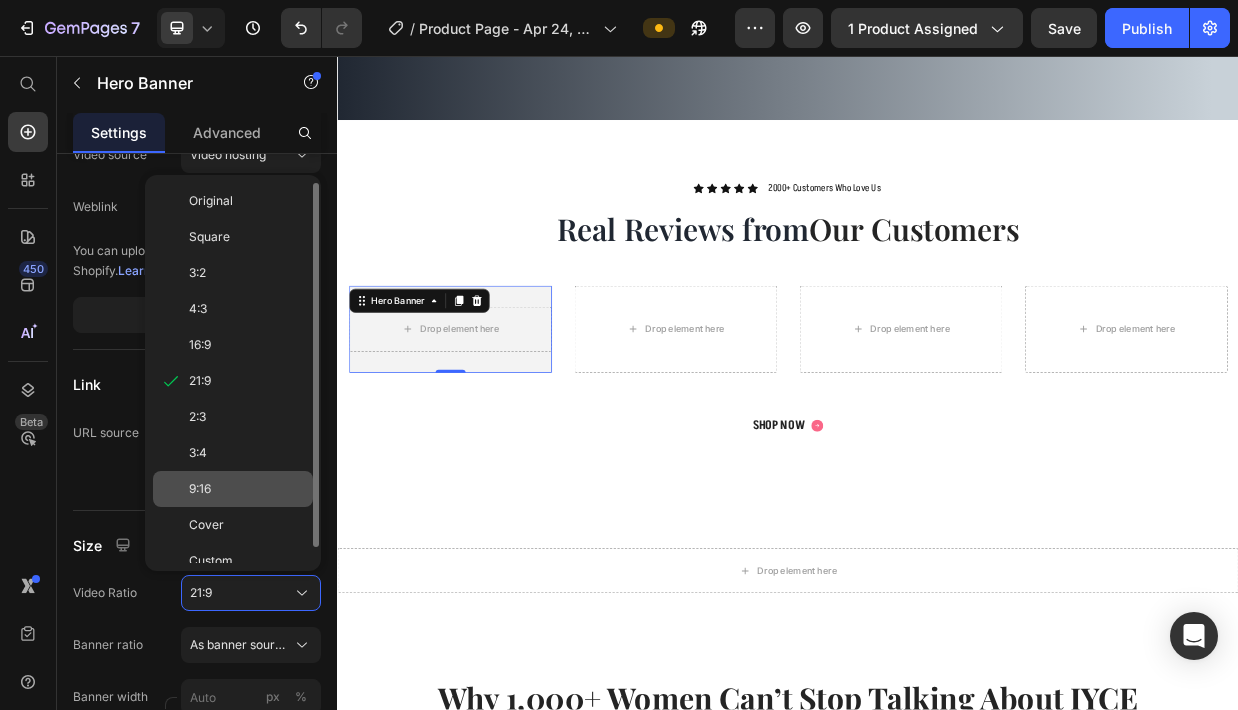 click on "9:16" 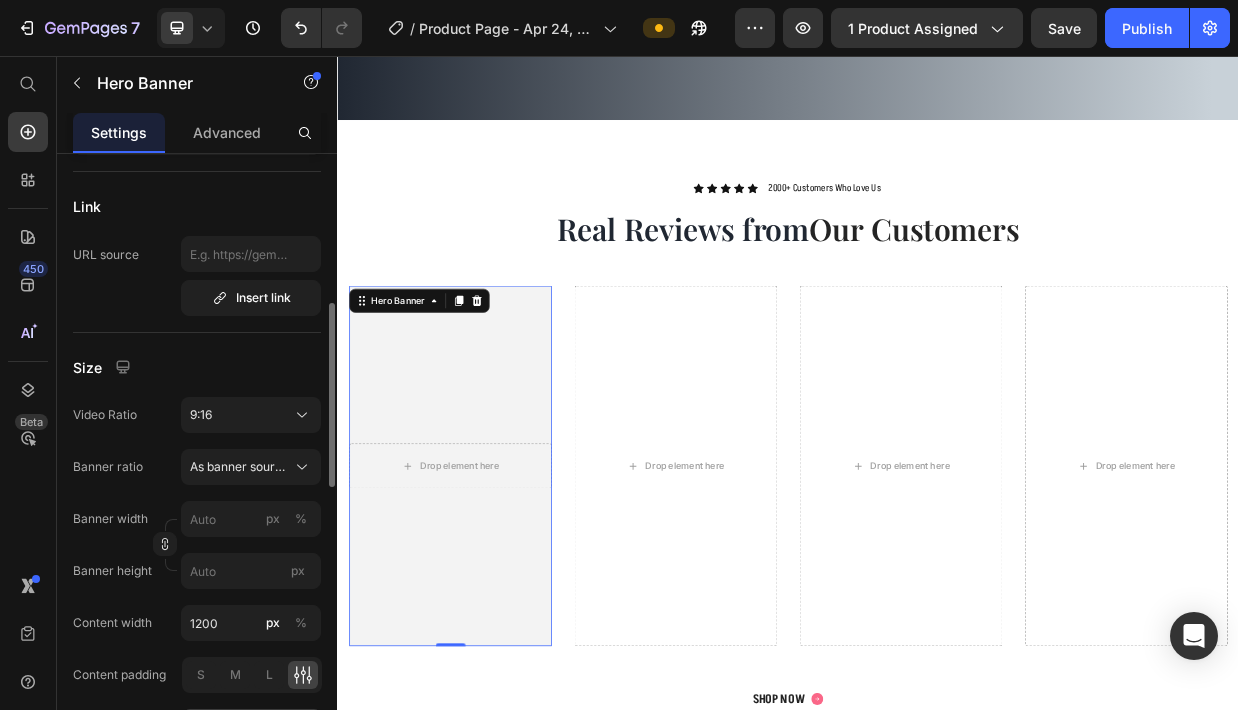 scroll, scrollTop: 489, scrollLeft: 0, axis: vertical 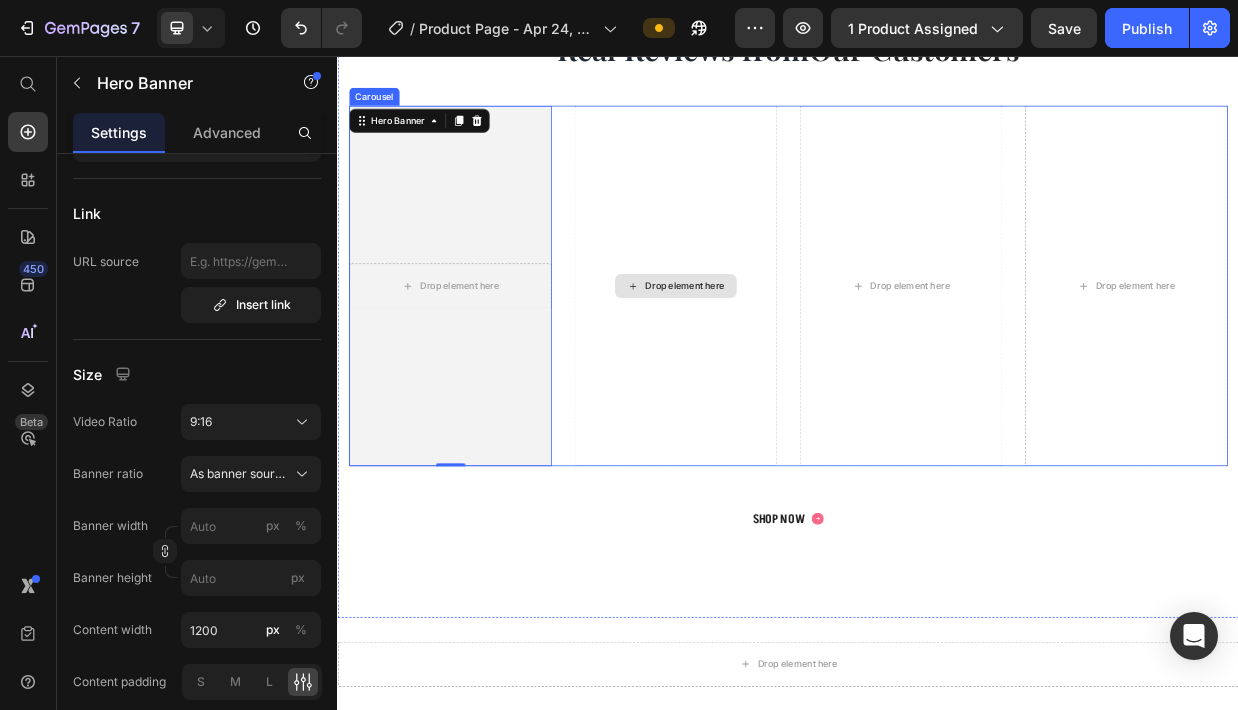 click on "Drop element here" at bounding box center (787, 363) 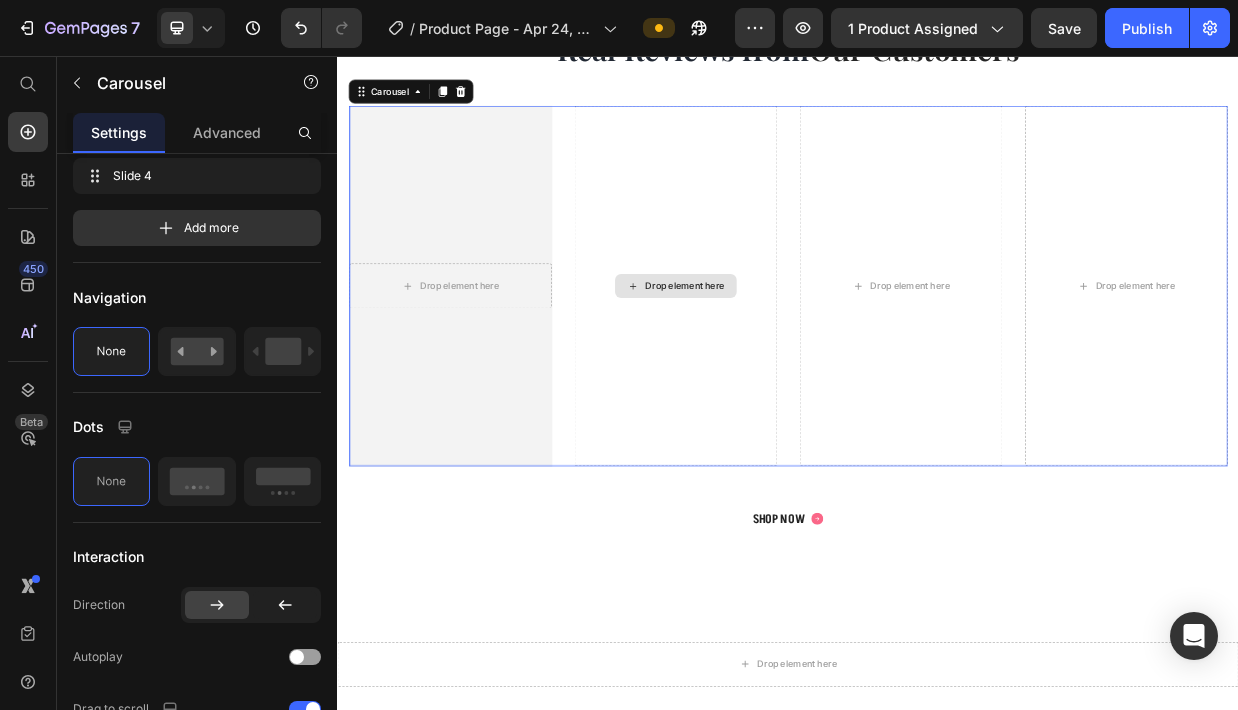 scroll, scrollTop: 0, scrollLeft: 0, axis: both 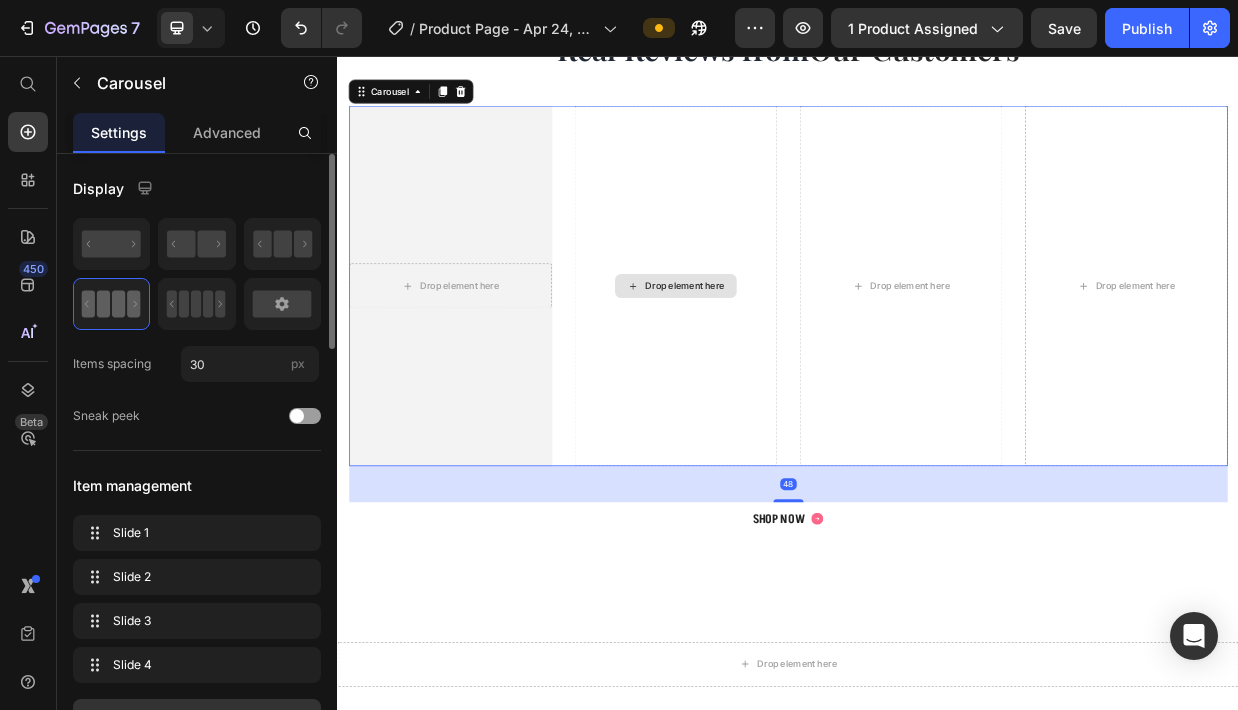 click on "Drop element here" at bounding box center (799, 363) 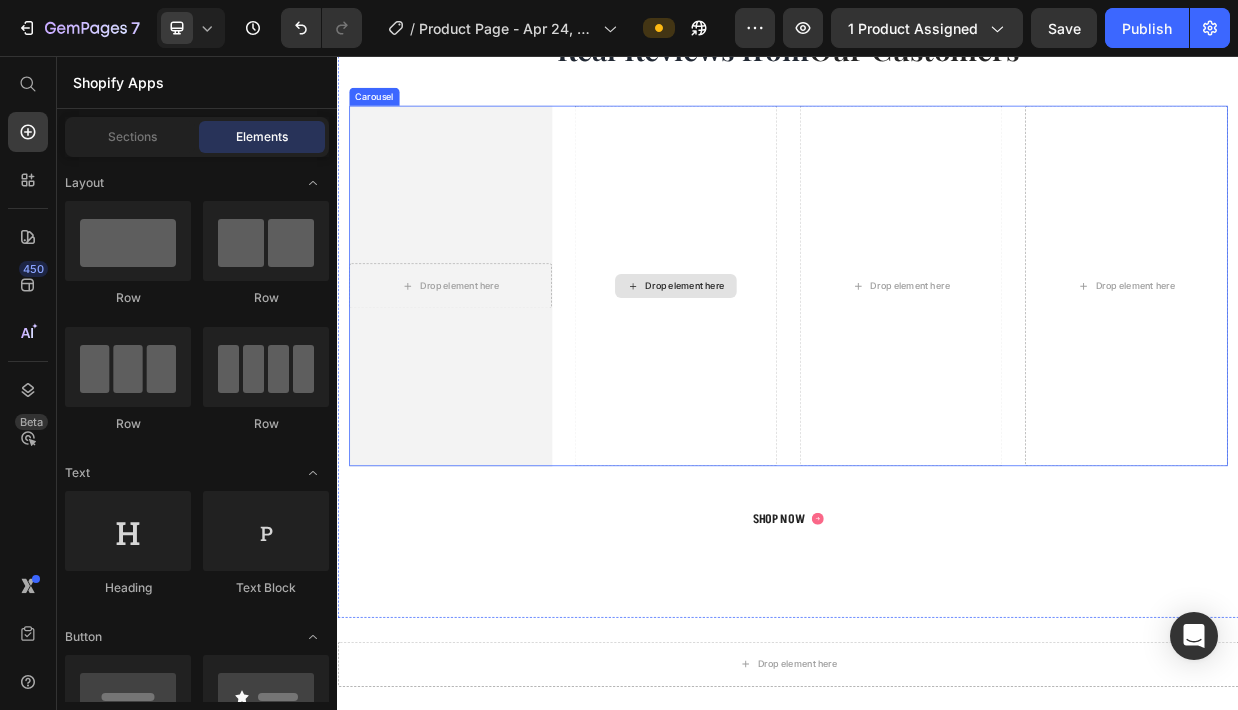 click on "Drop element here" at bounding box center [799, 363] 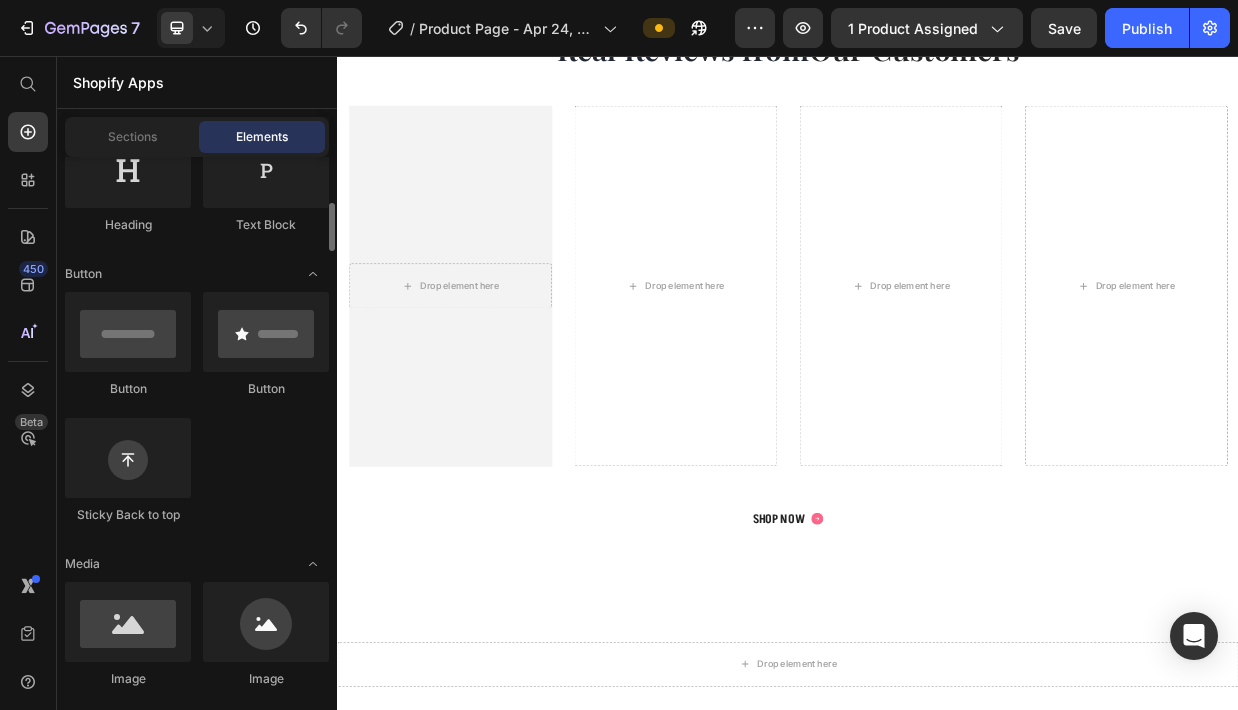 scroll, scrollTop: 733, scrollLeft: 0, axis: vertical 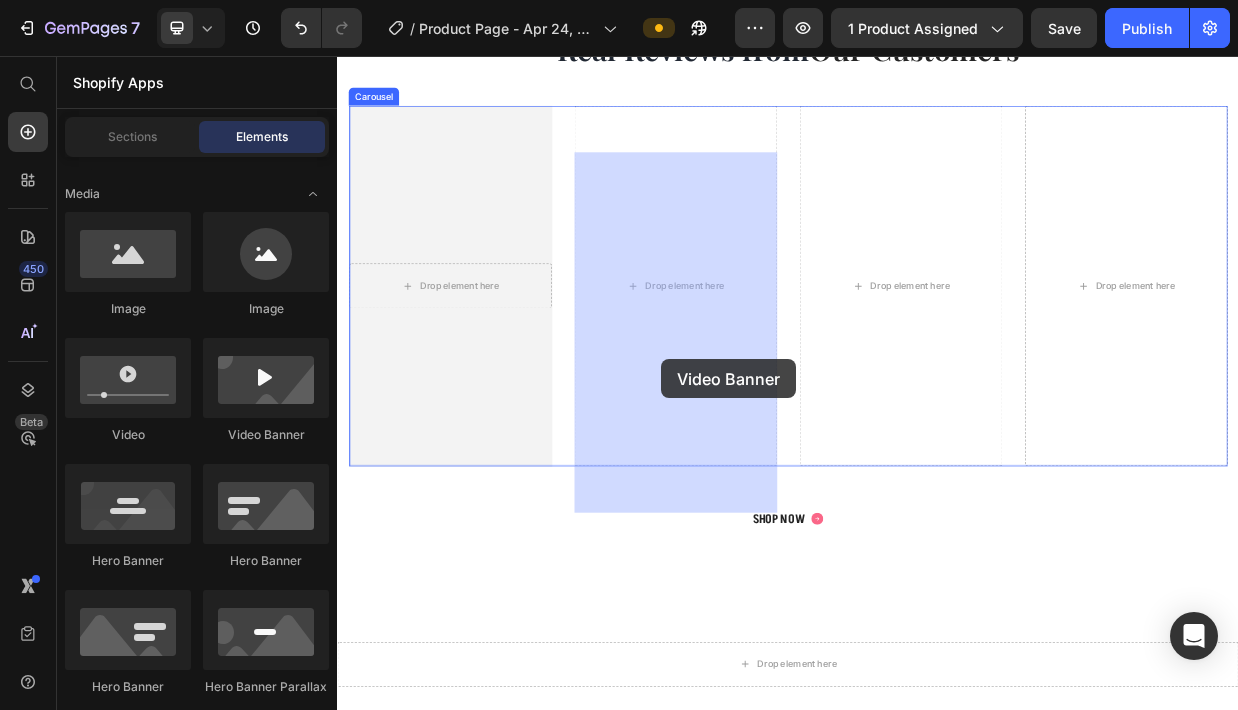 drag, startPoint x: 592, startPoint y: 465, endPoint x: 765, endPoint y: 460, distance: 173.07224 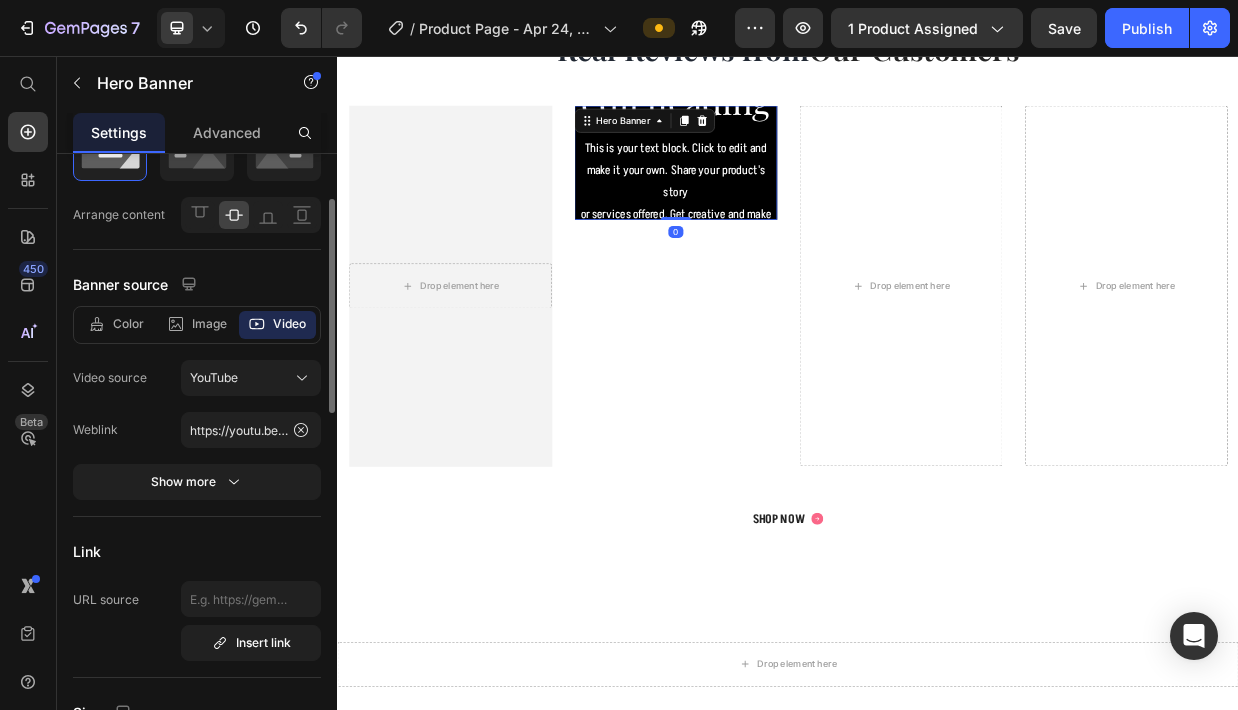 scroll, scrollTop: 117, scrollLeft: 0, axis: vertical 